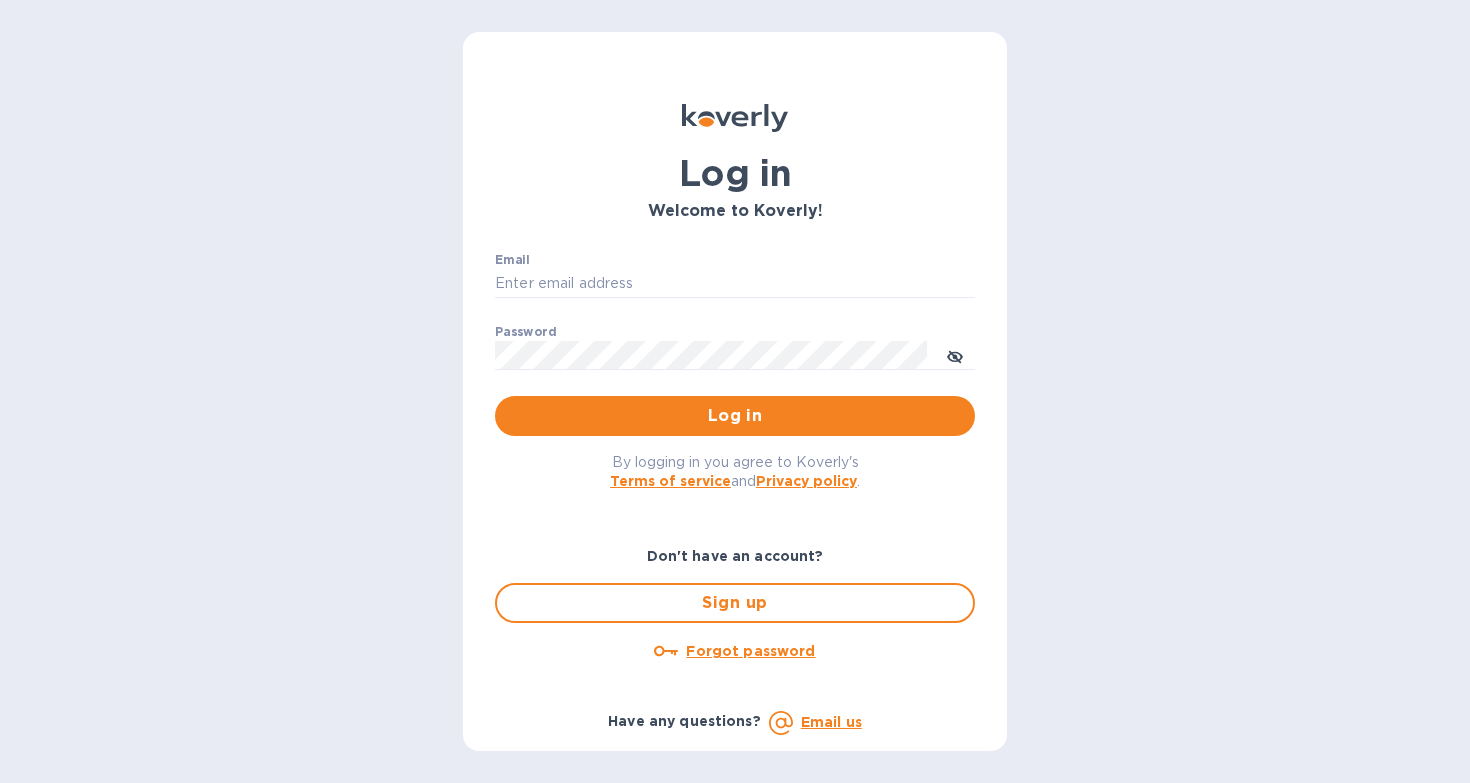 scroll, scrollTop: 0, scrollLeft: 0, axis: both 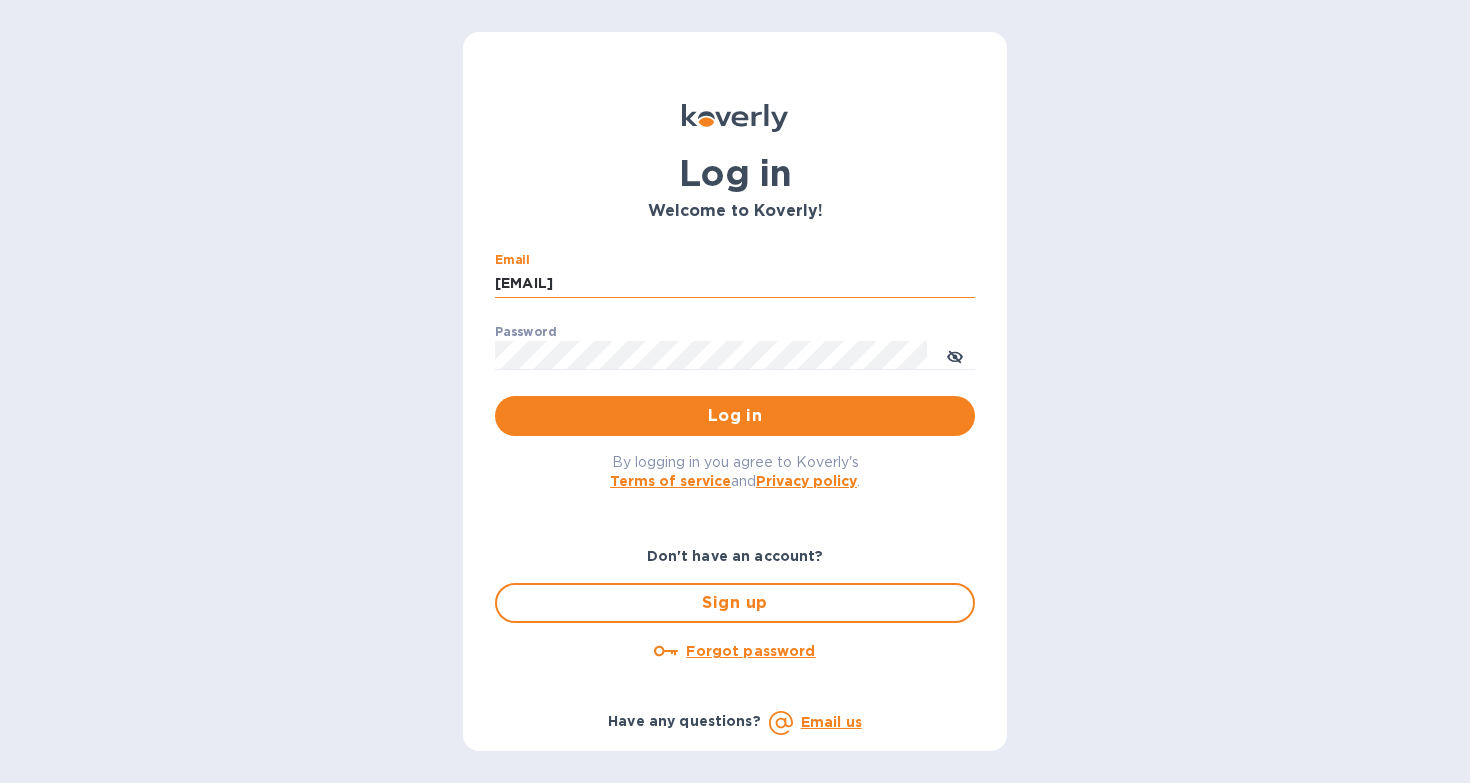 type on "[EMAIL]" 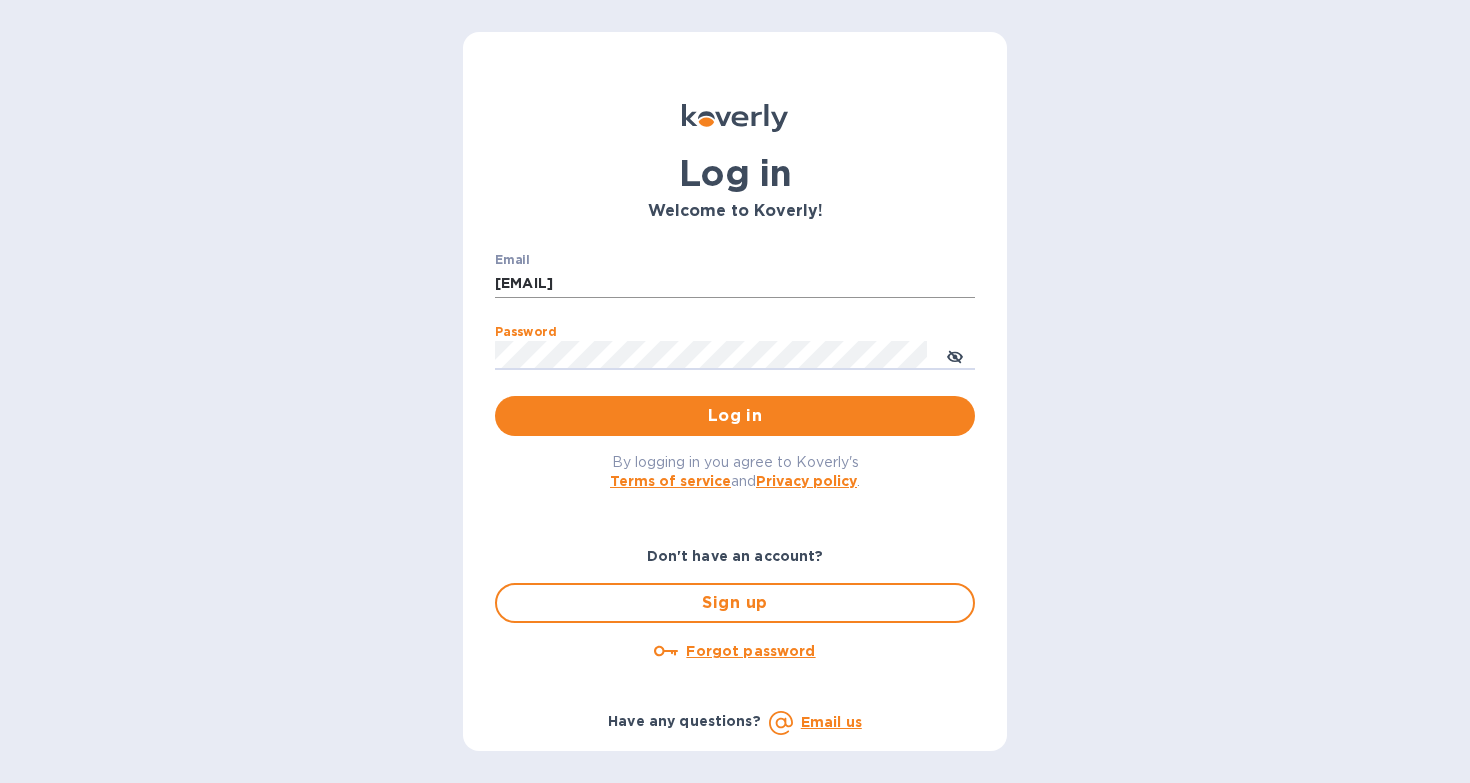 click on "Log in" at bounding box center [735, 416] 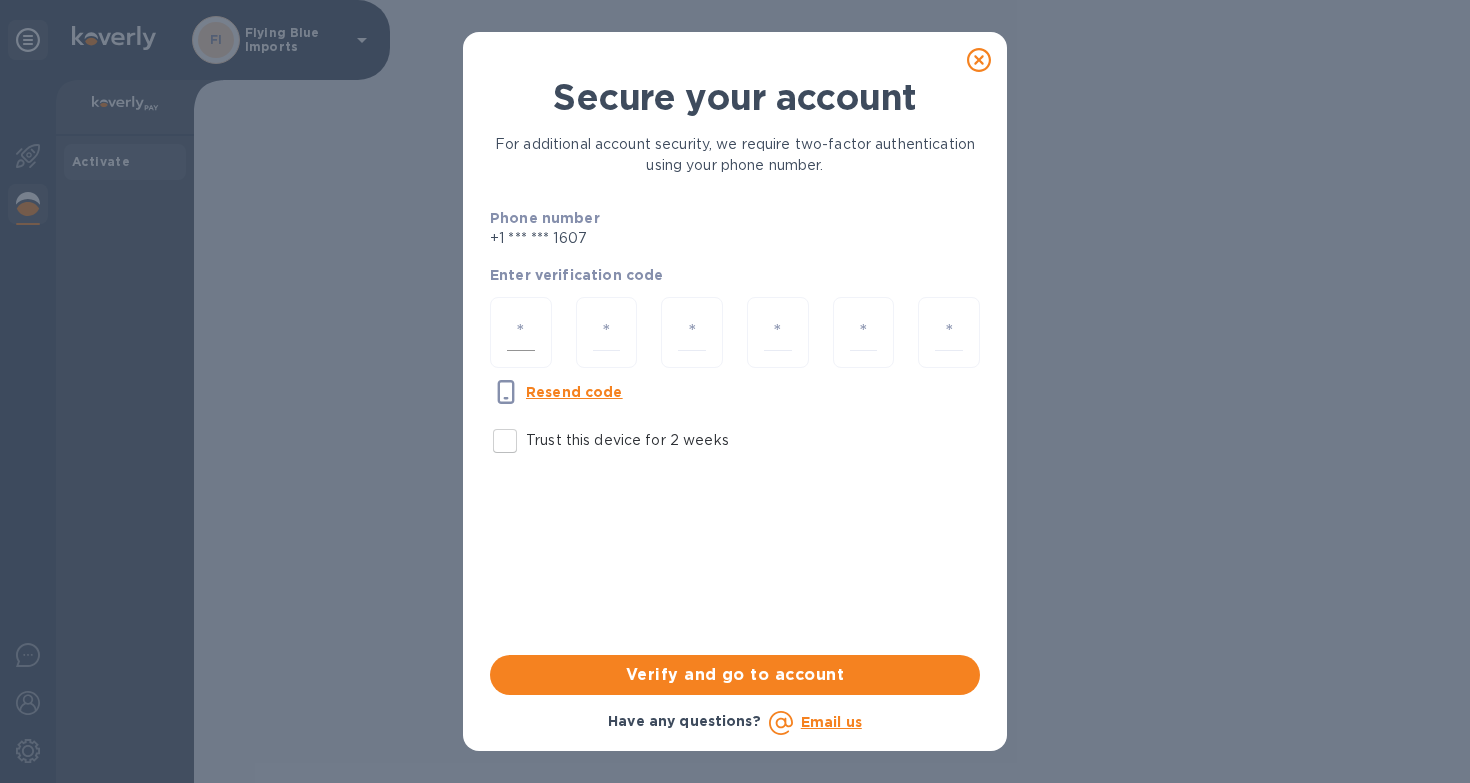 click at bounding box center (521, 332) 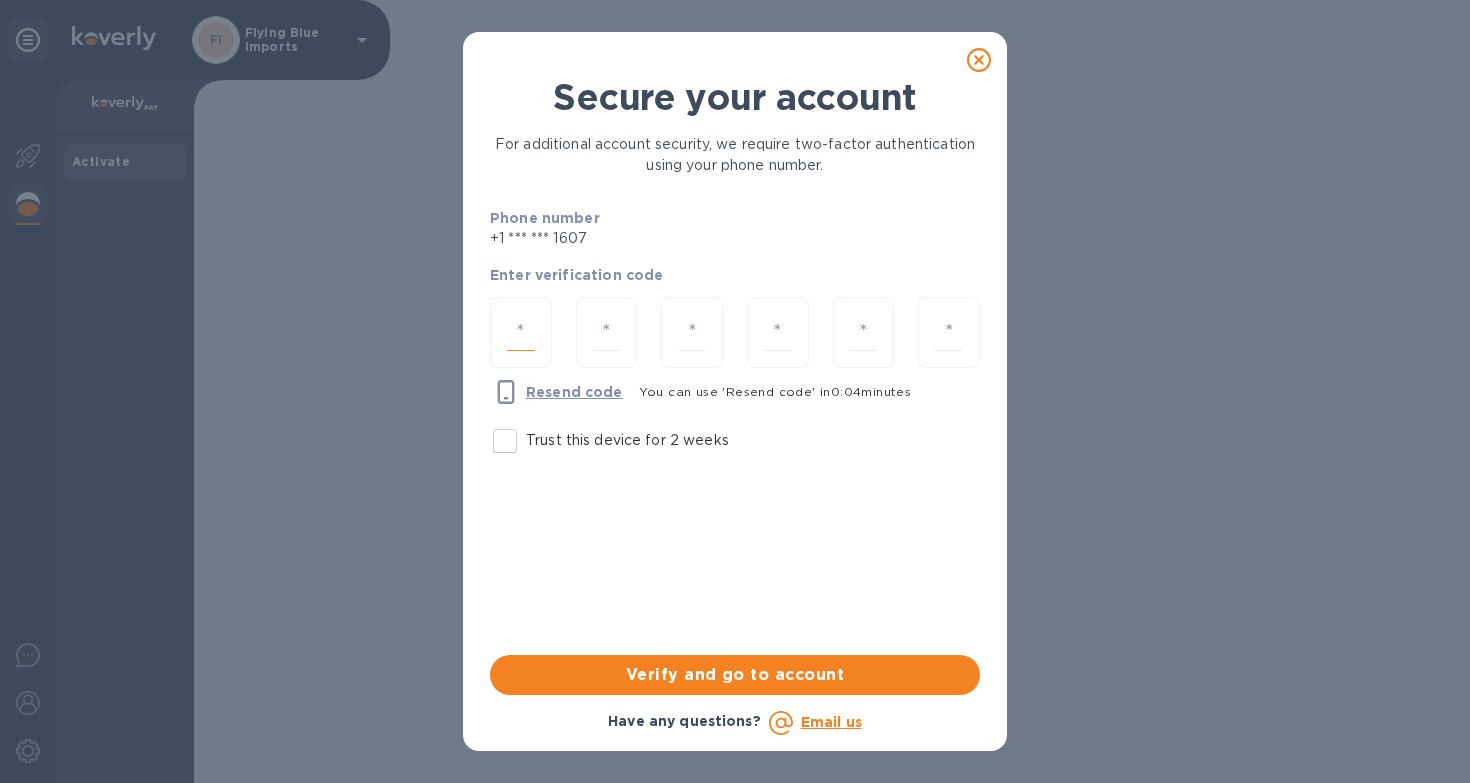 type on "7" 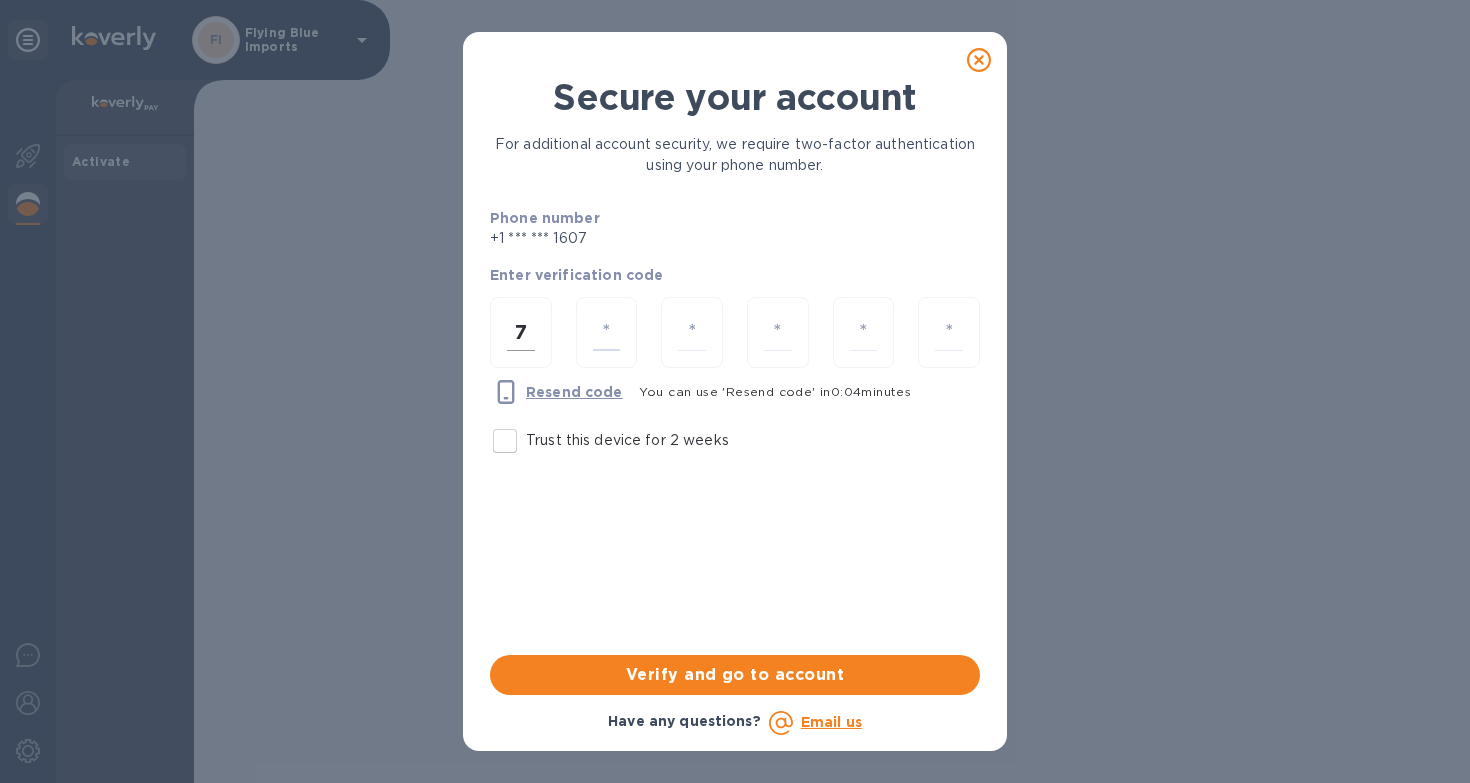 type on "9" 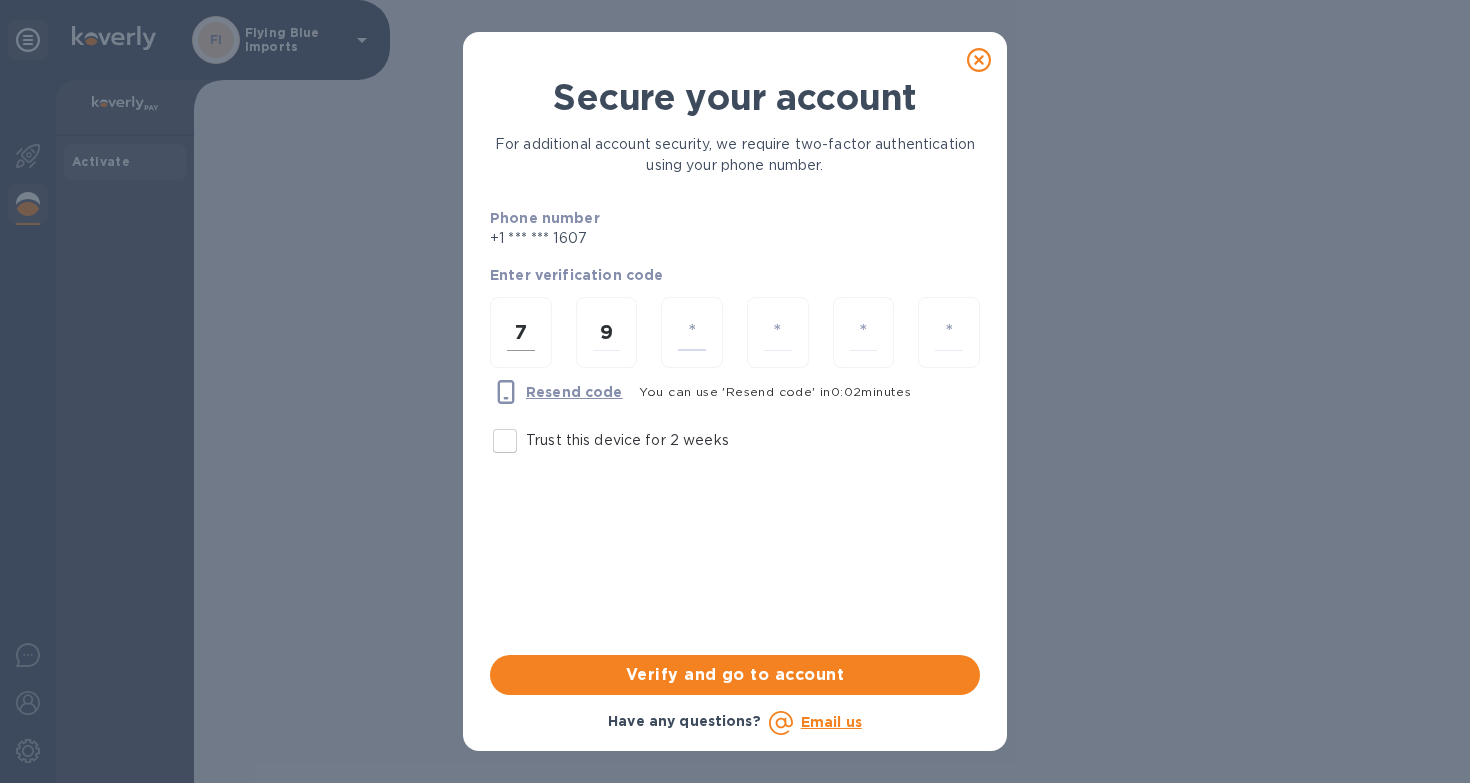 type on "2" 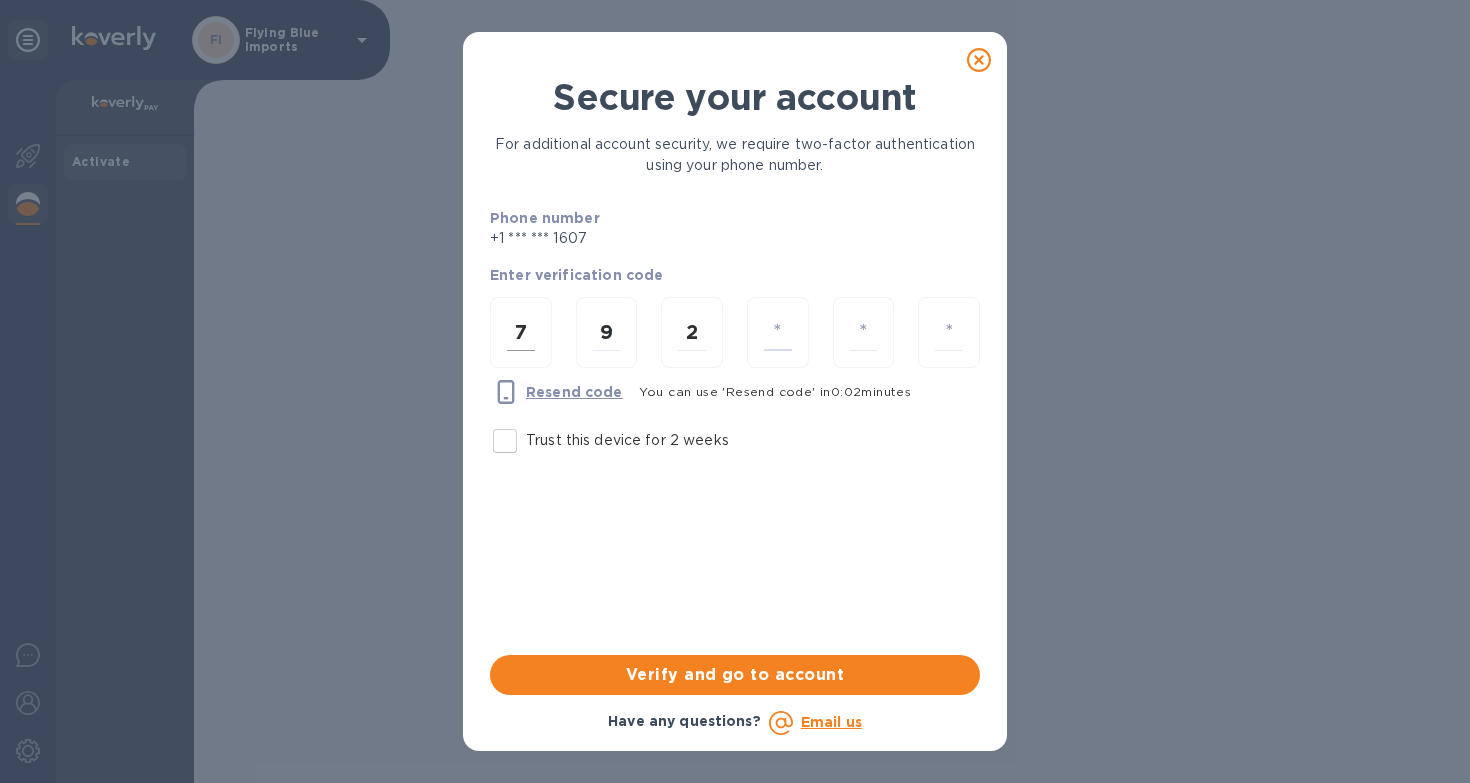type on "3" 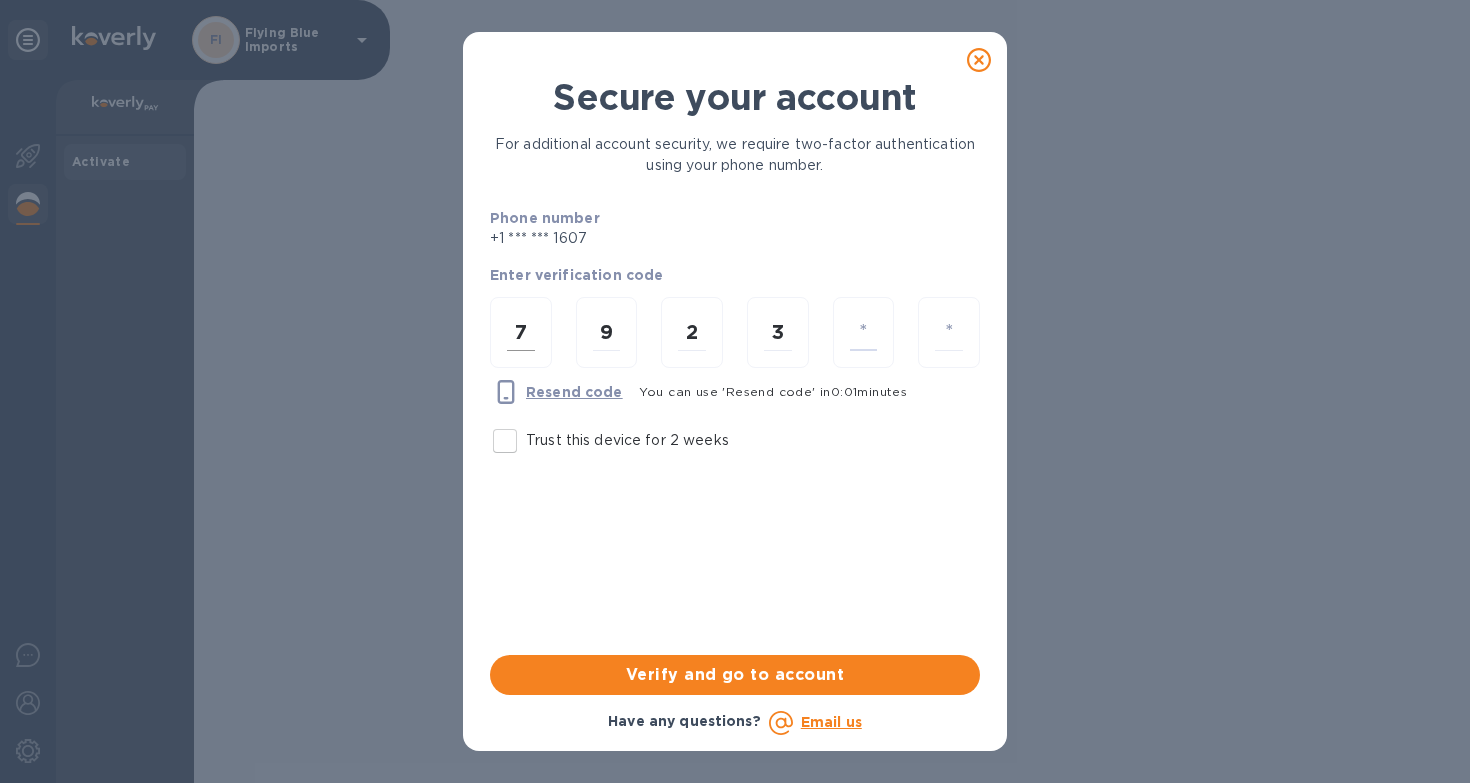 type on "8" 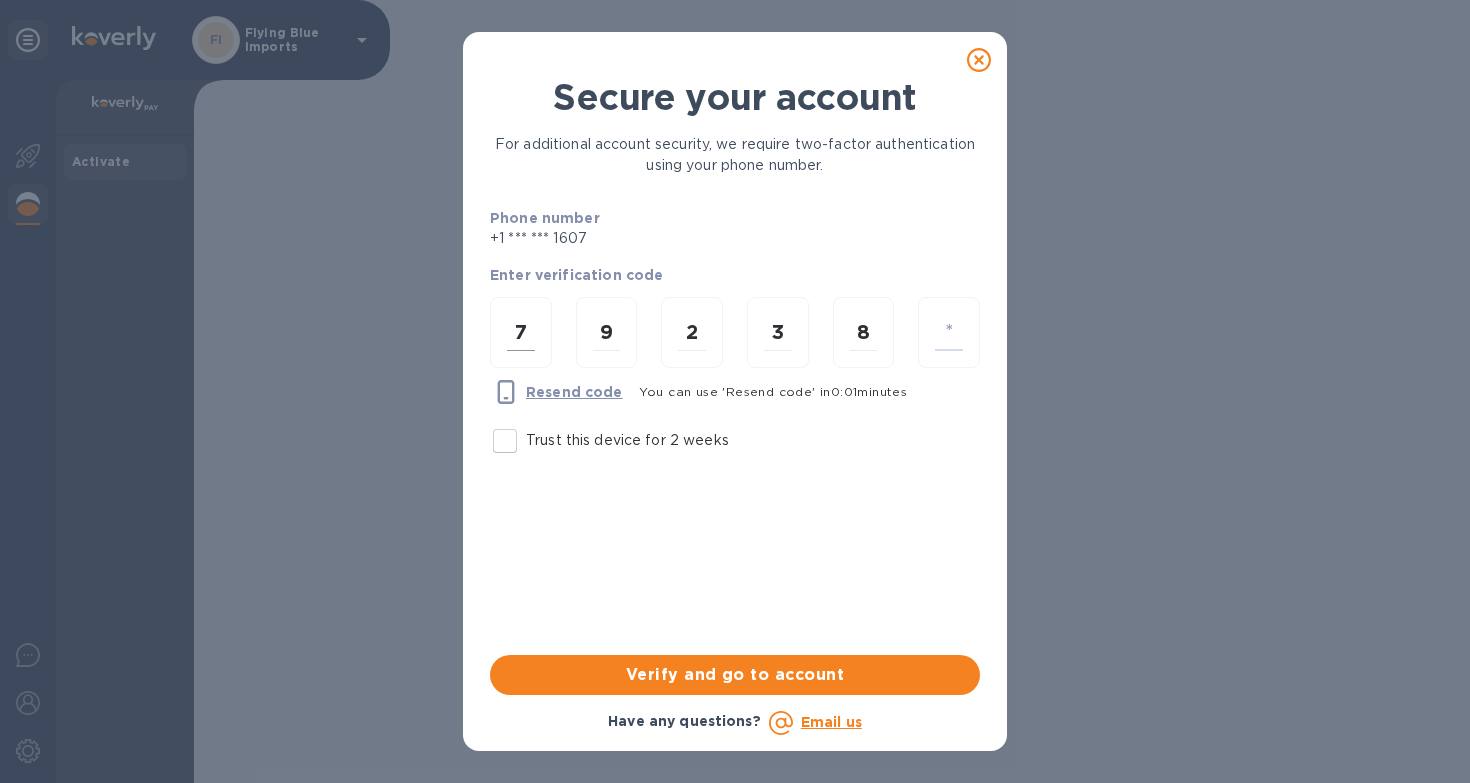 type on "7" 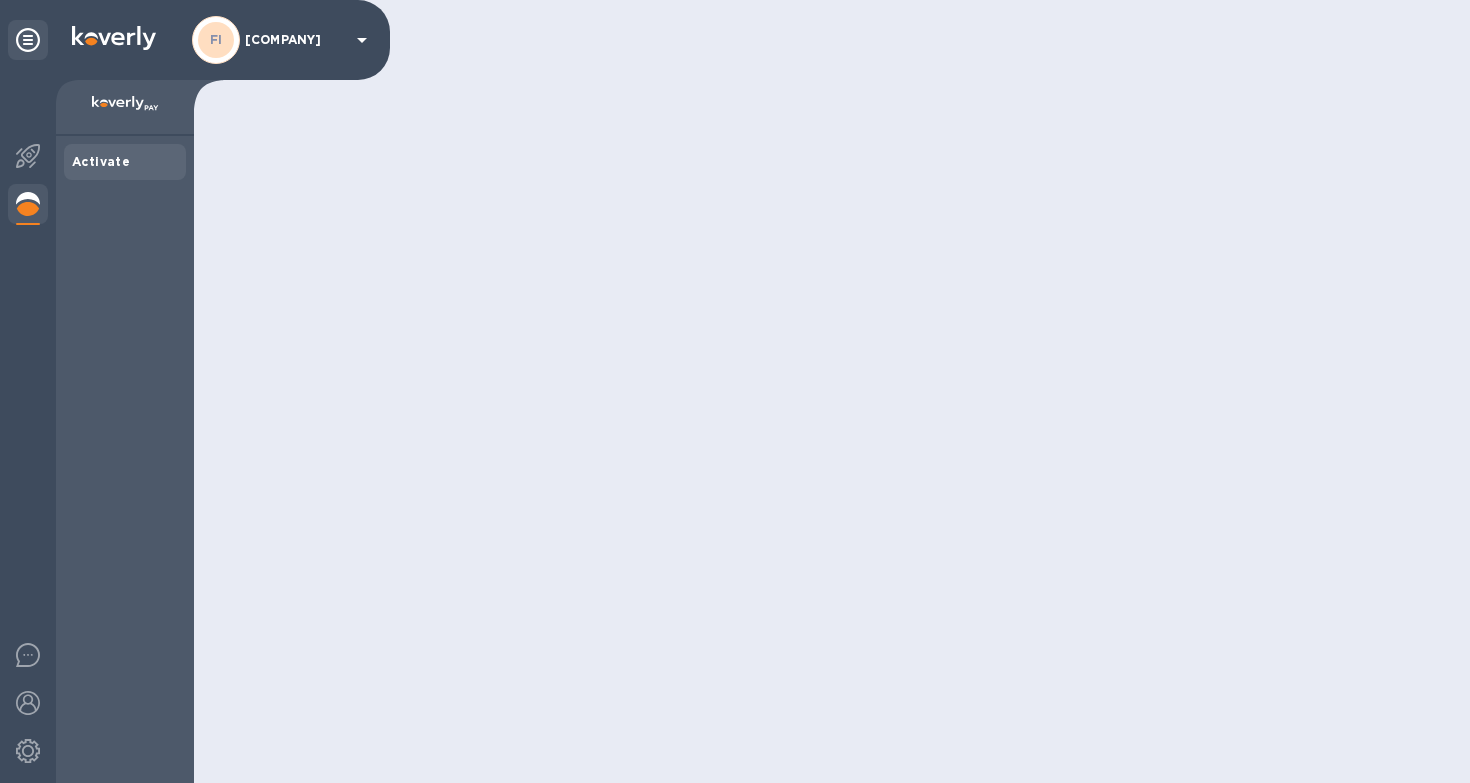scroll, scrollTop: 0, scrollLeft: 0, axis: both 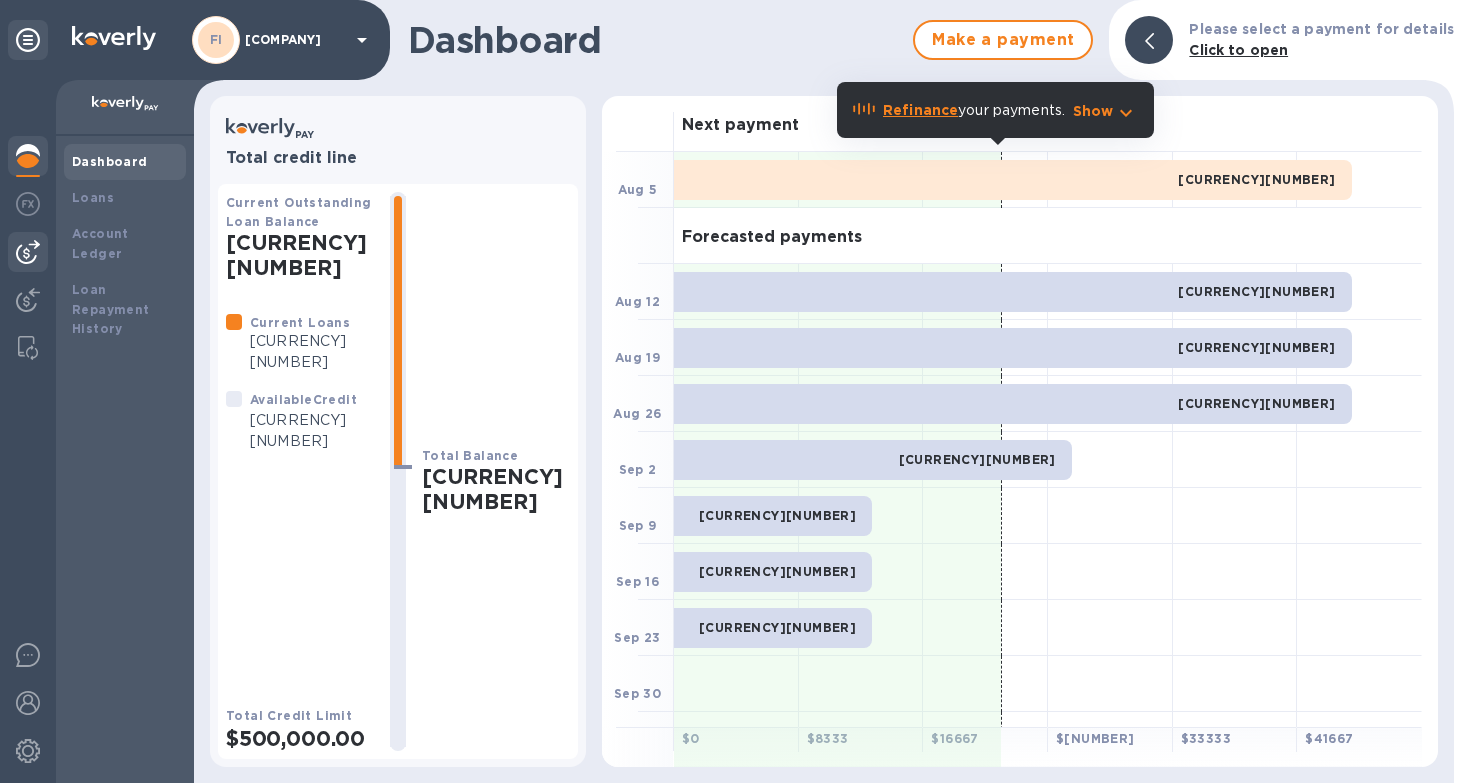 click at bounding box center (28, 252) 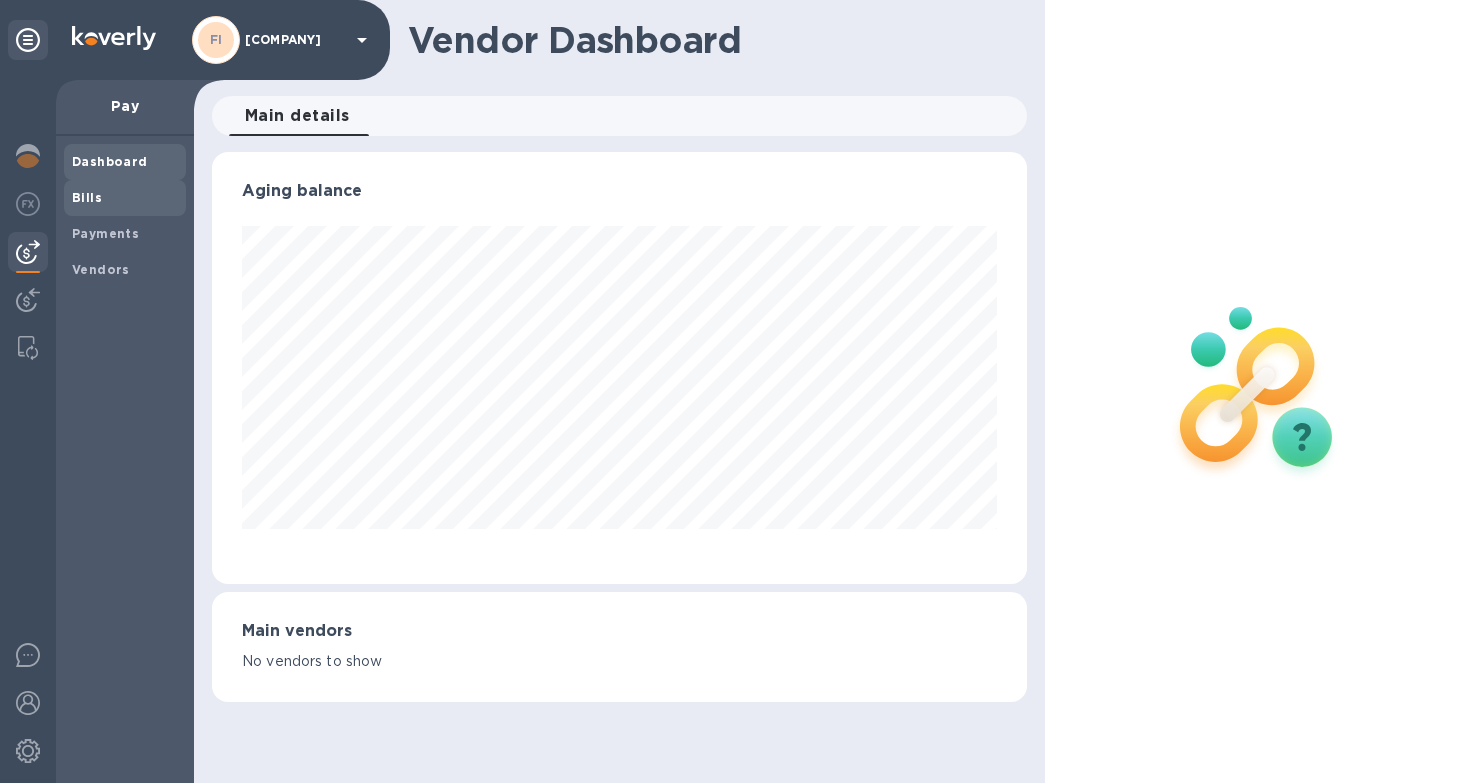 scroll, scrollTop: 999568, scrollLeft: 999185, axis: both 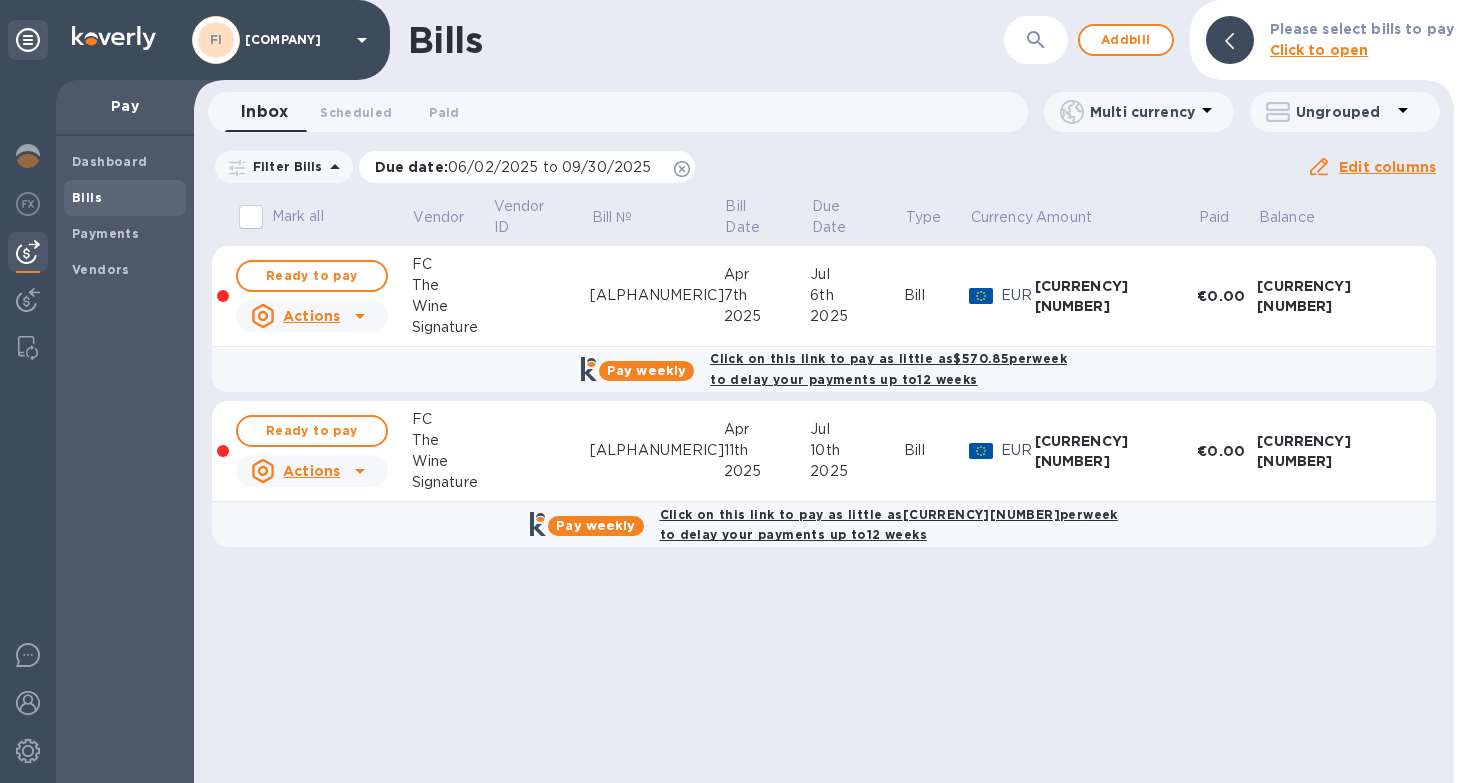 click 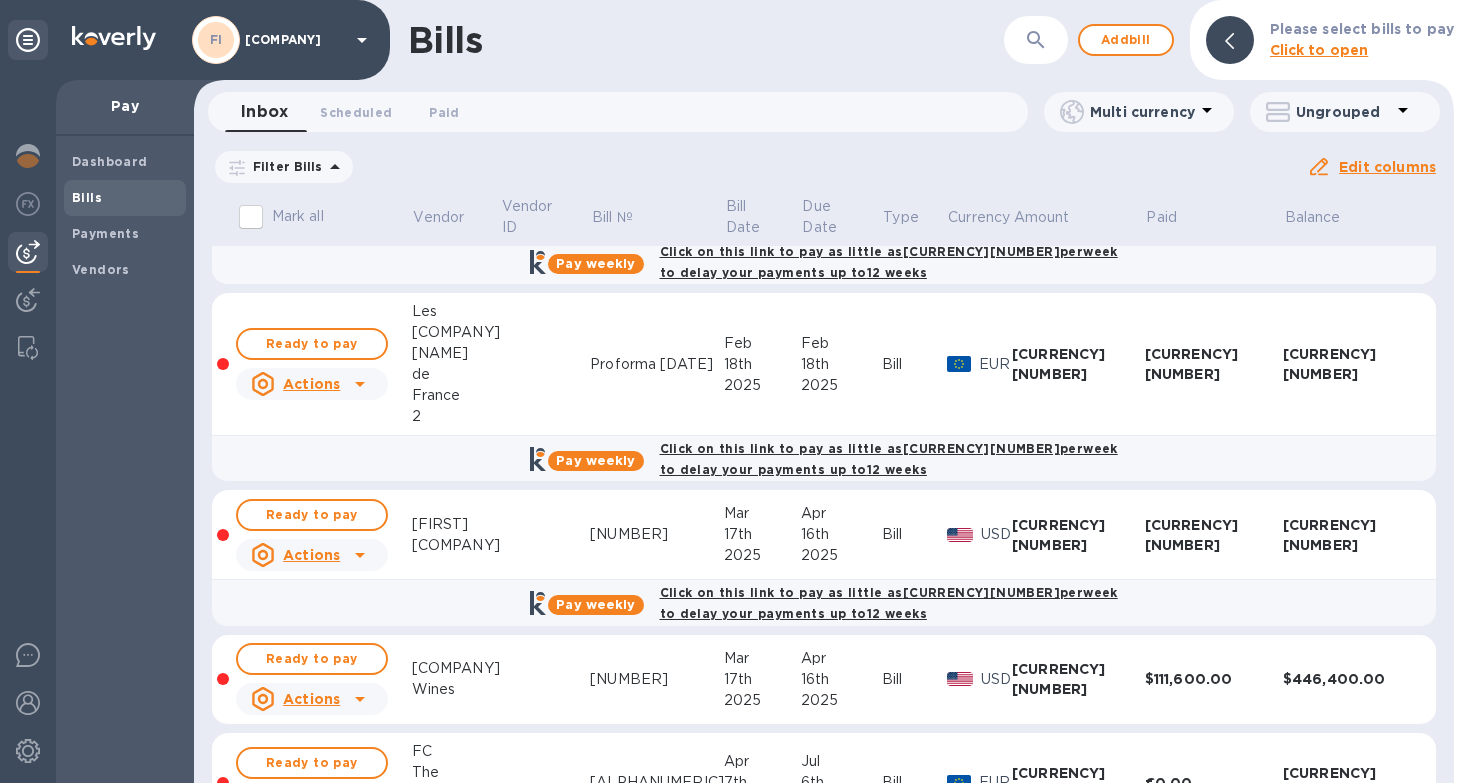 scroll, scrollTop: 1187, scrollLeft: 0, axis: vertical 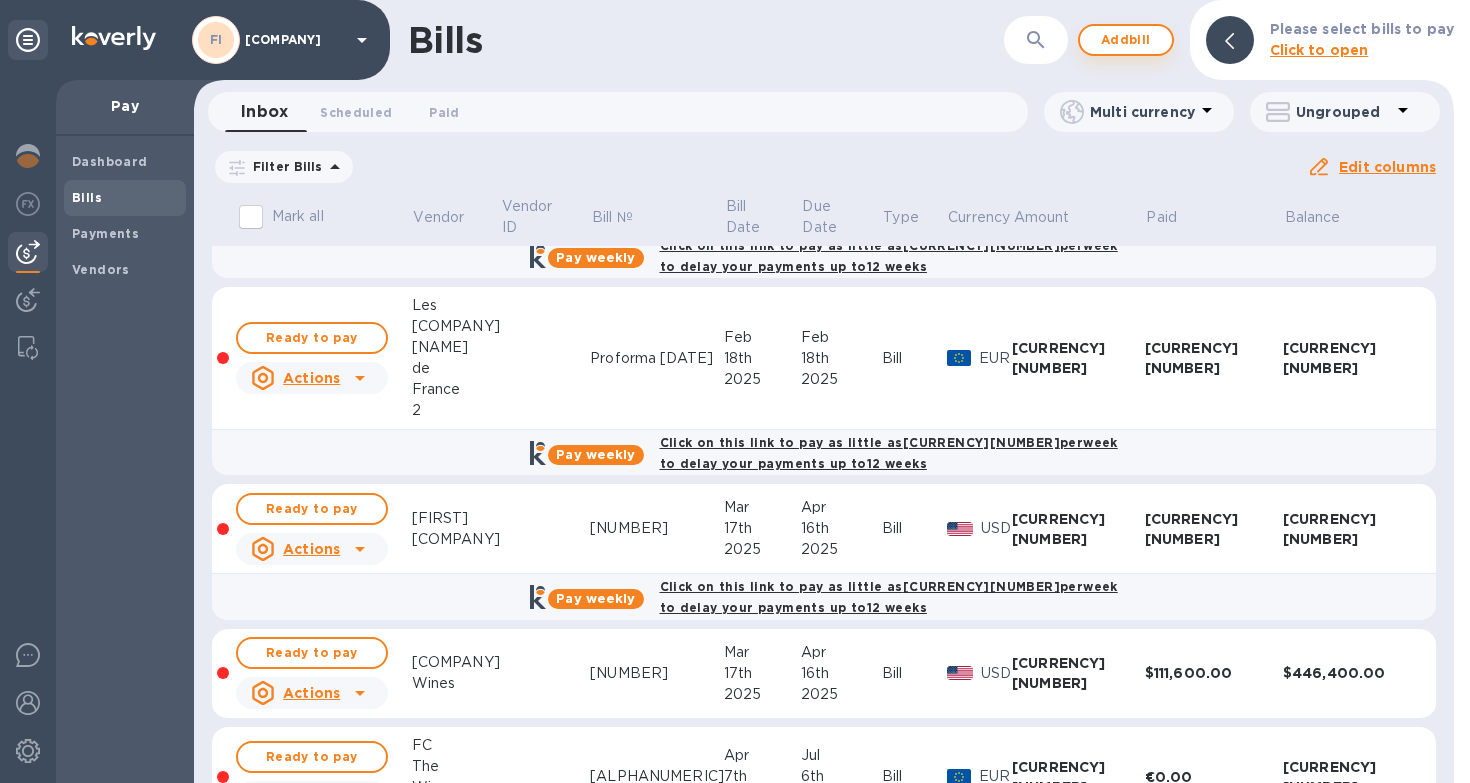 click on "Add   bill" at bounding box center [1126, 40] 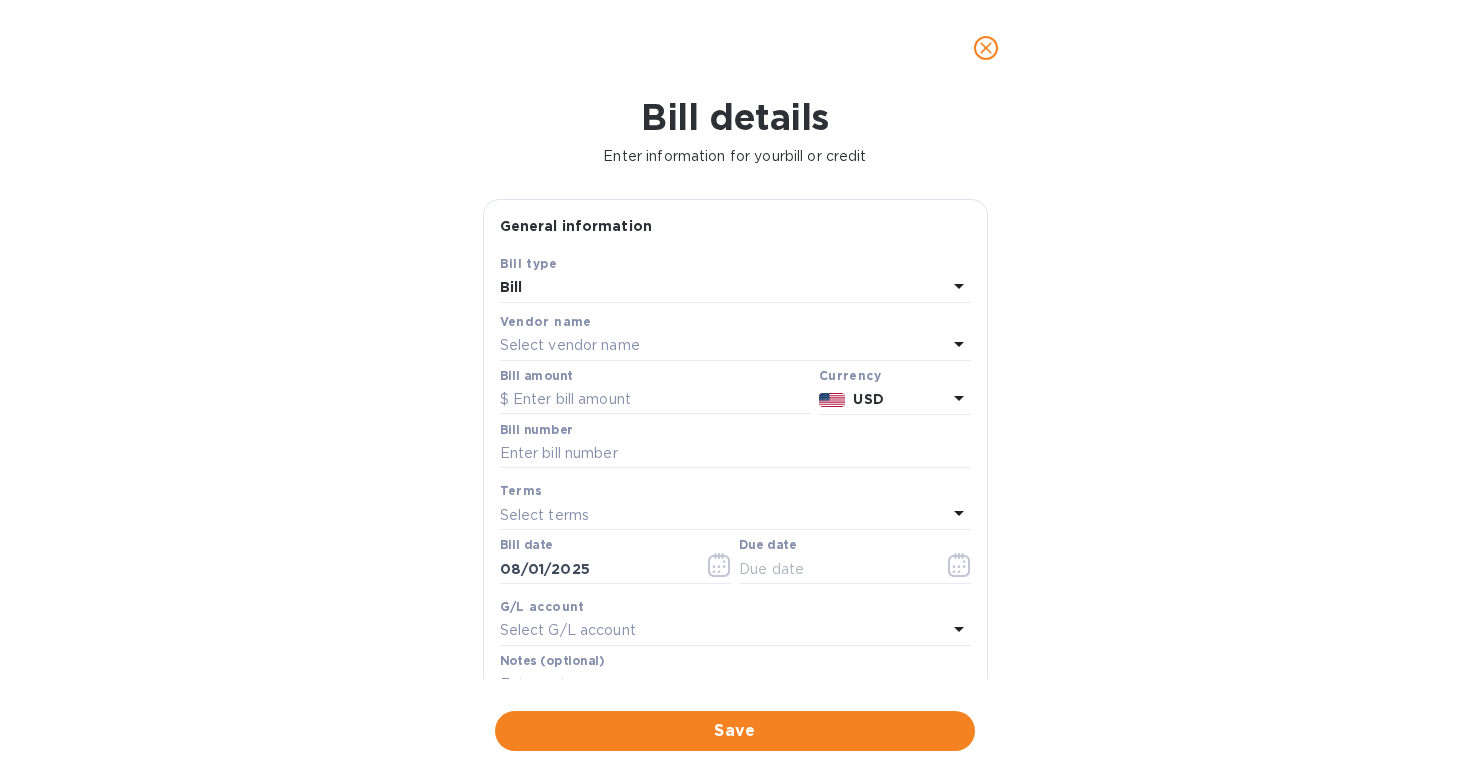 click on "Select vendor name" at bounding box center [570, 345] 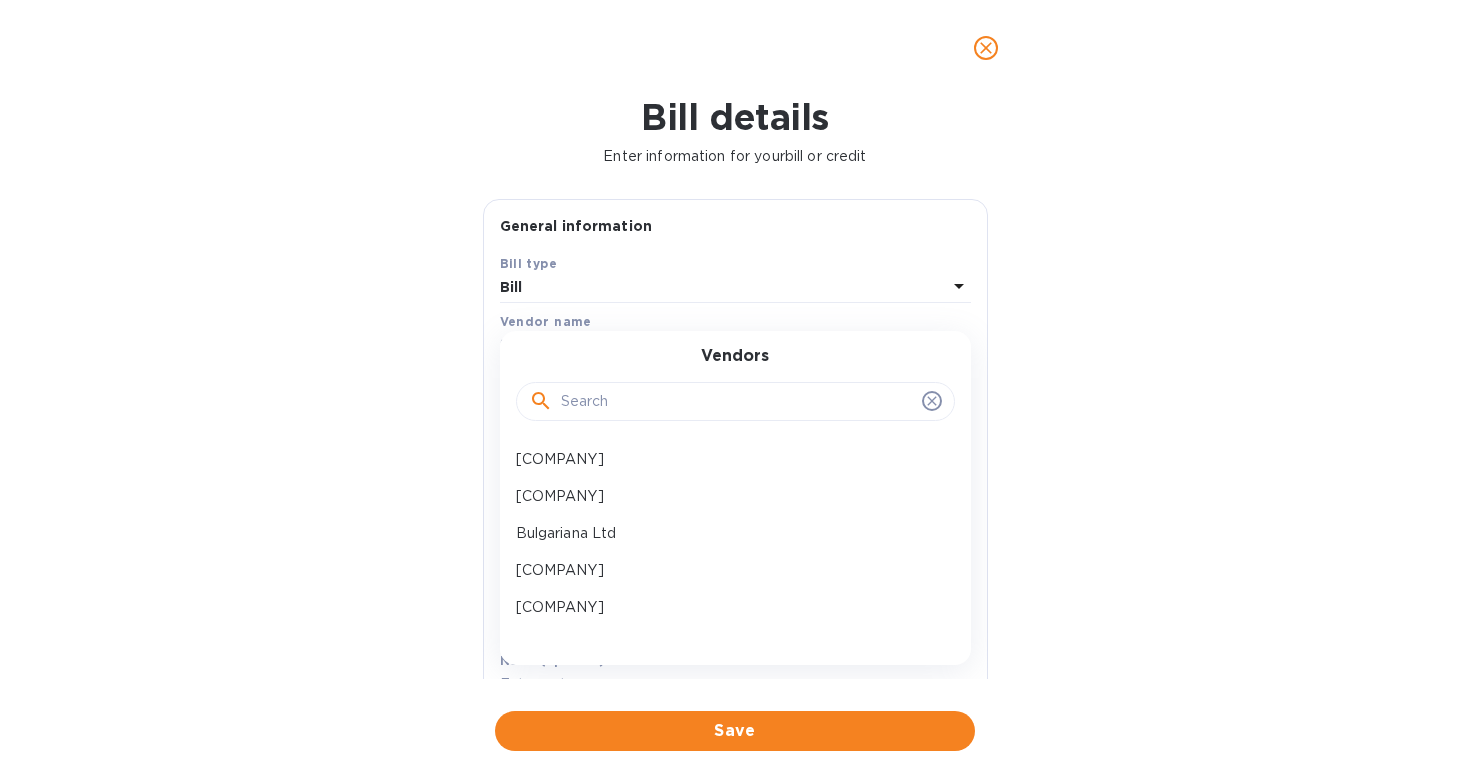 click at bounding box center (737, 402) 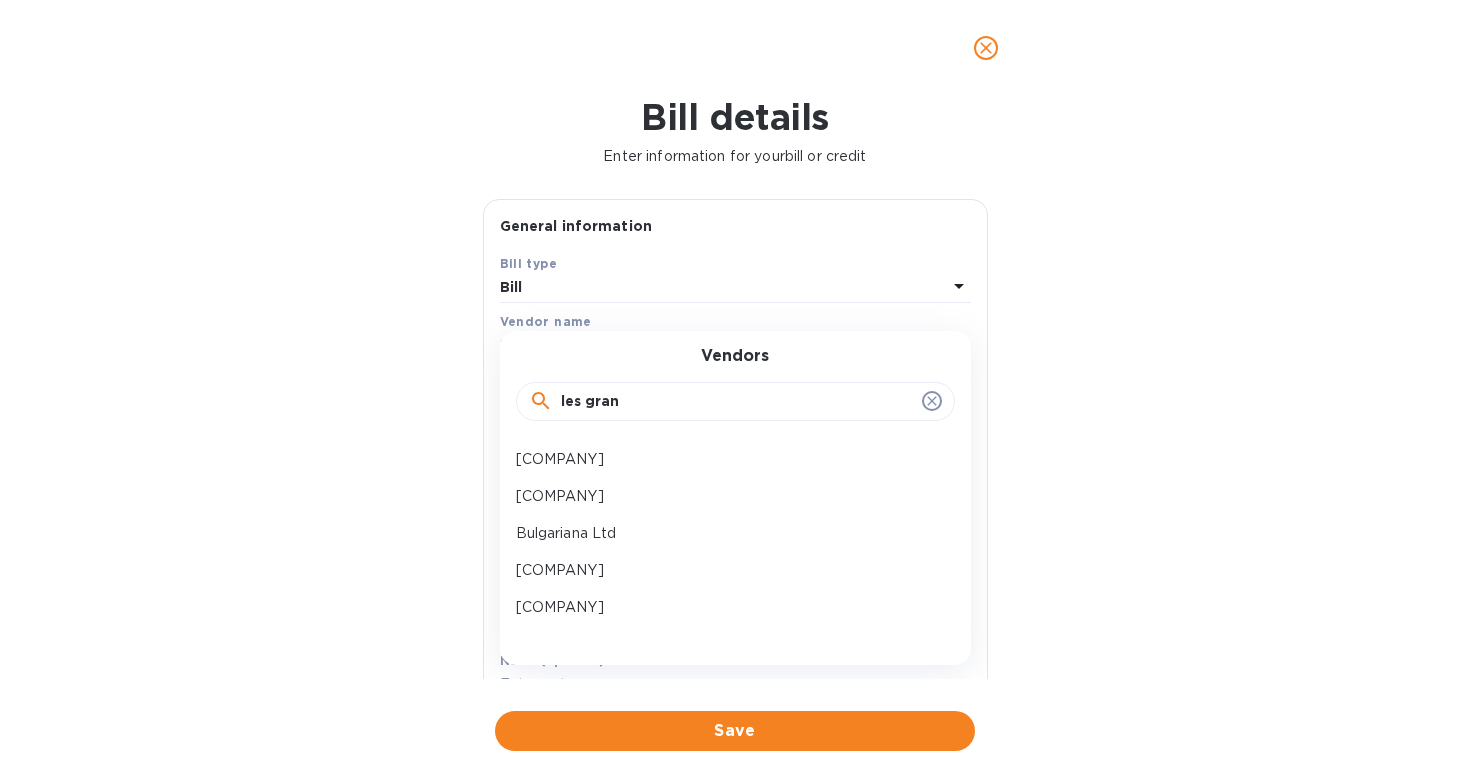 type on "les grand" 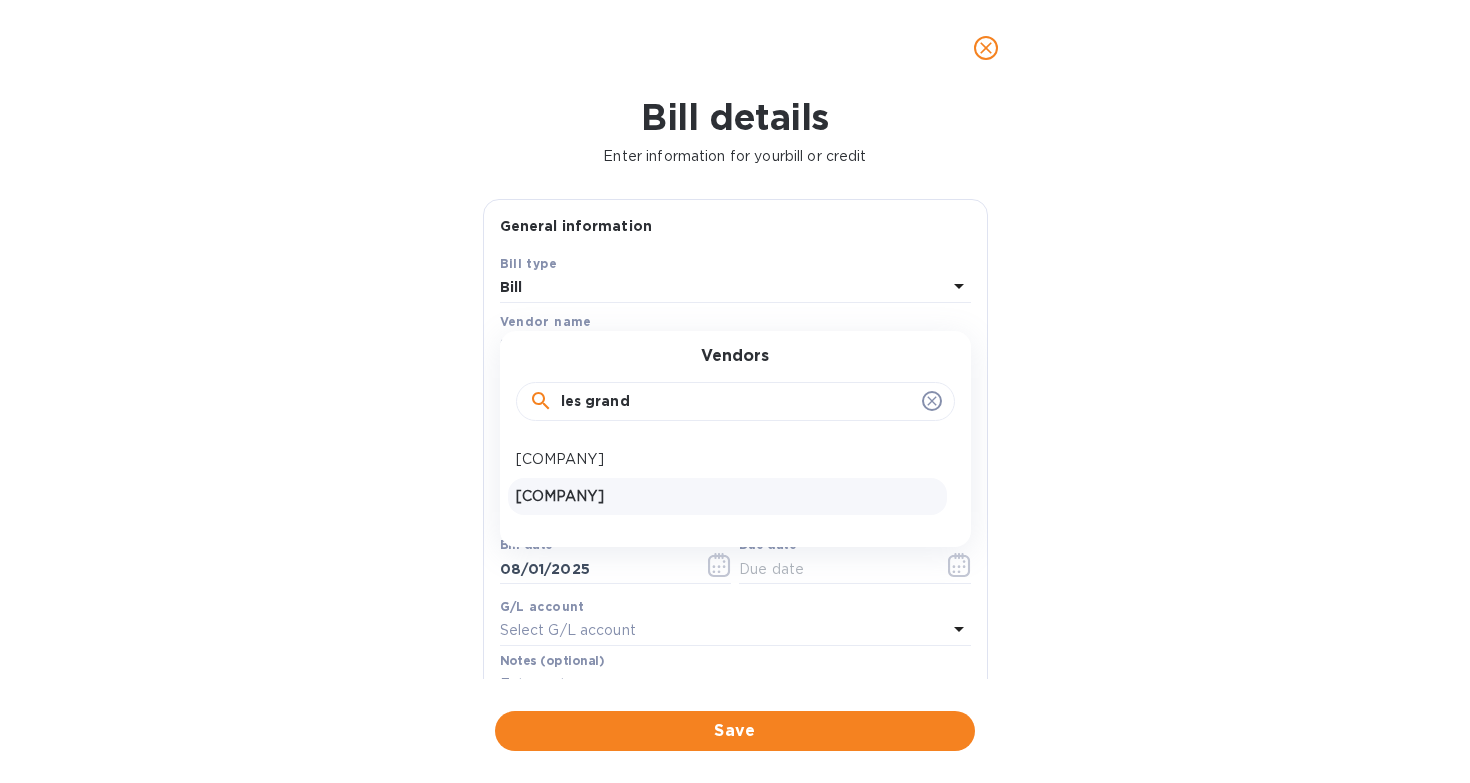 click on "[COMPANY]" at bounding box center [727, 496] 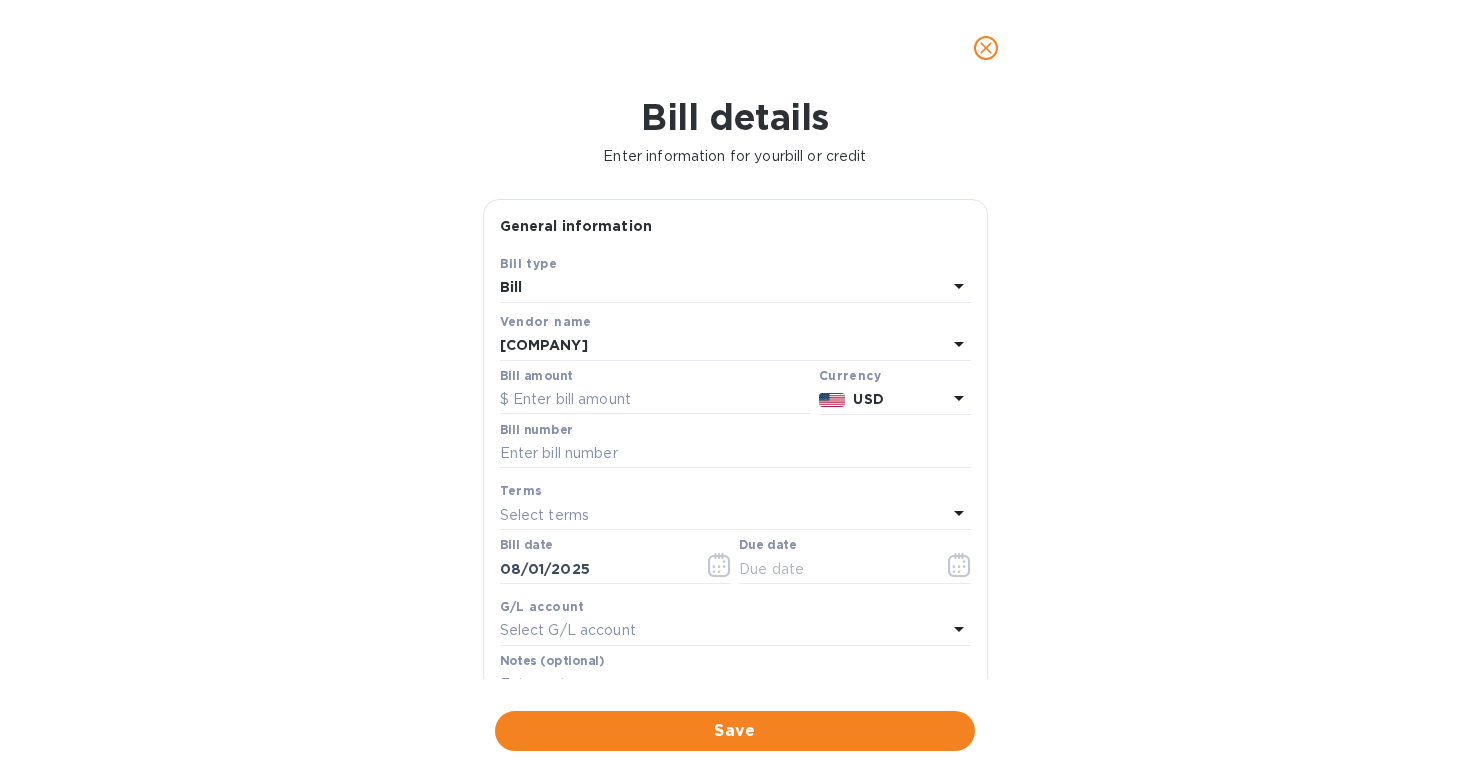 click on "USD" at bounding box center (899, 399) 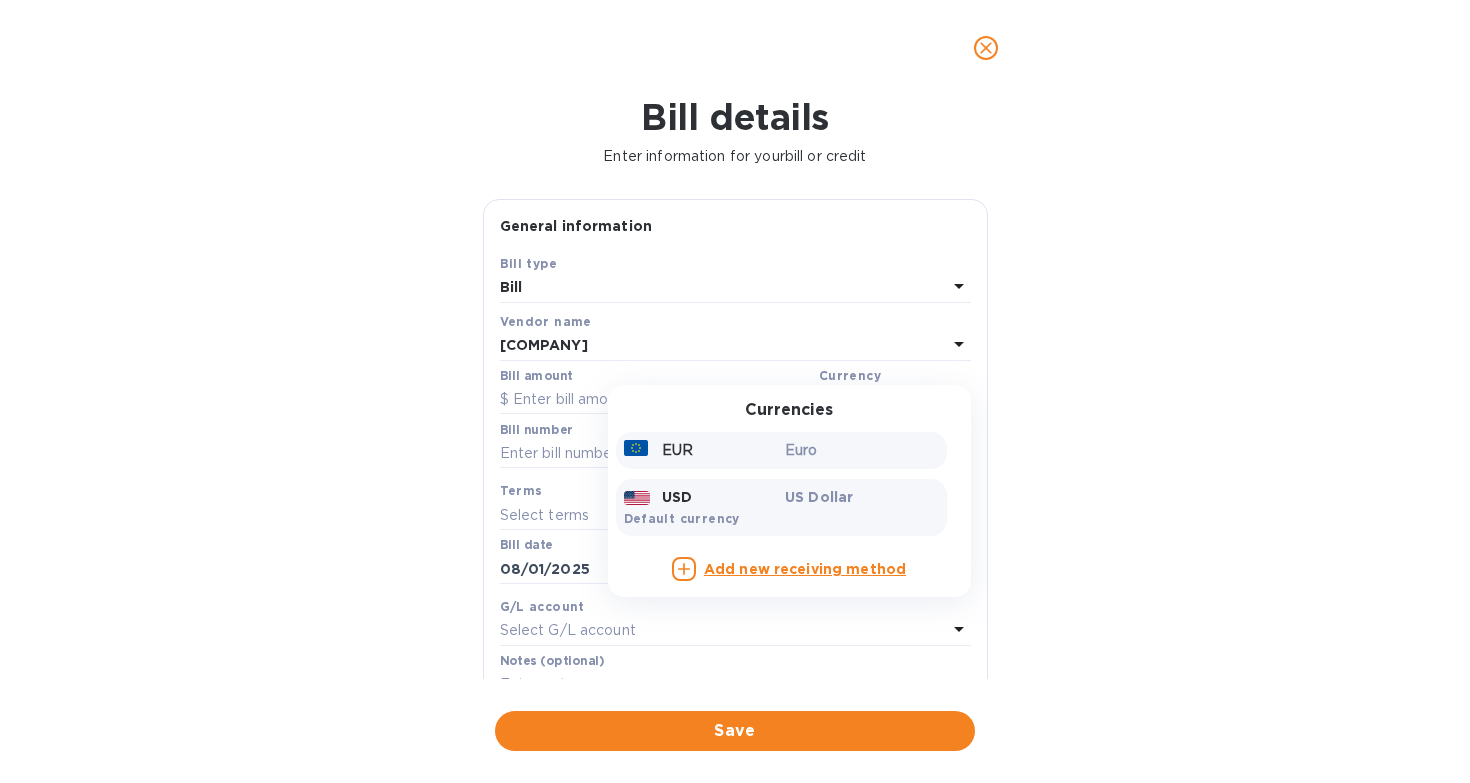 click on "EUR" at bounding box center [701, 450] 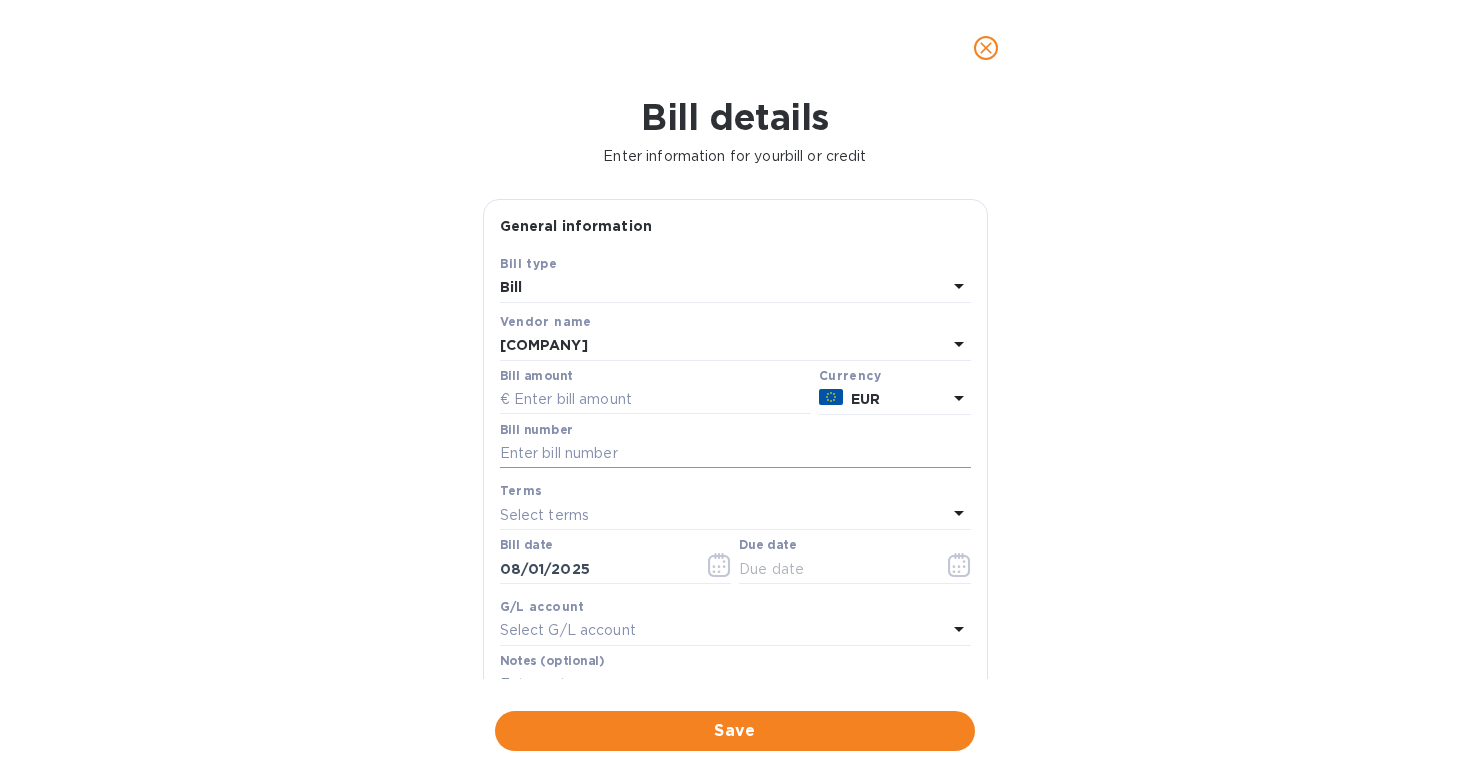 click at bounding box center [735, 454] 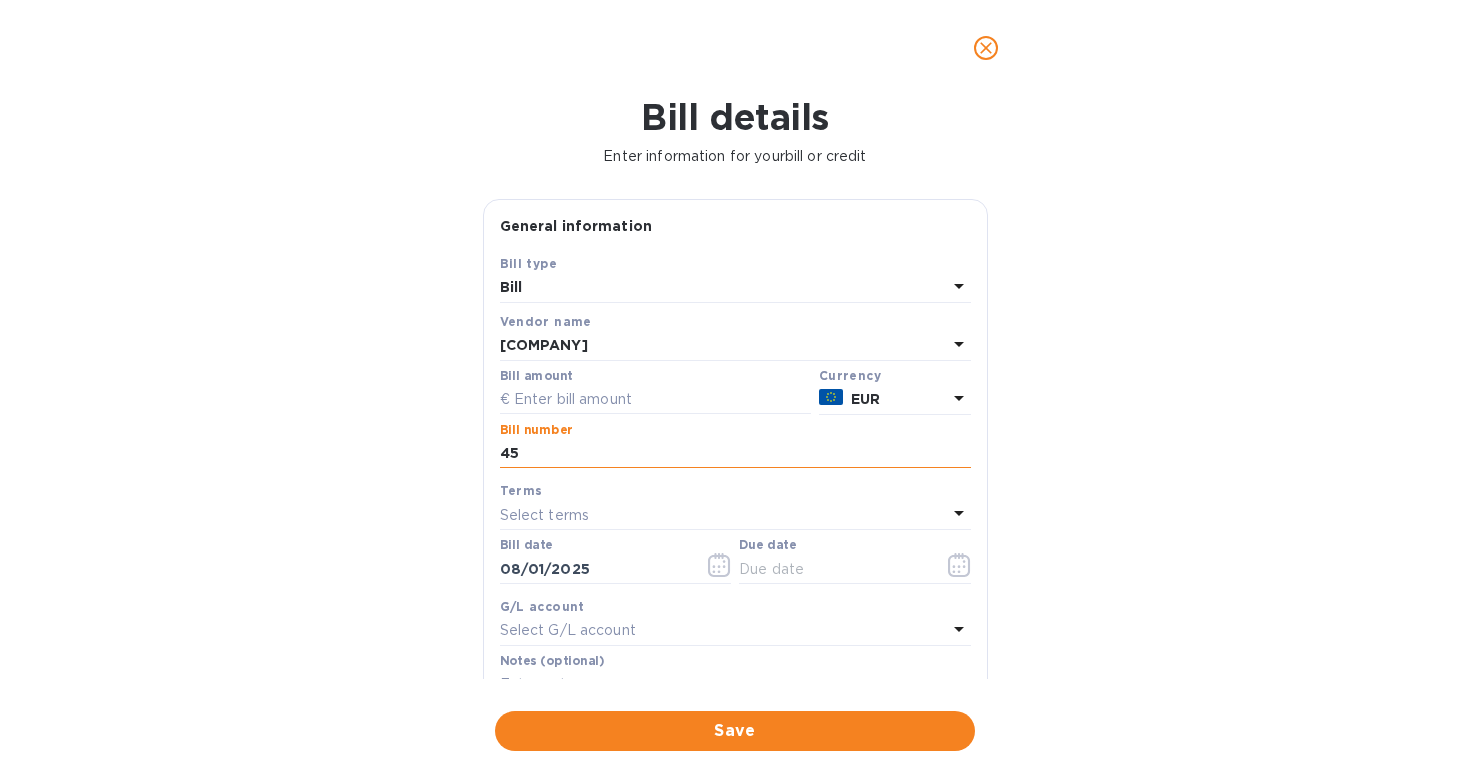 type on "4" 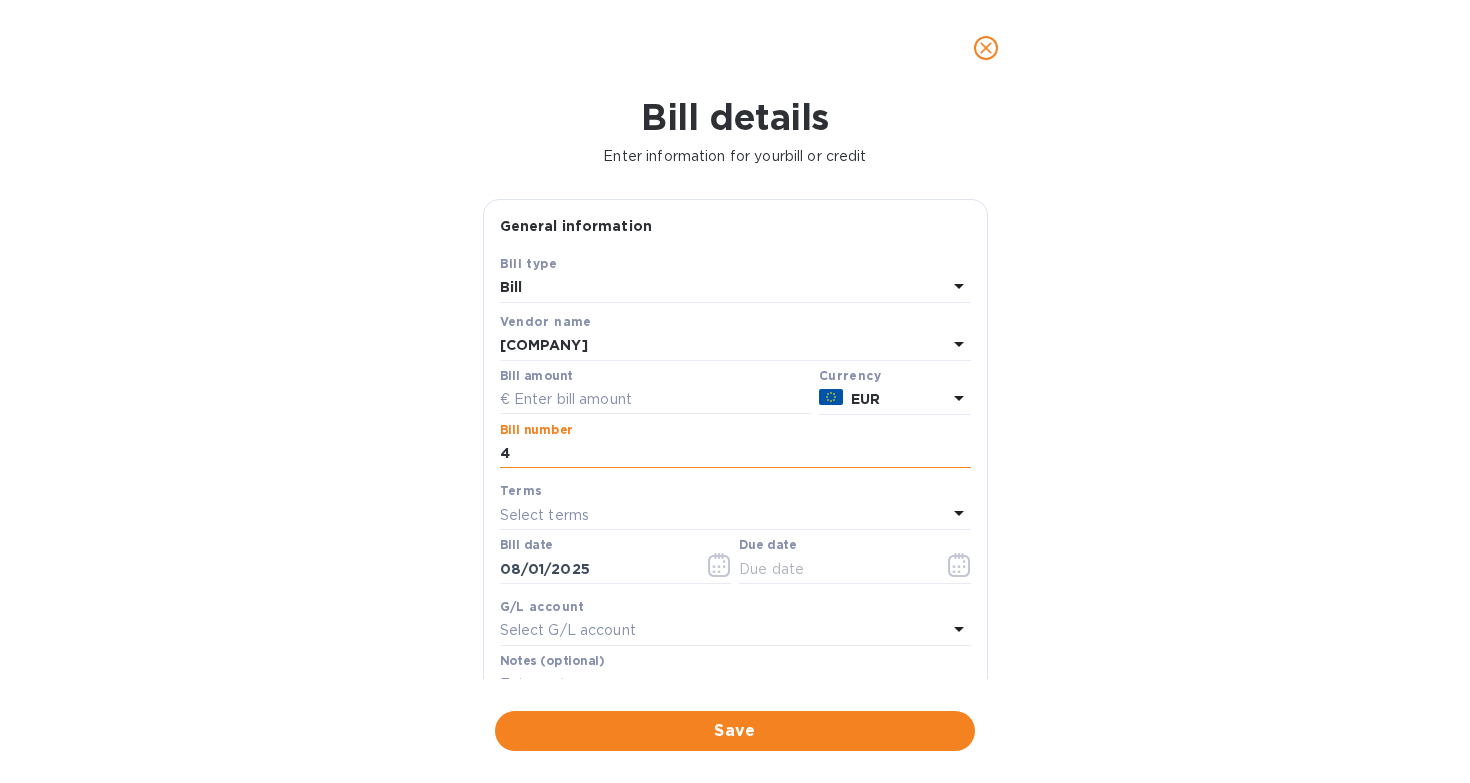 type 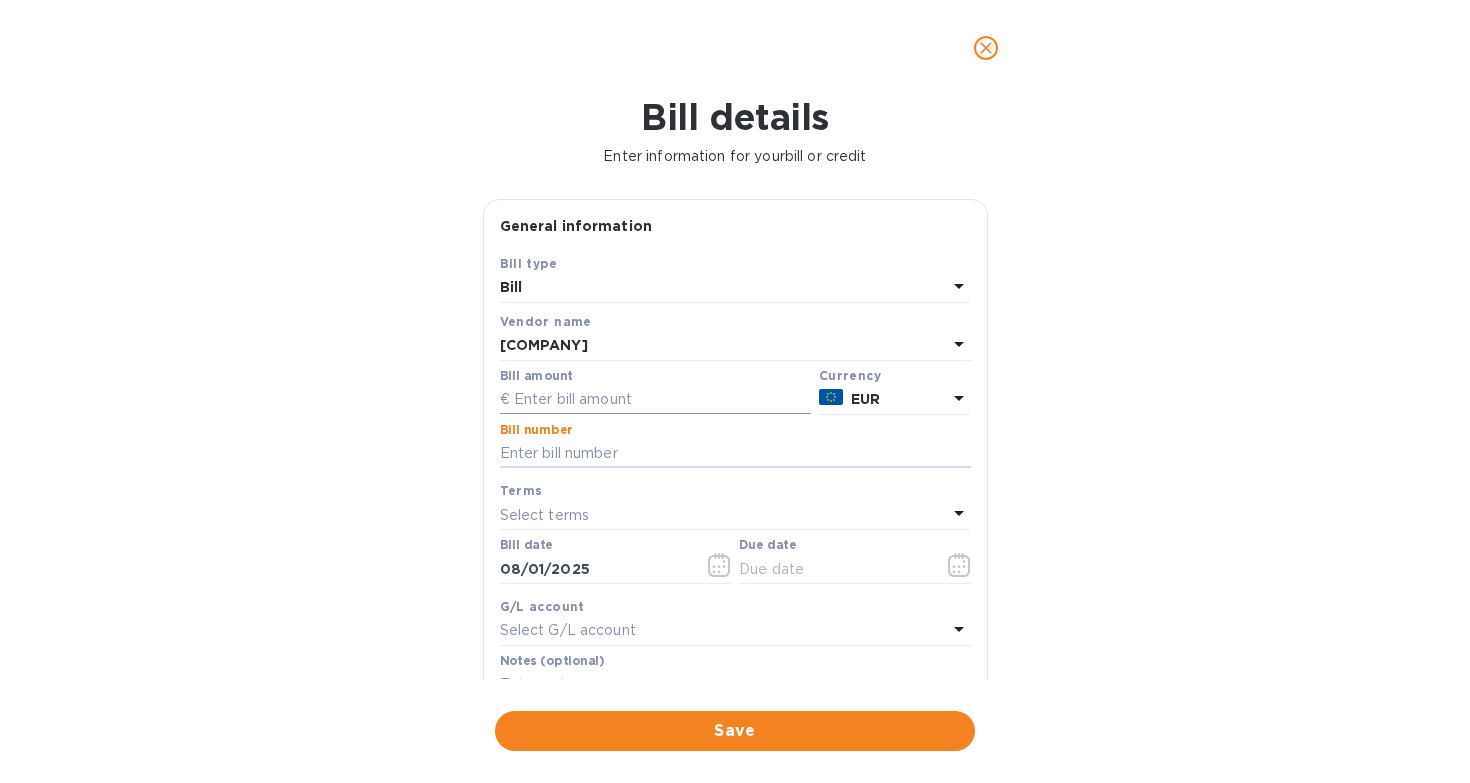 click at bounding box center (655, 400) 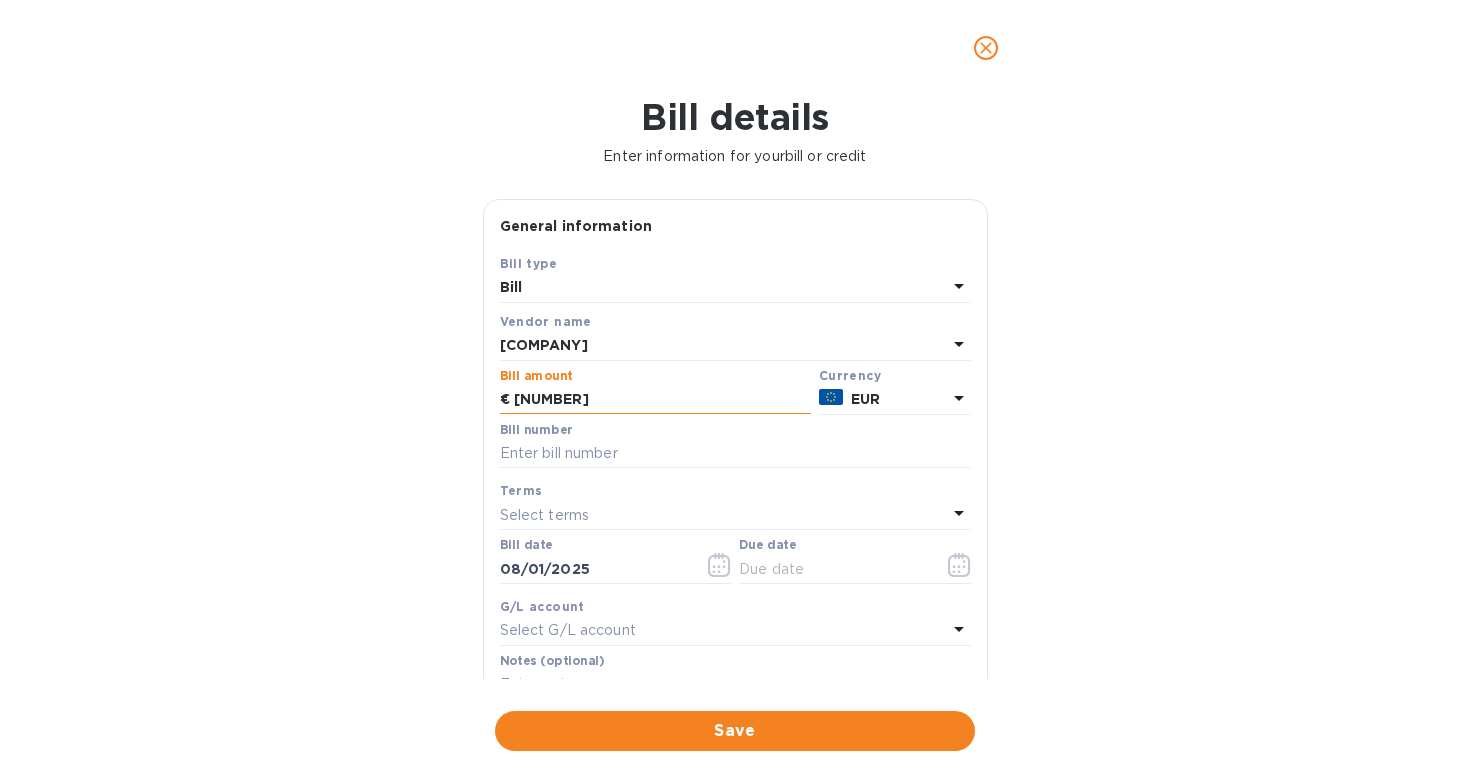 type on "45,360" 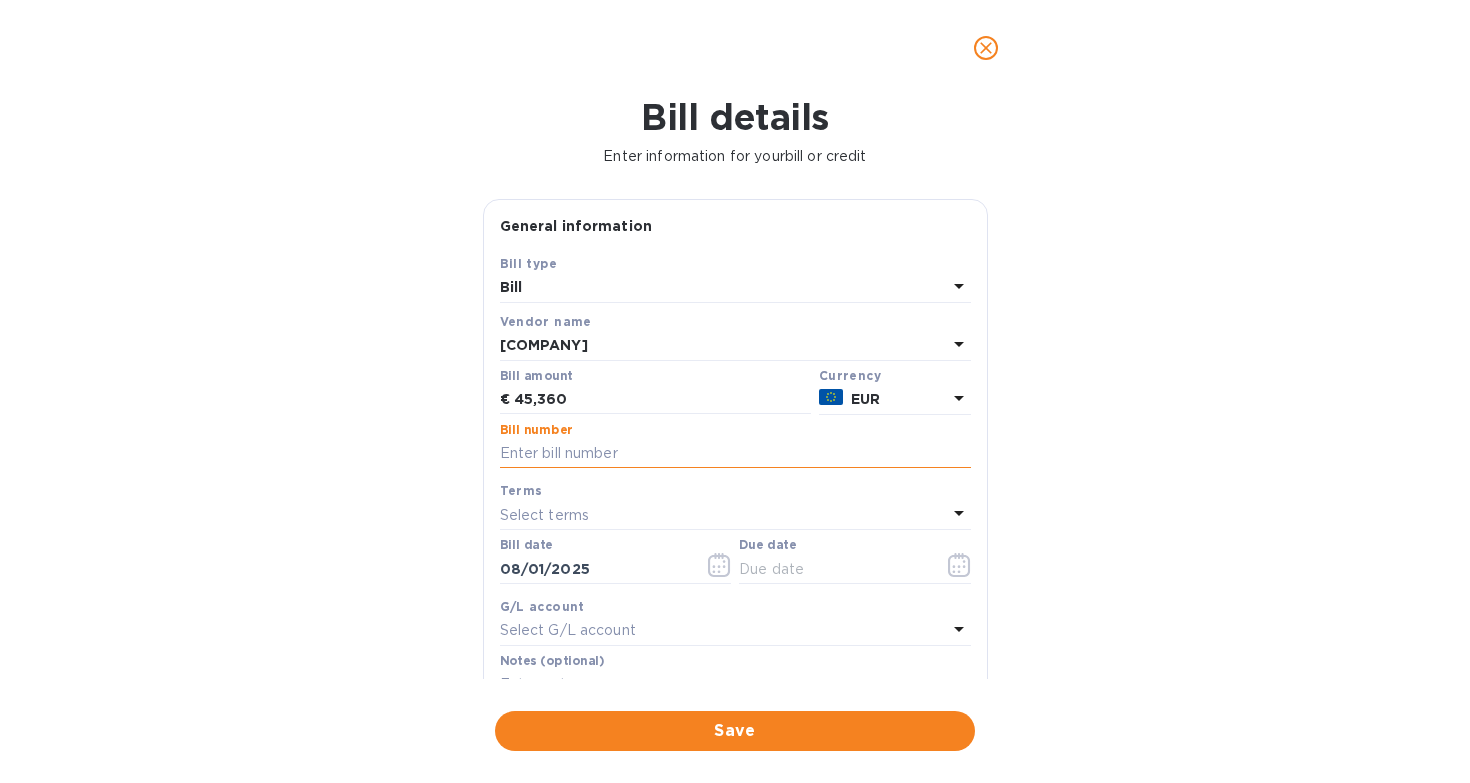 click at bounding box center (735, 454) 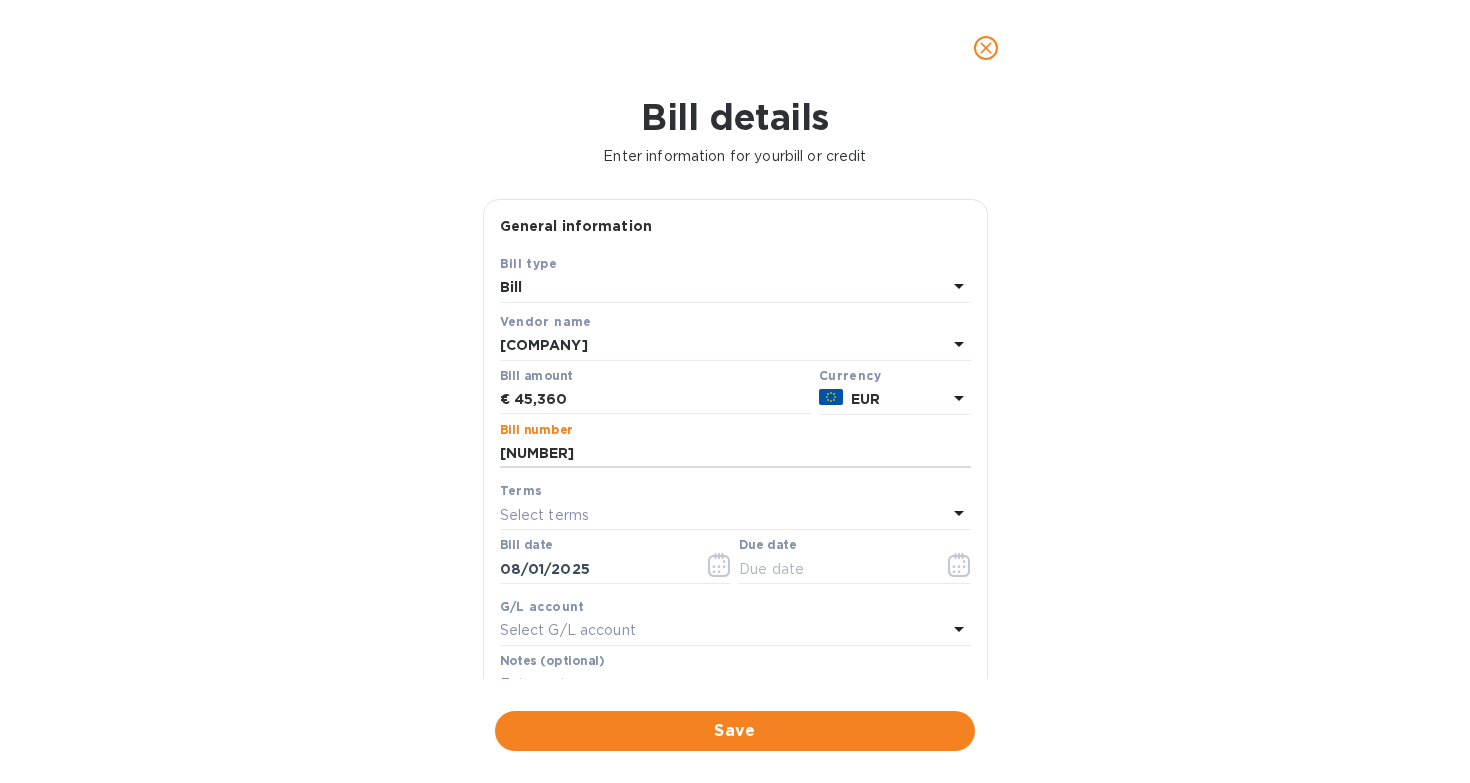 type on "[NUMBER]" 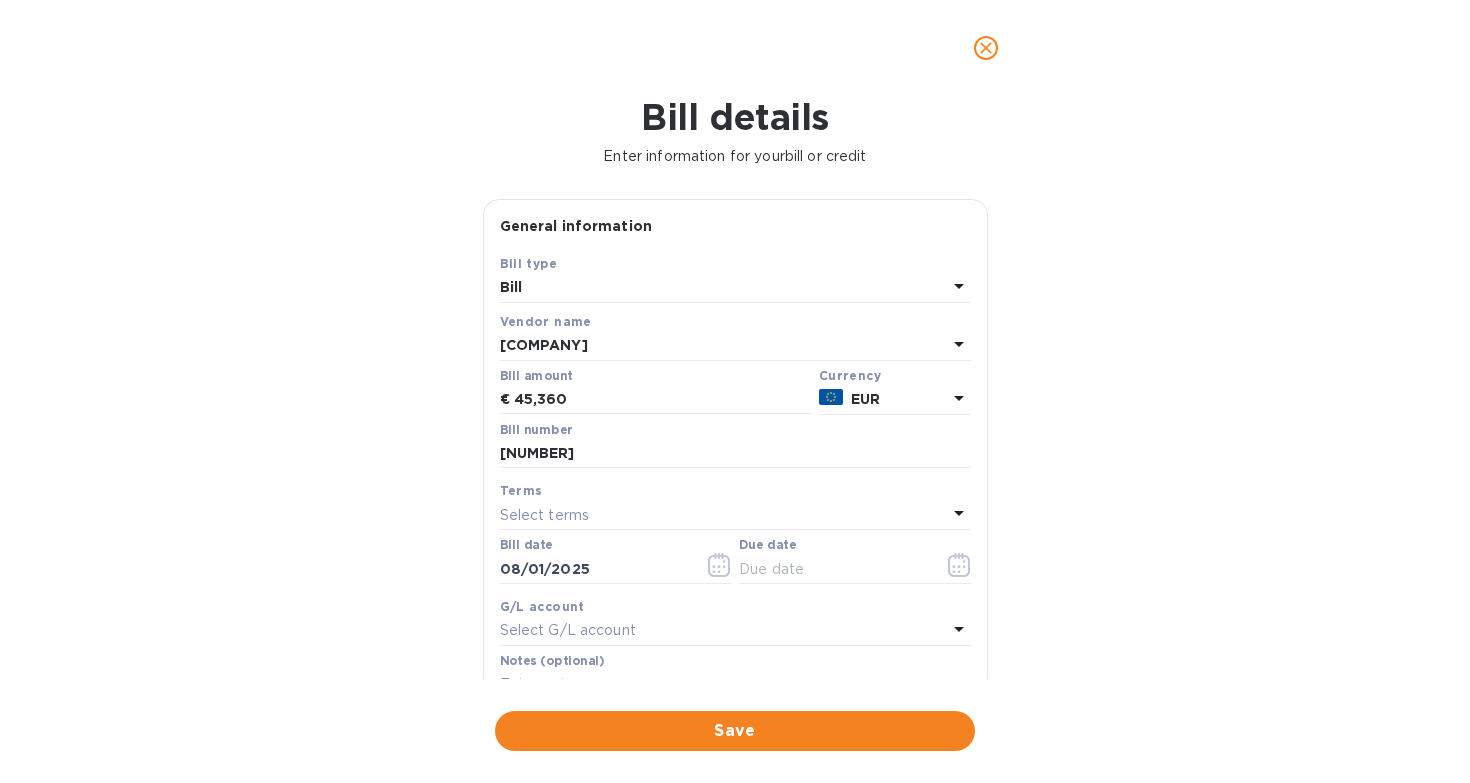 click on "Select terms" at bounding box center (723, 515) 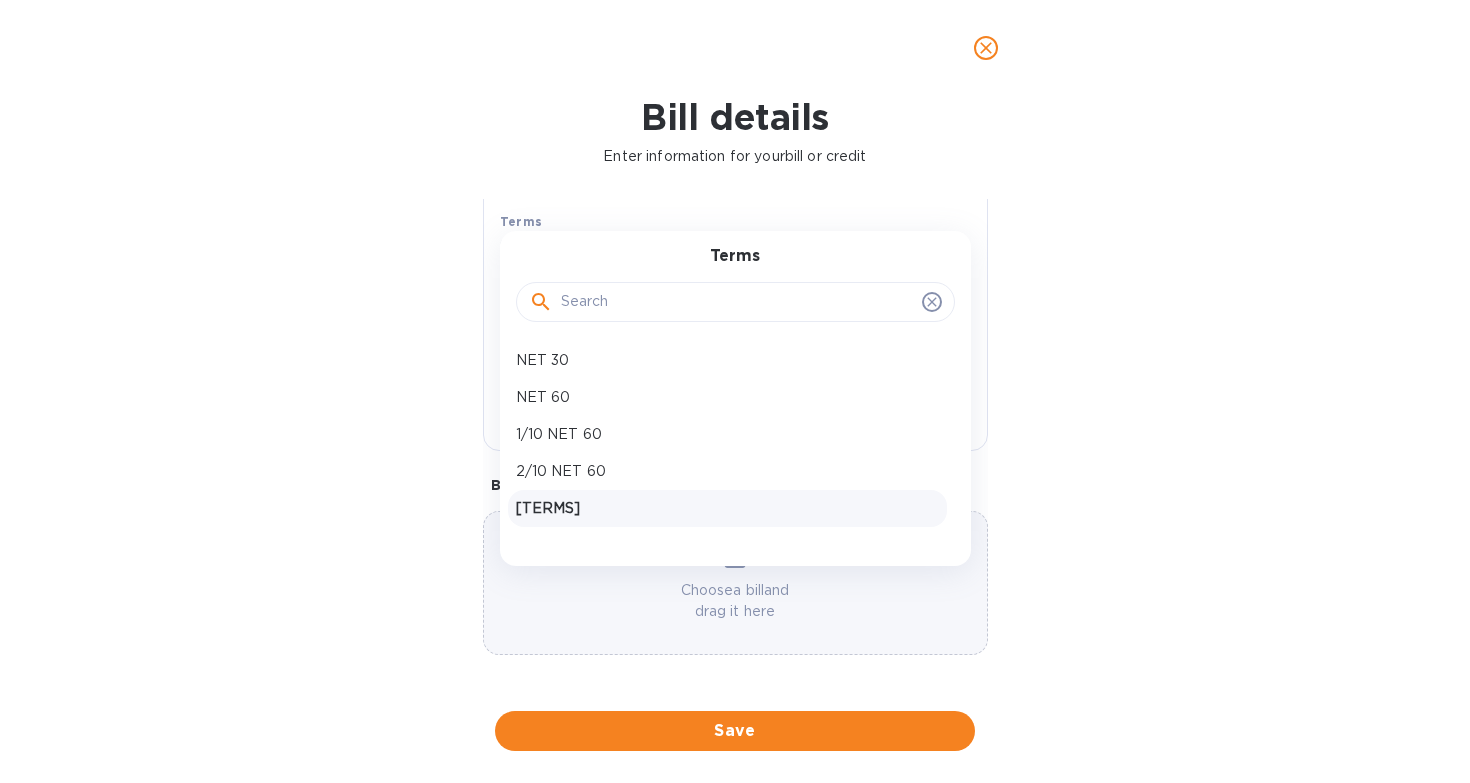 scroll, scrollTop: 282, scrollLeft: 0, axis: vertical 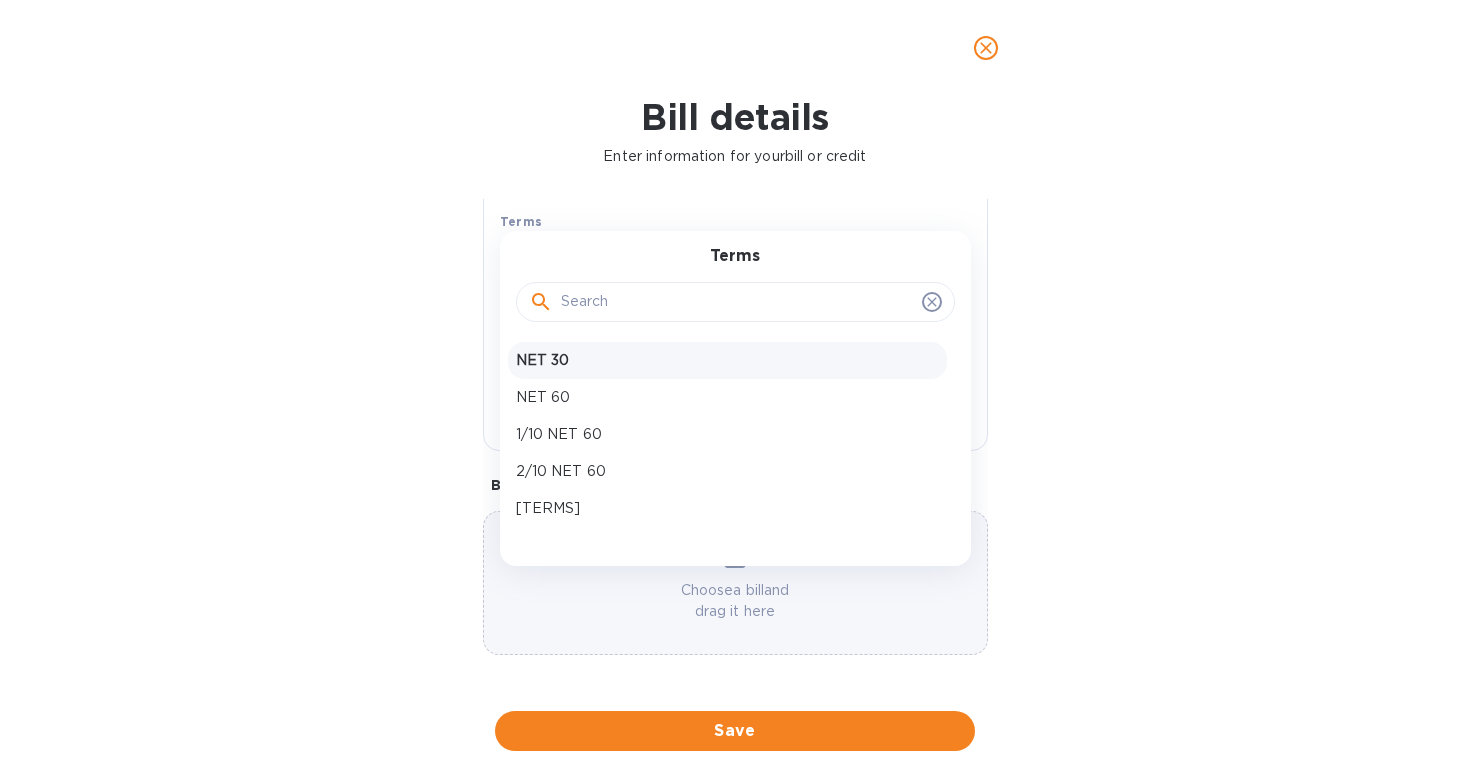 click on "NET 30" at bounding box center (727, 360) 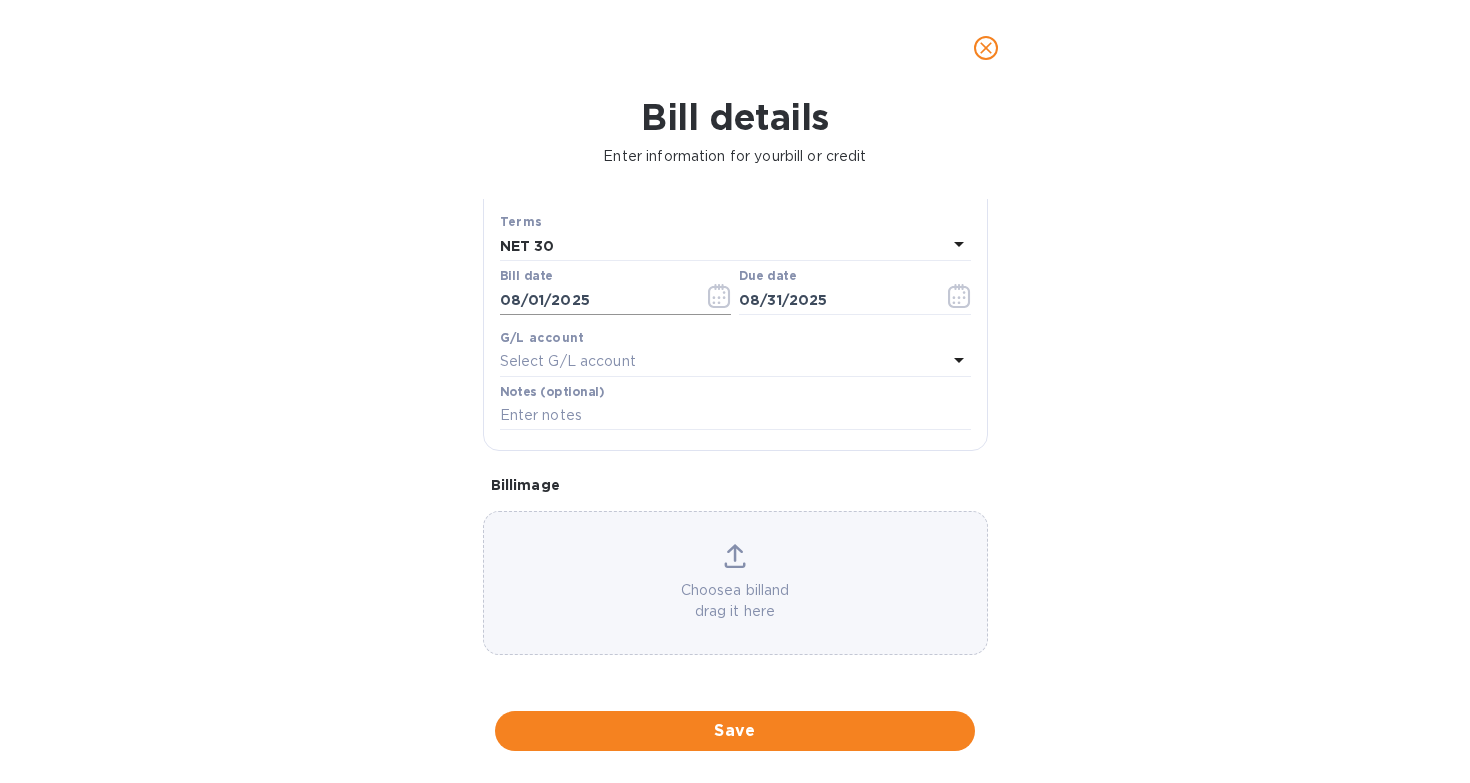 click 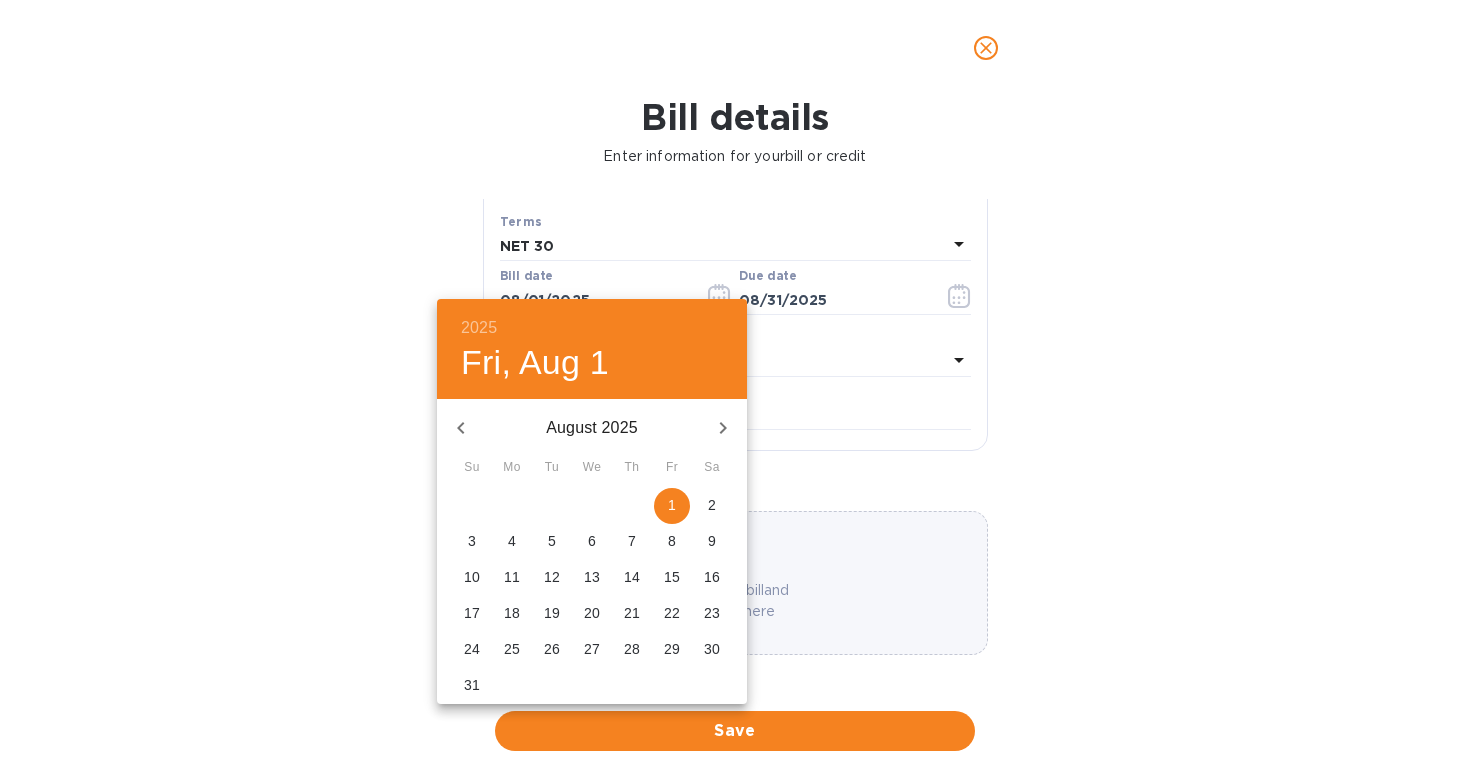 click 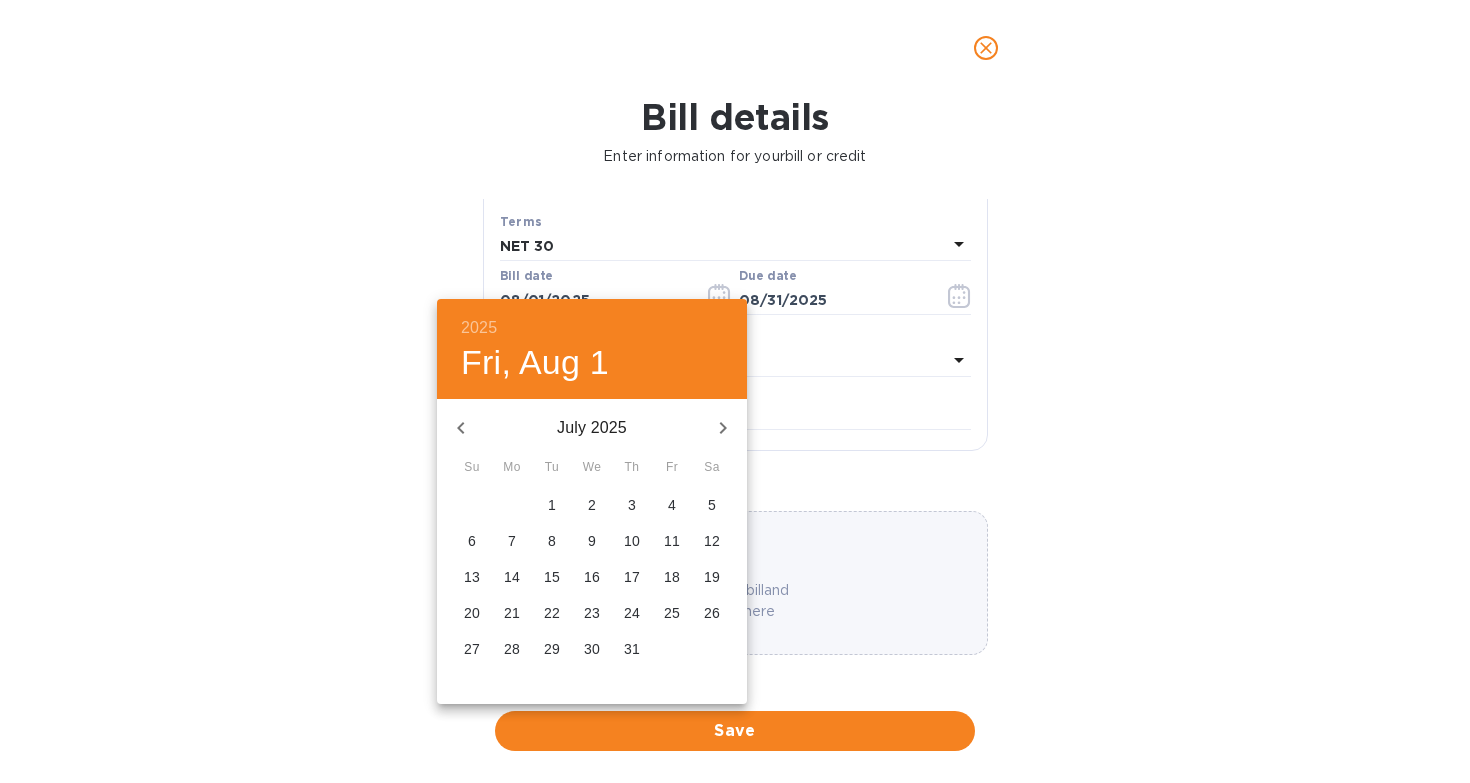 click on "15" at bounding box center [552, 577] 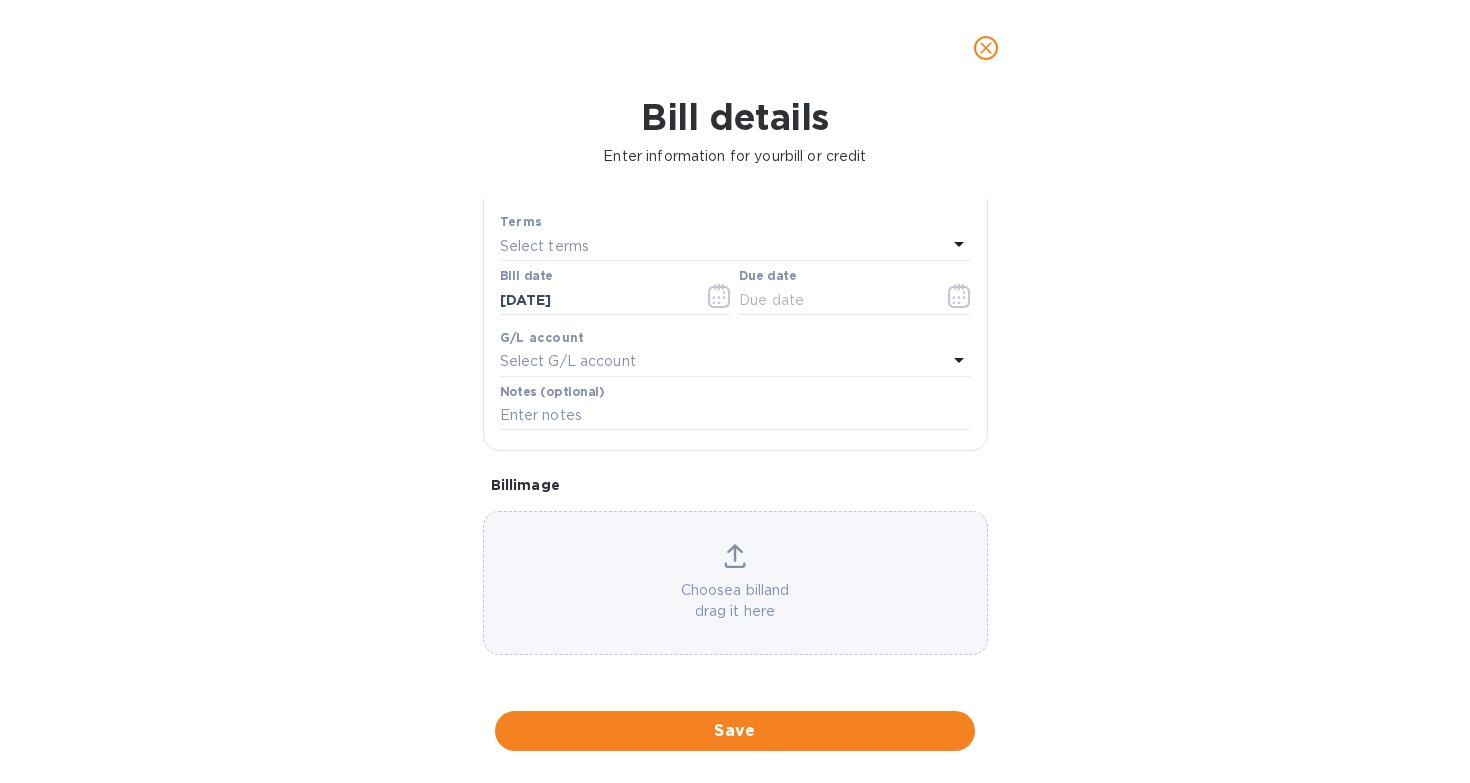 click on "Select terms" at bounding box center [723, 246] 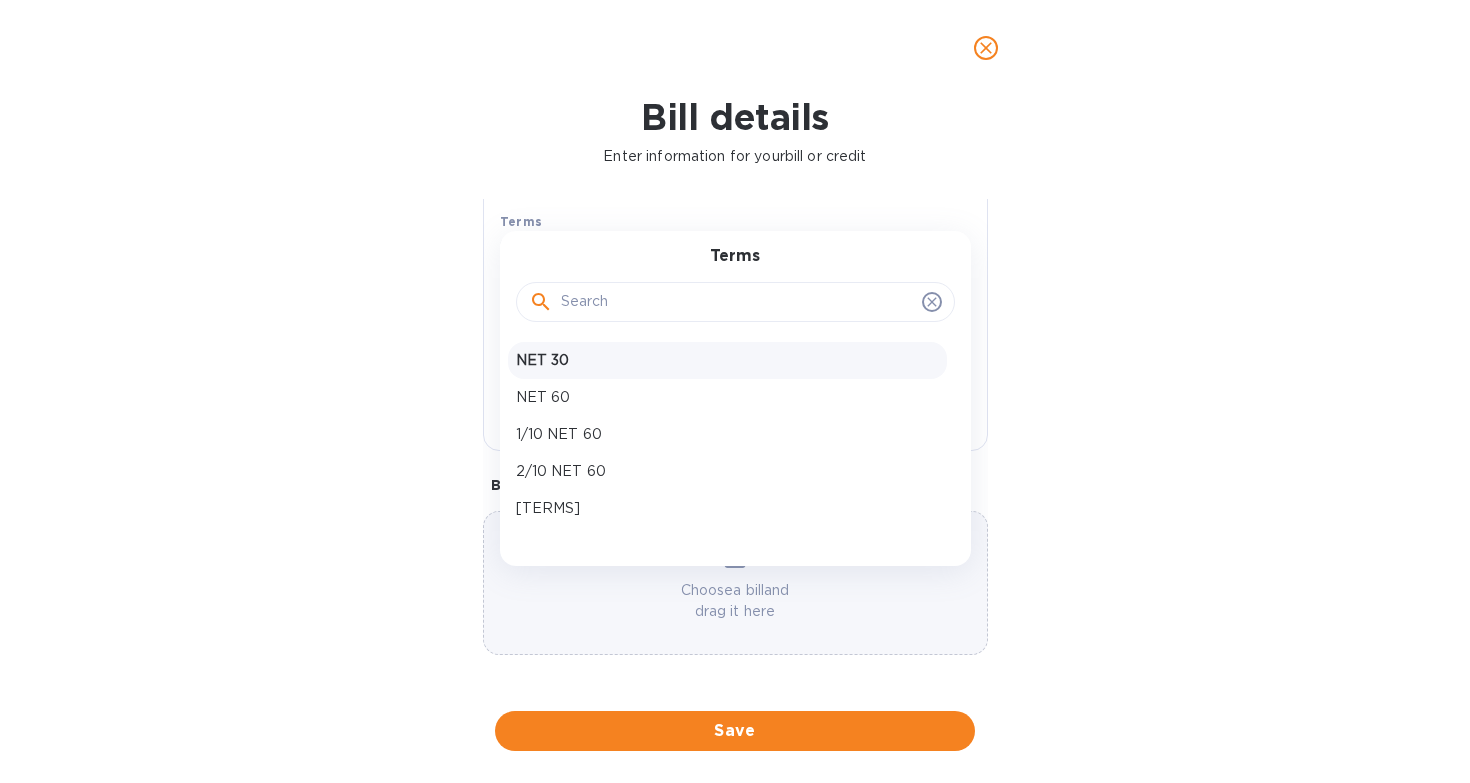 click on "NET 30" at bounding box center [727, 360] 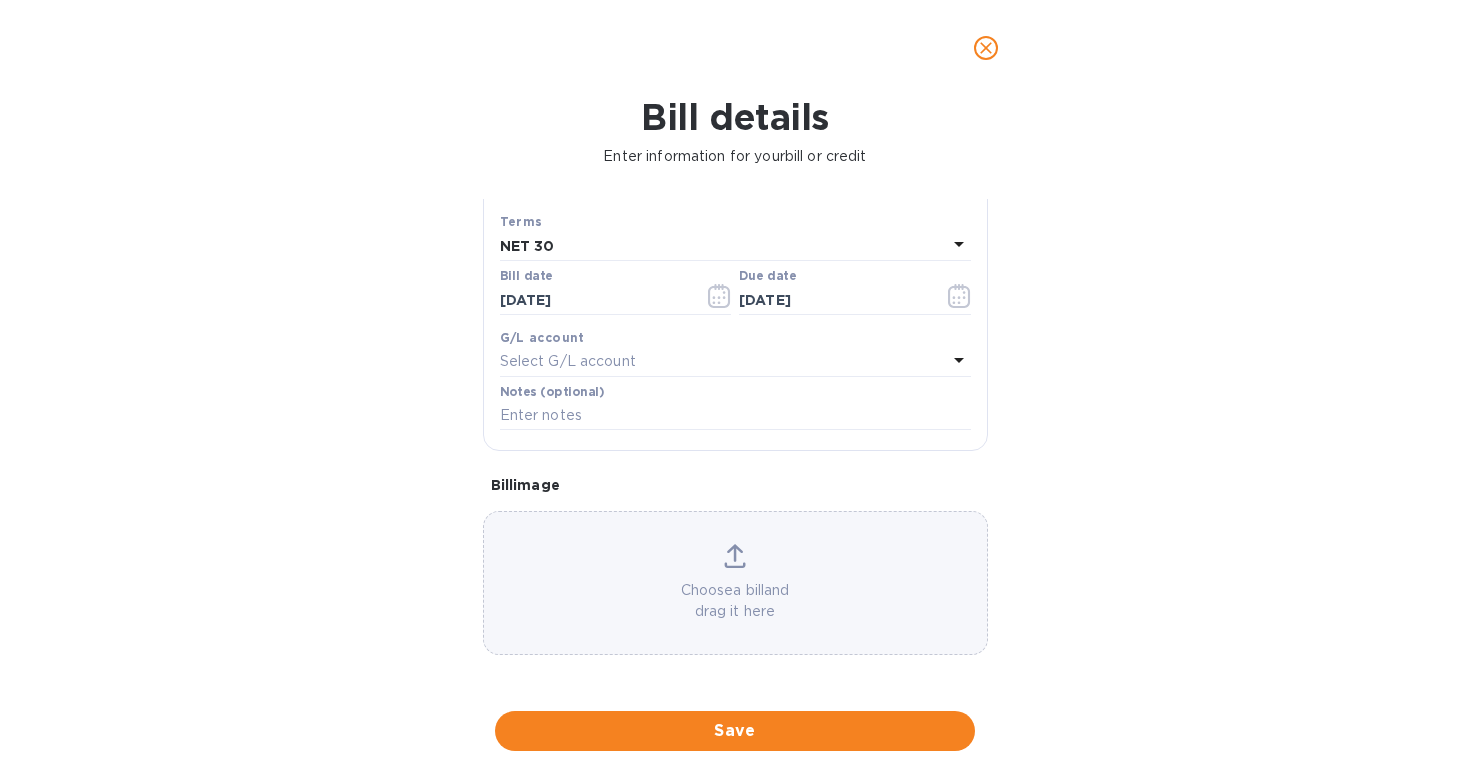 scroll, scrollTop: 0, scrollLeft: 0, axis: both 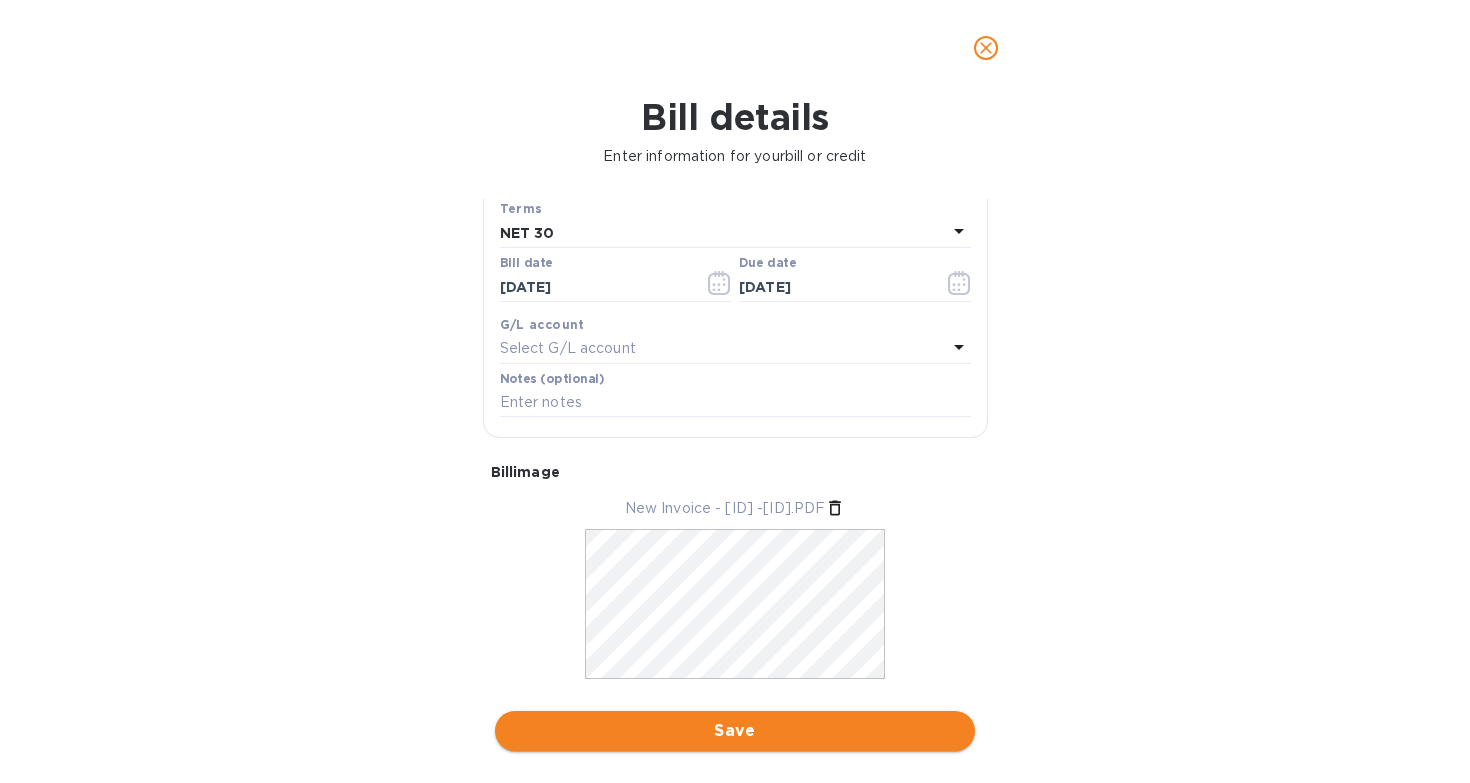 click on "Save" at bounding box center (735, 731) 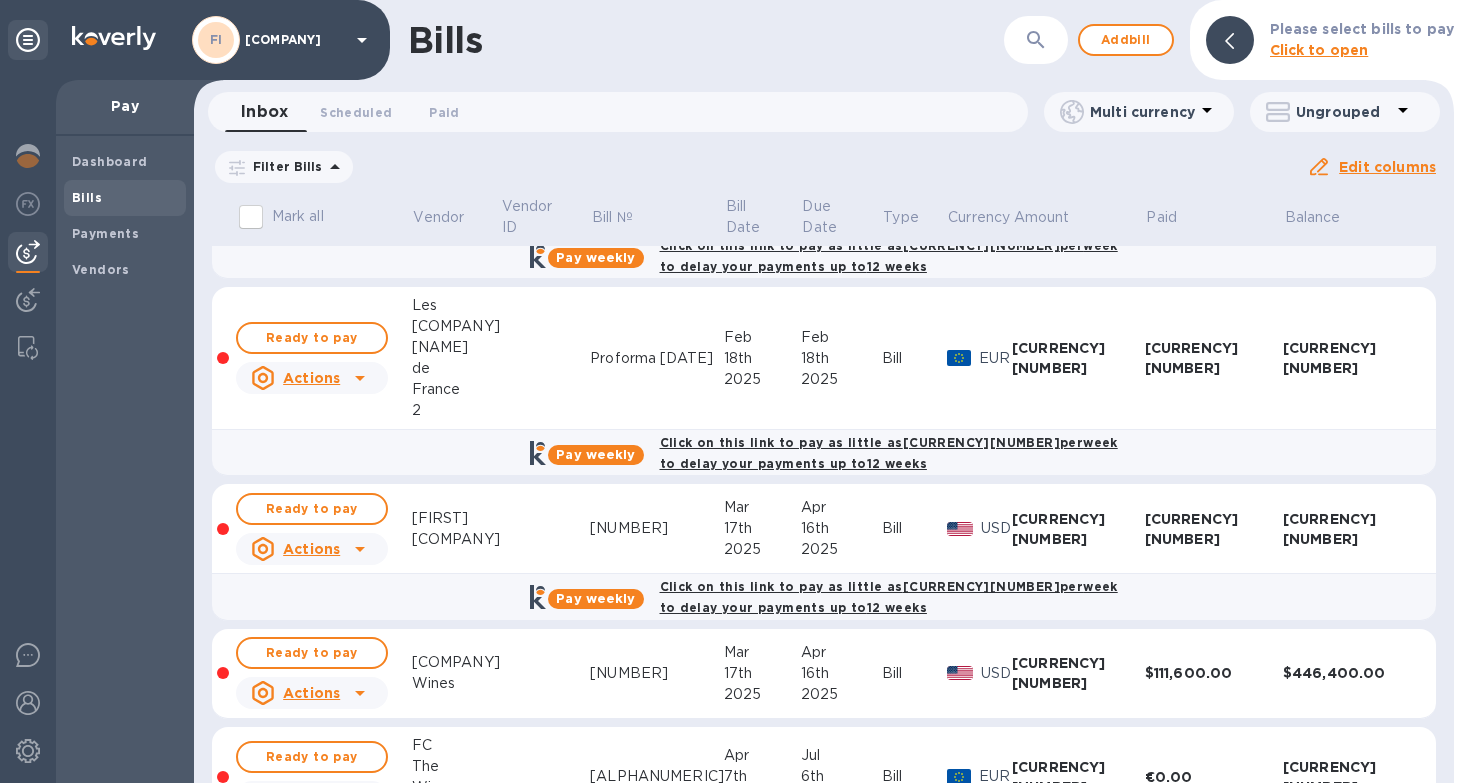 scroll, scrollTop: 0, scrollLeft: 0, axis: both 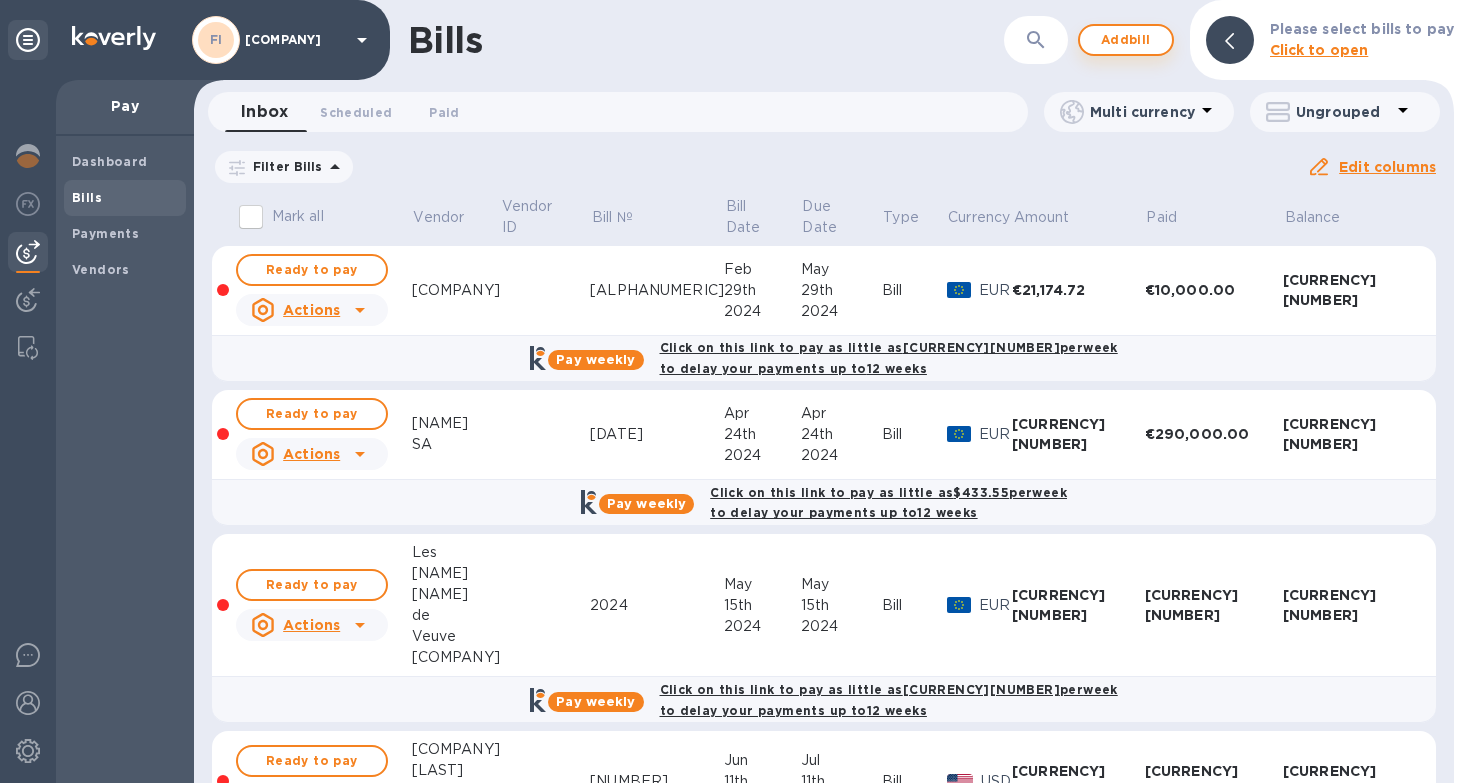 click on "Add   bill" at bounding box center (1126, 40) 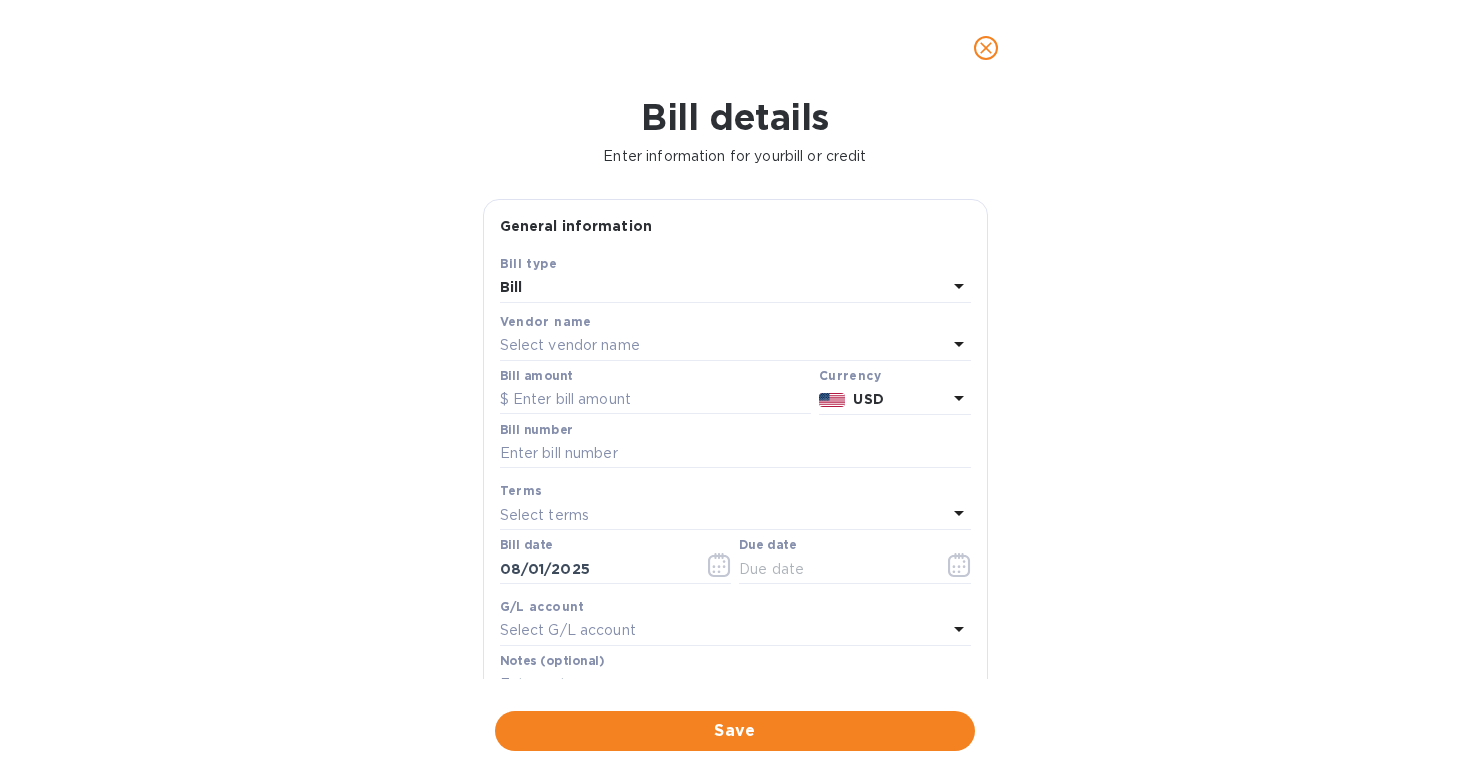 click on "Select vendor name" at bounding box center [570, 345] 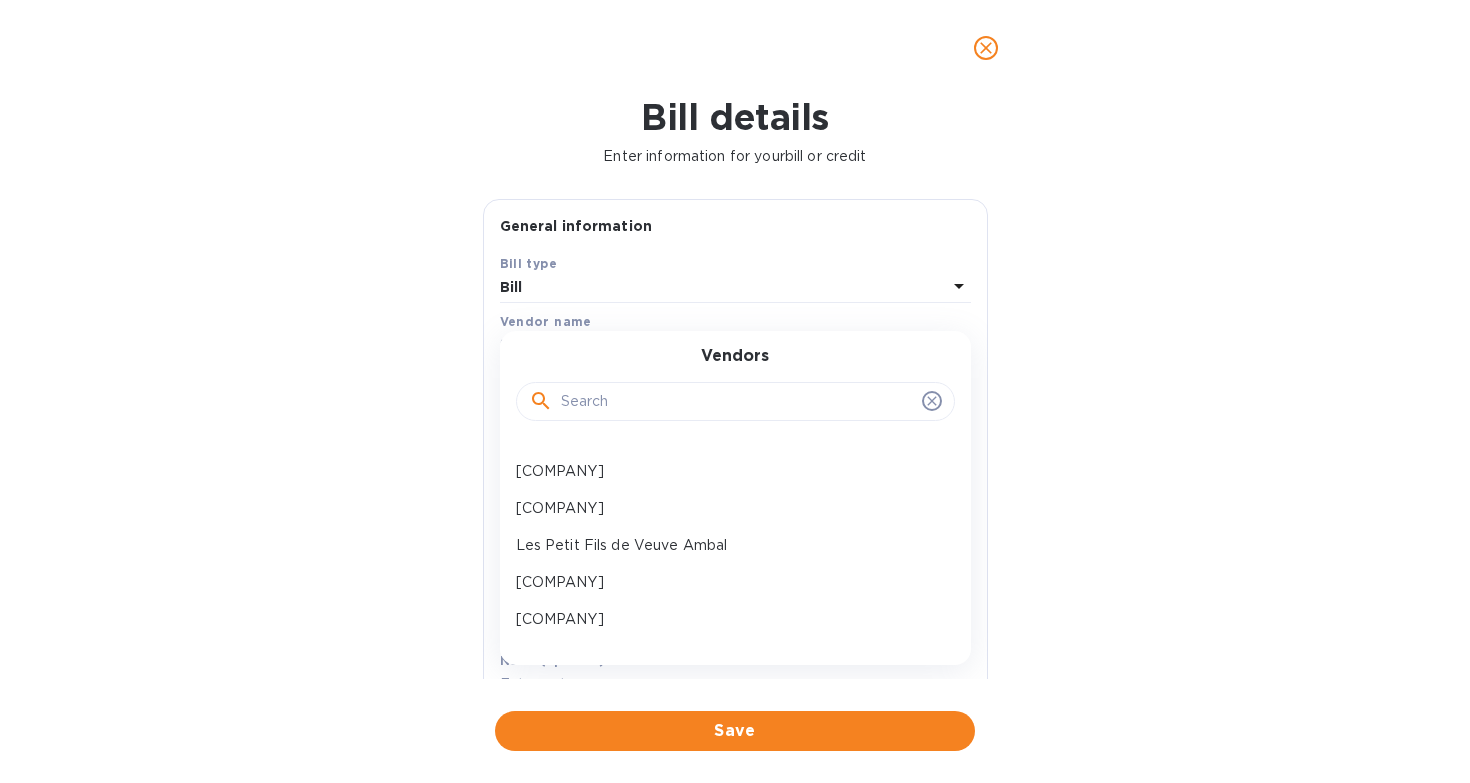 scroll, scrollTop: 538, scrollLeft: 0, axis: vertical 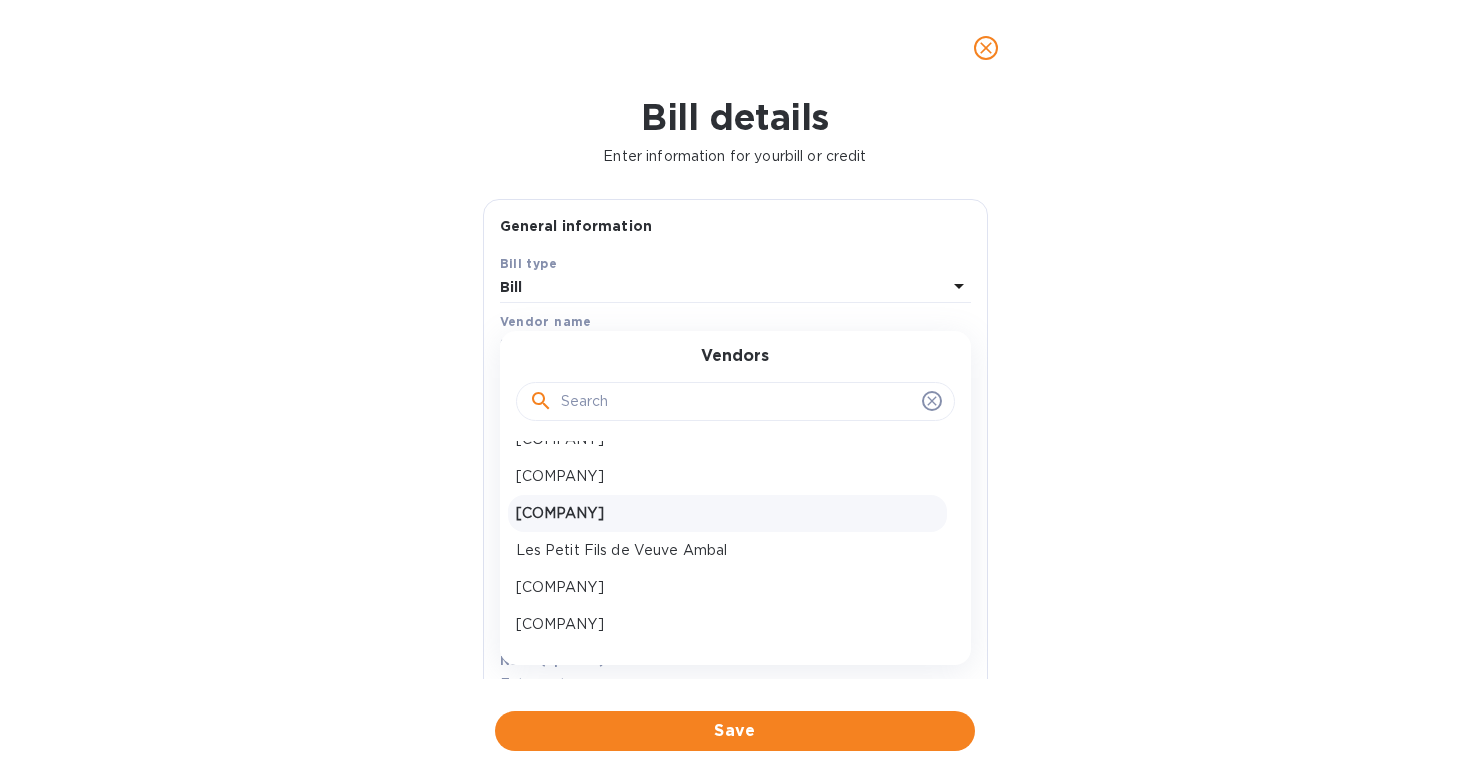 click on "[COMPANY]" at bounding box center [727, 513] 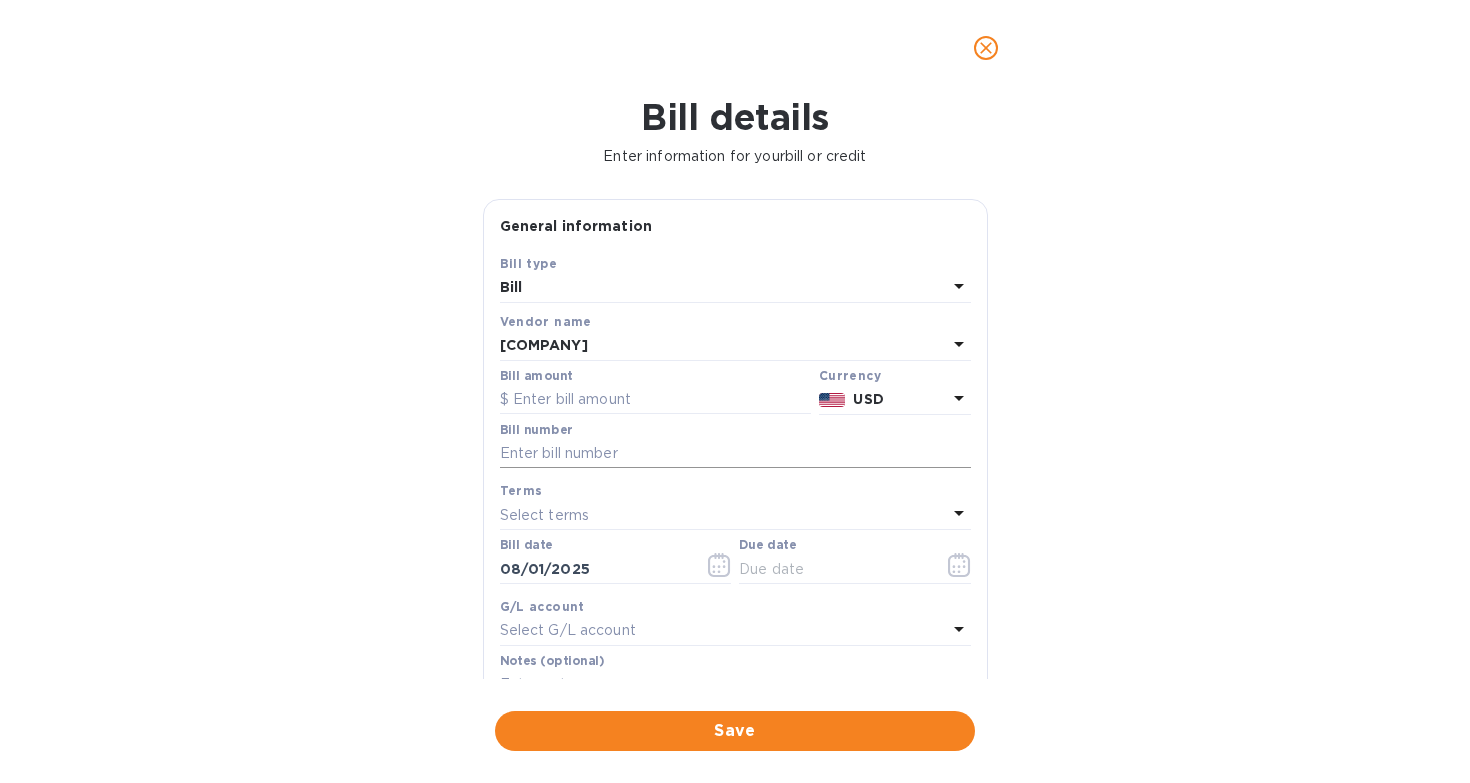 click at bounding box center (735, 454) 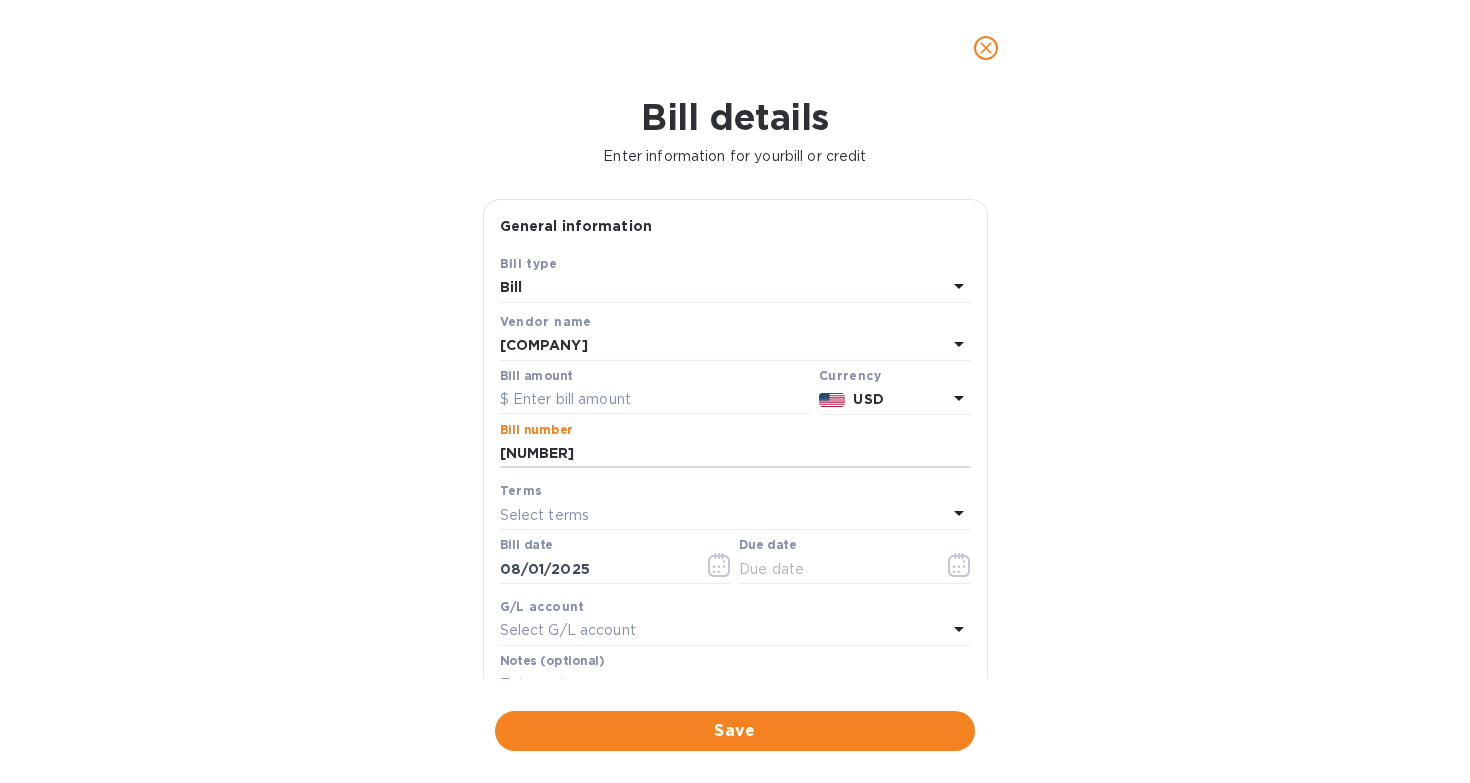 type on "[NUMBER]" 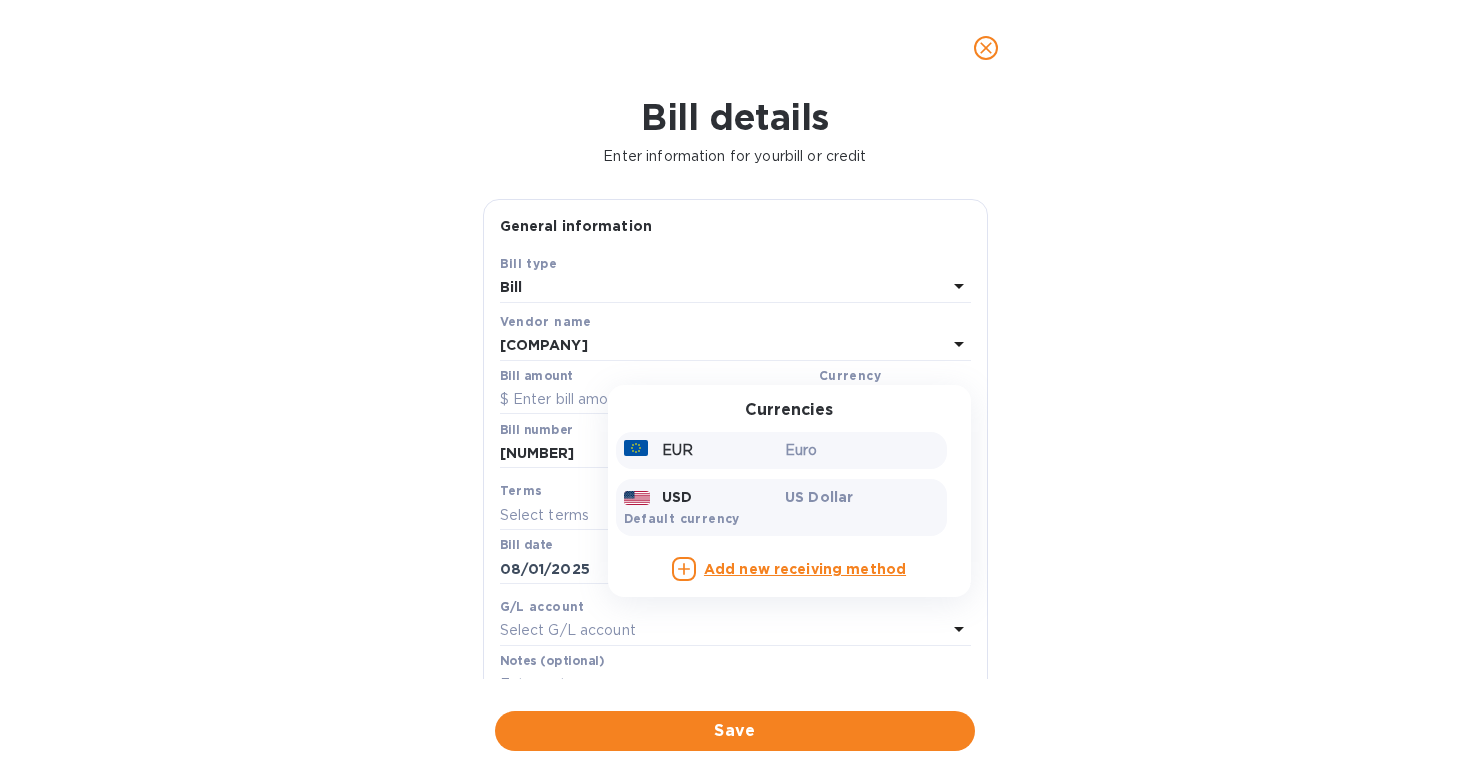 click on "Euro" at bounding box center [862, 450] 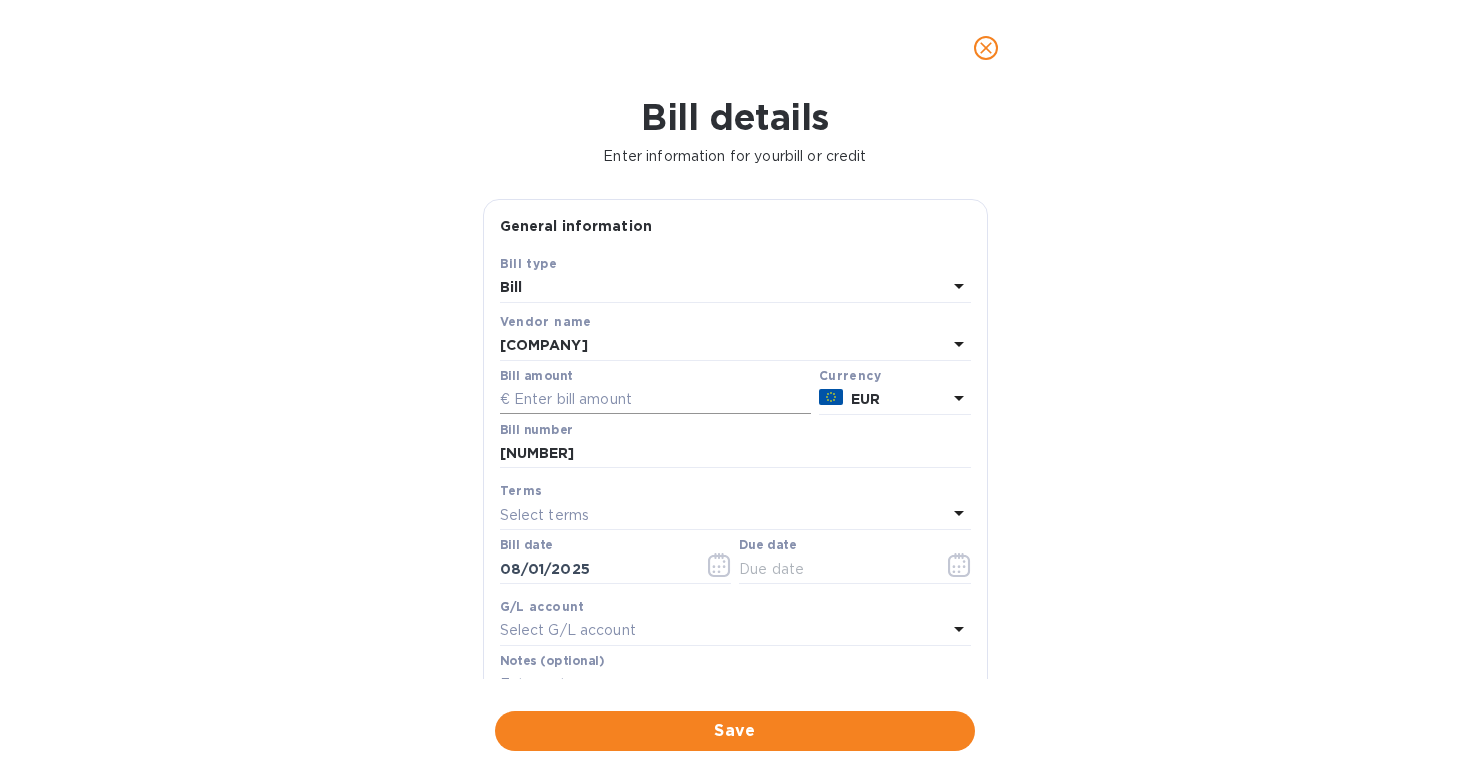 click at bounding box center (655, 400) 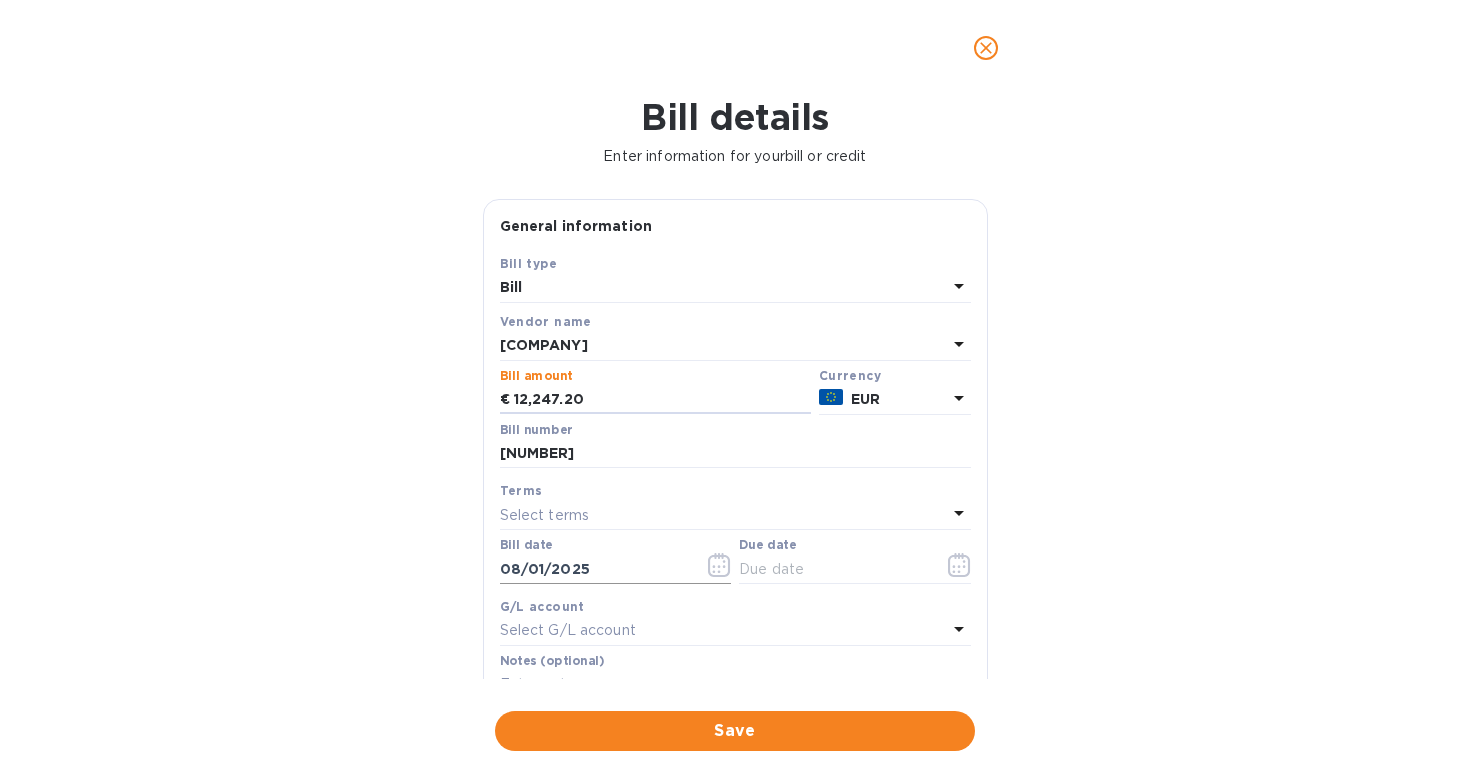 type on "12,247.20" 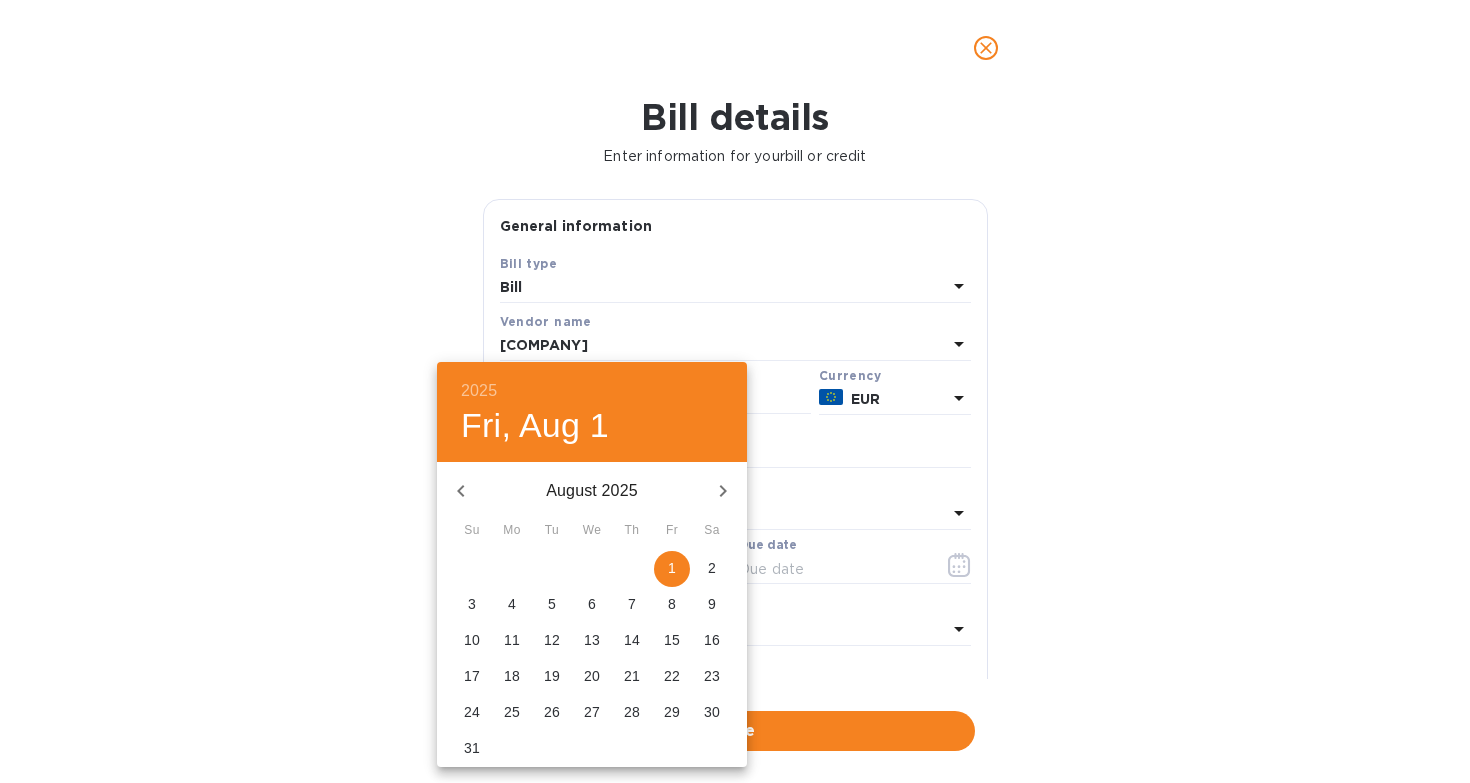 click 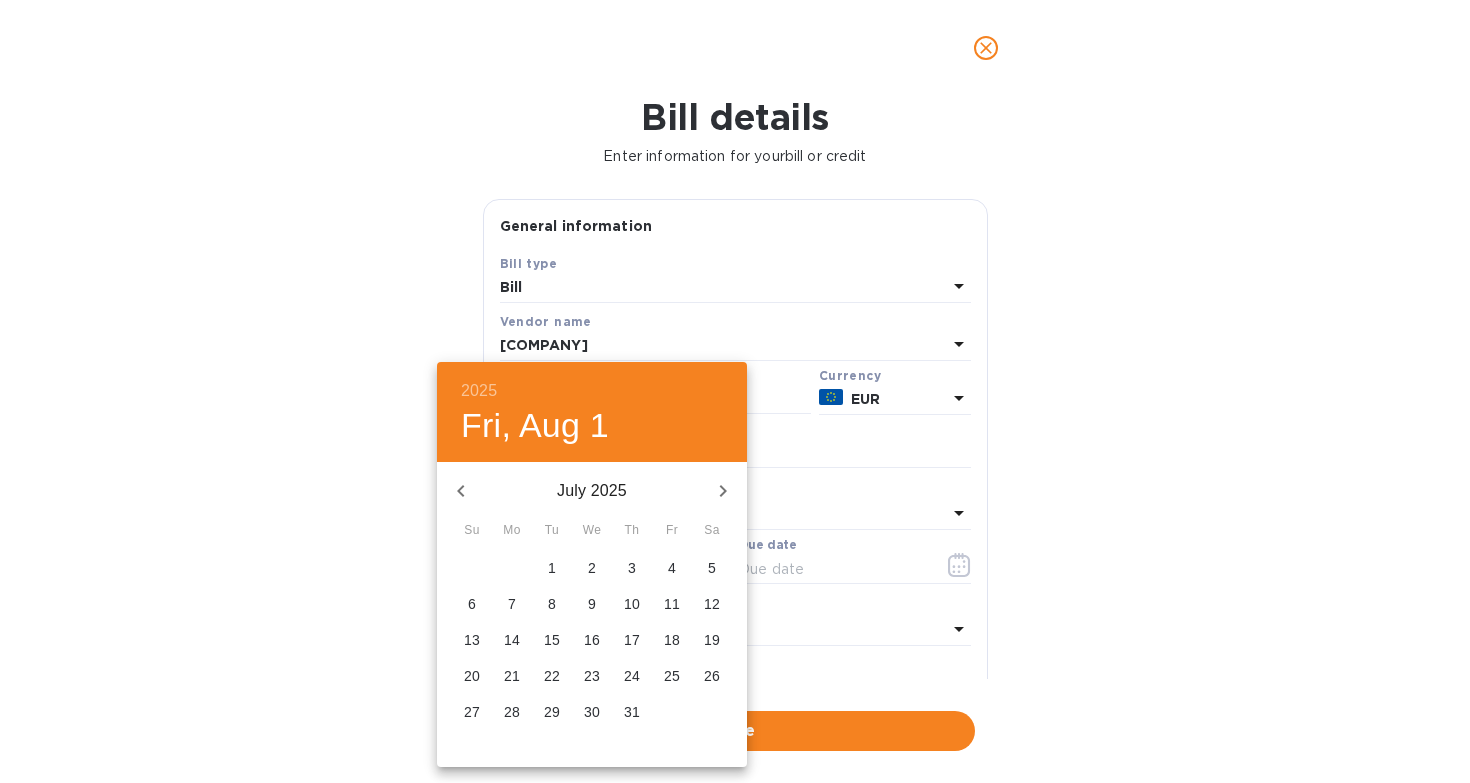 click on "15" at bounding box center [552, 640] 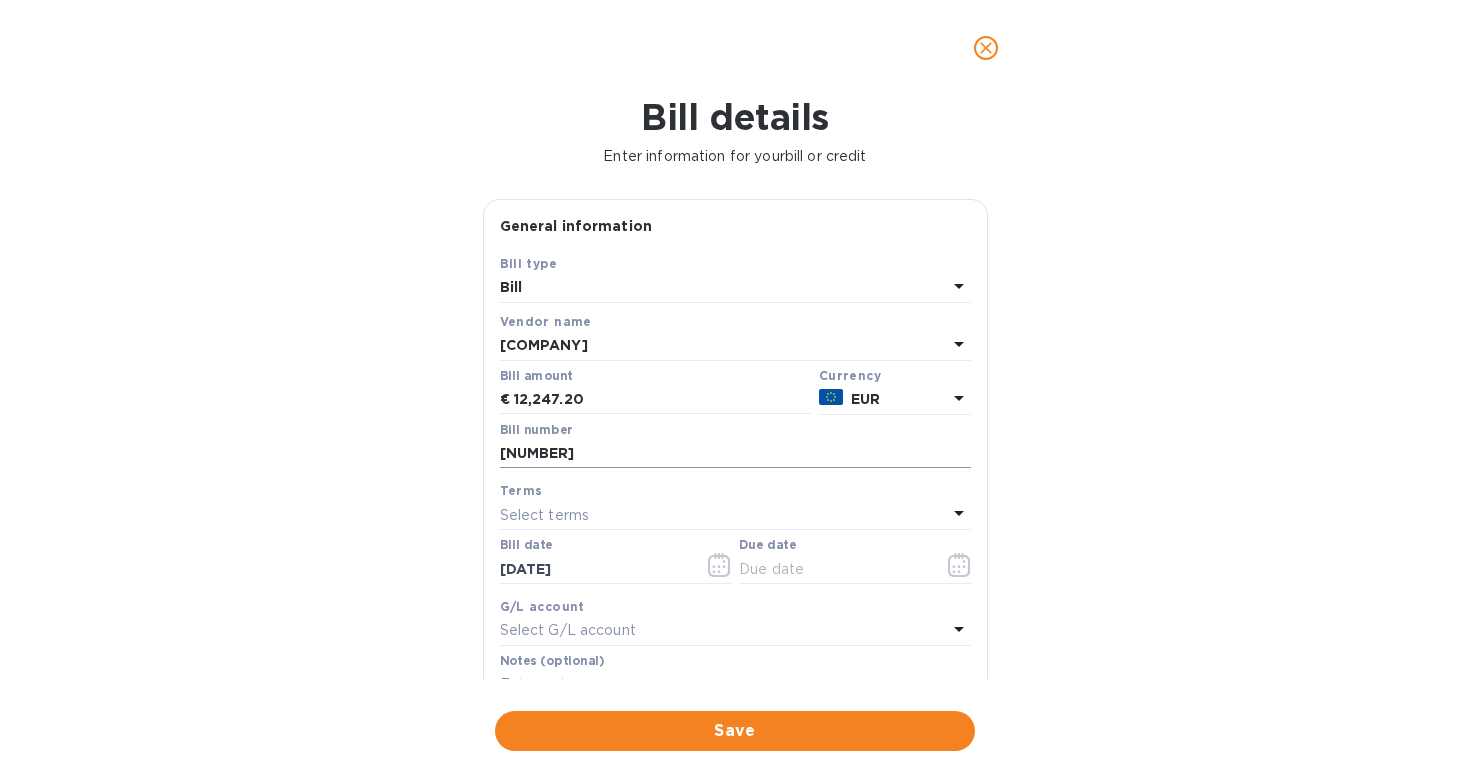 click on "[NUMBER]" at bounding box center (735, 454) 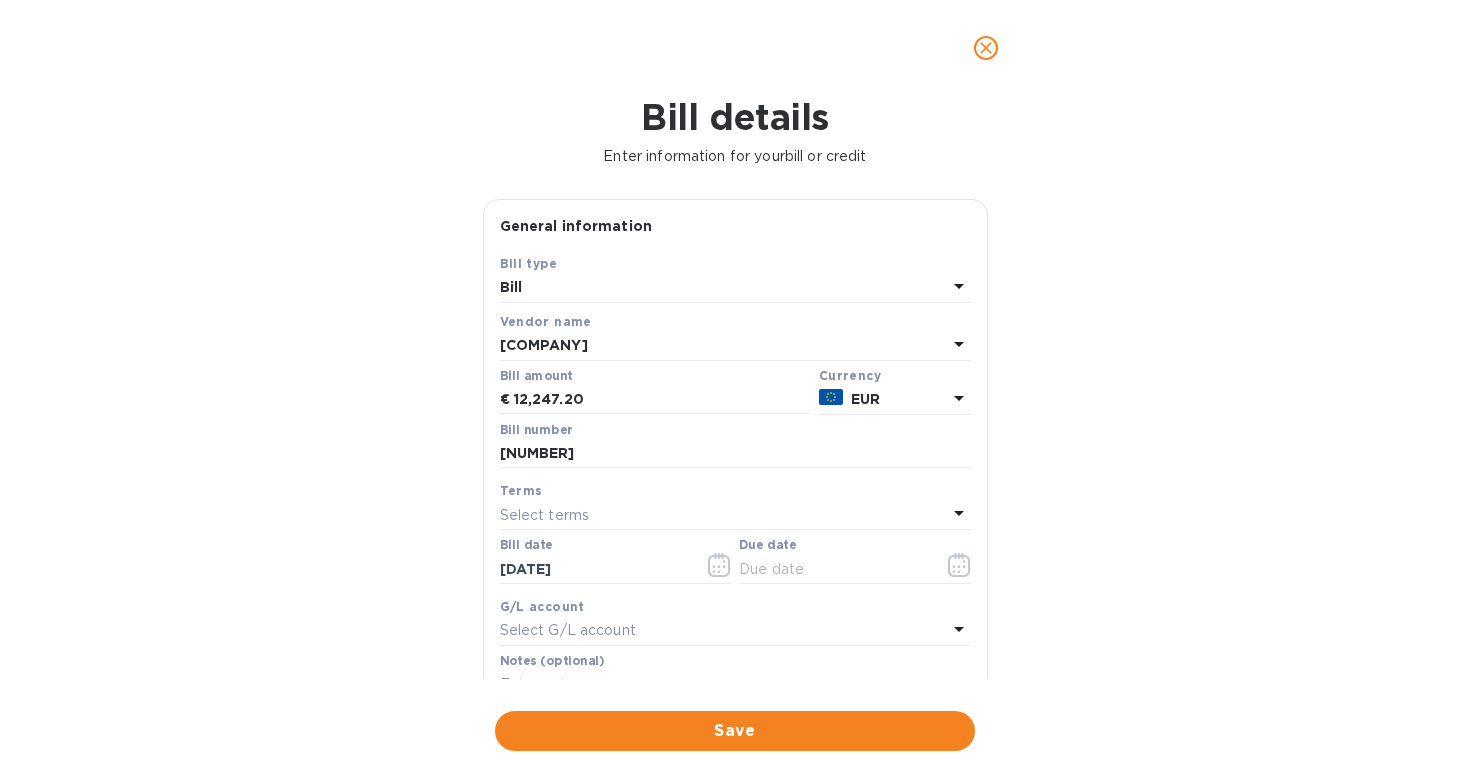 click on "Select terms" at bounding box center [723, 515] 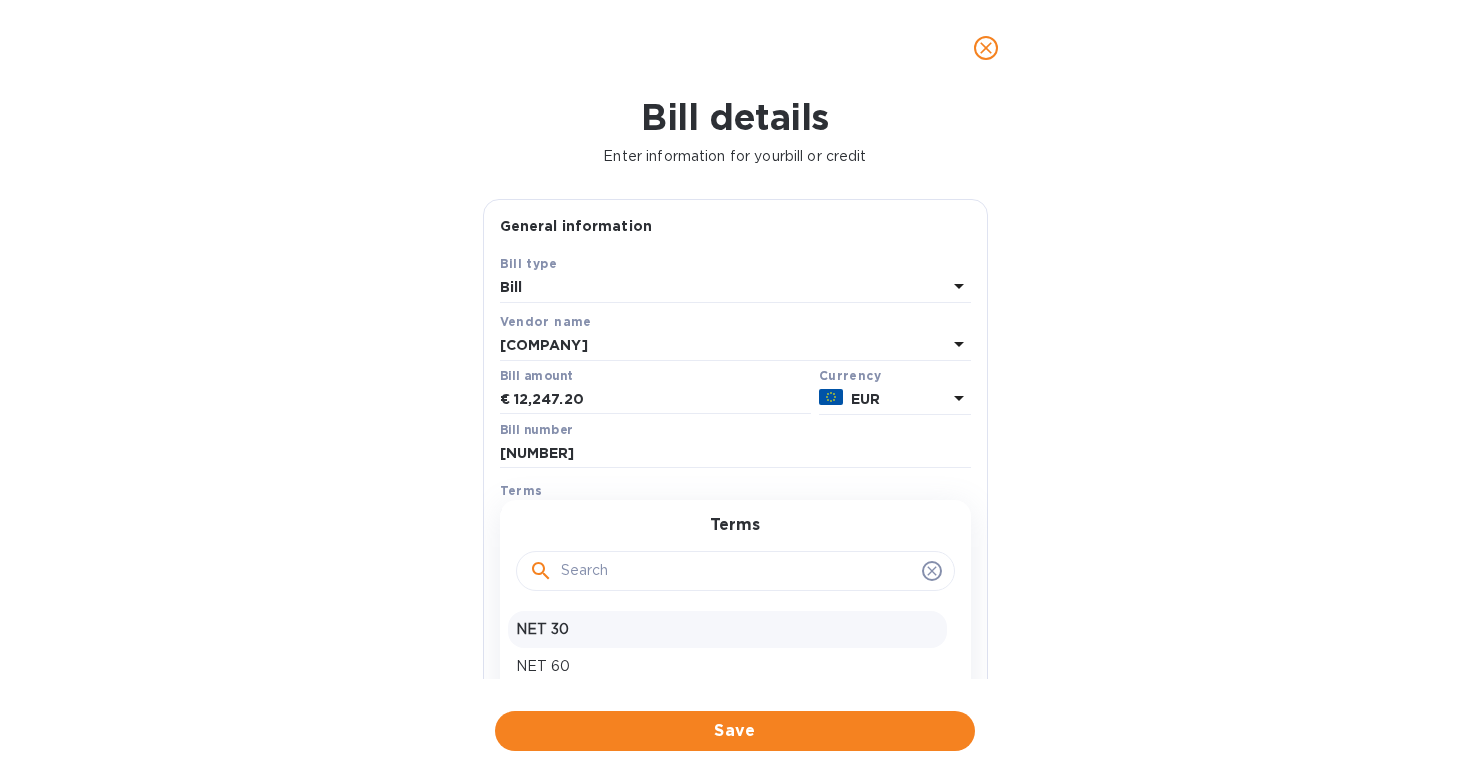 click on "NET 30" at bounding box center (727, 629) 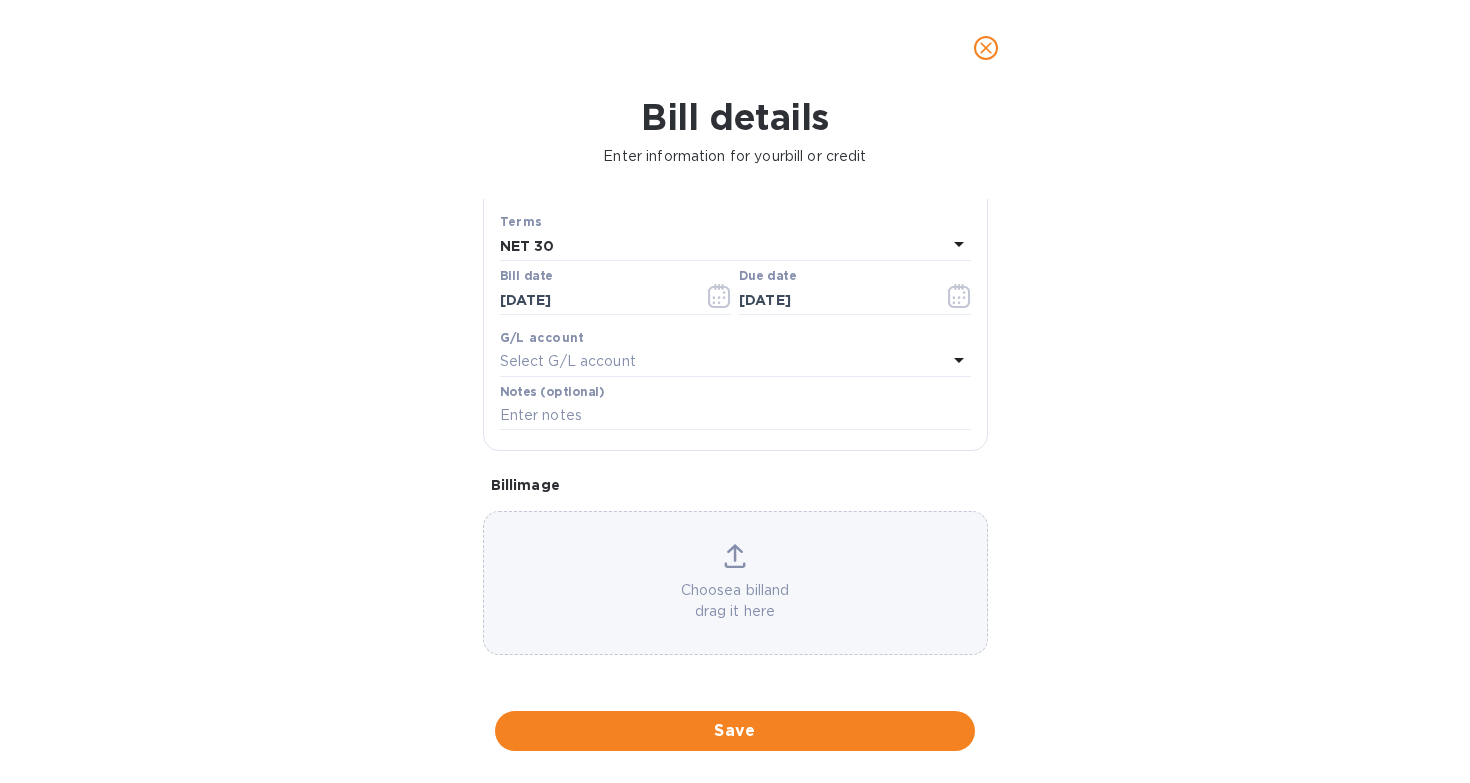 scroll, scrollTop: 282, scrollLeft: 0, axis: vertical 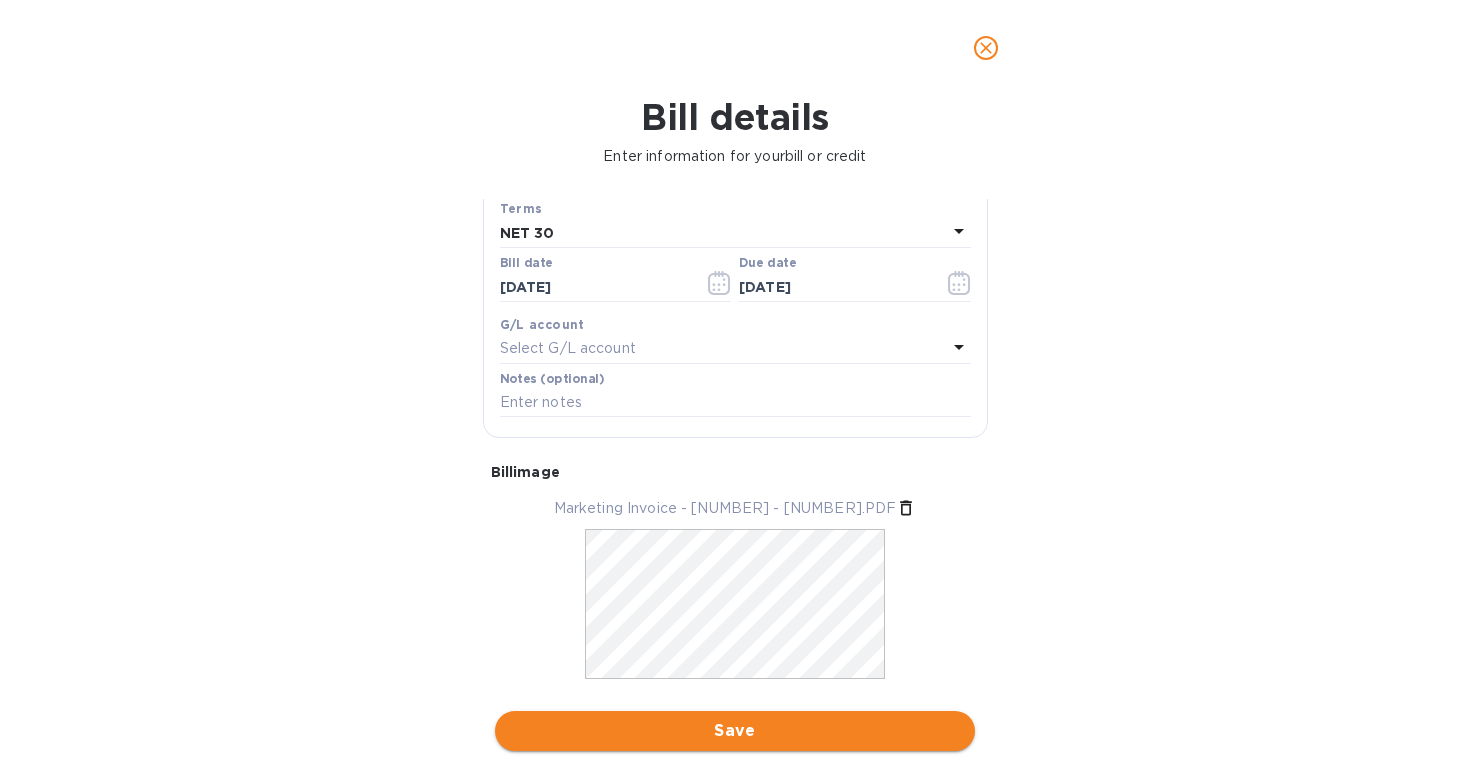 click on "Save" at bounding box center [735, 731] 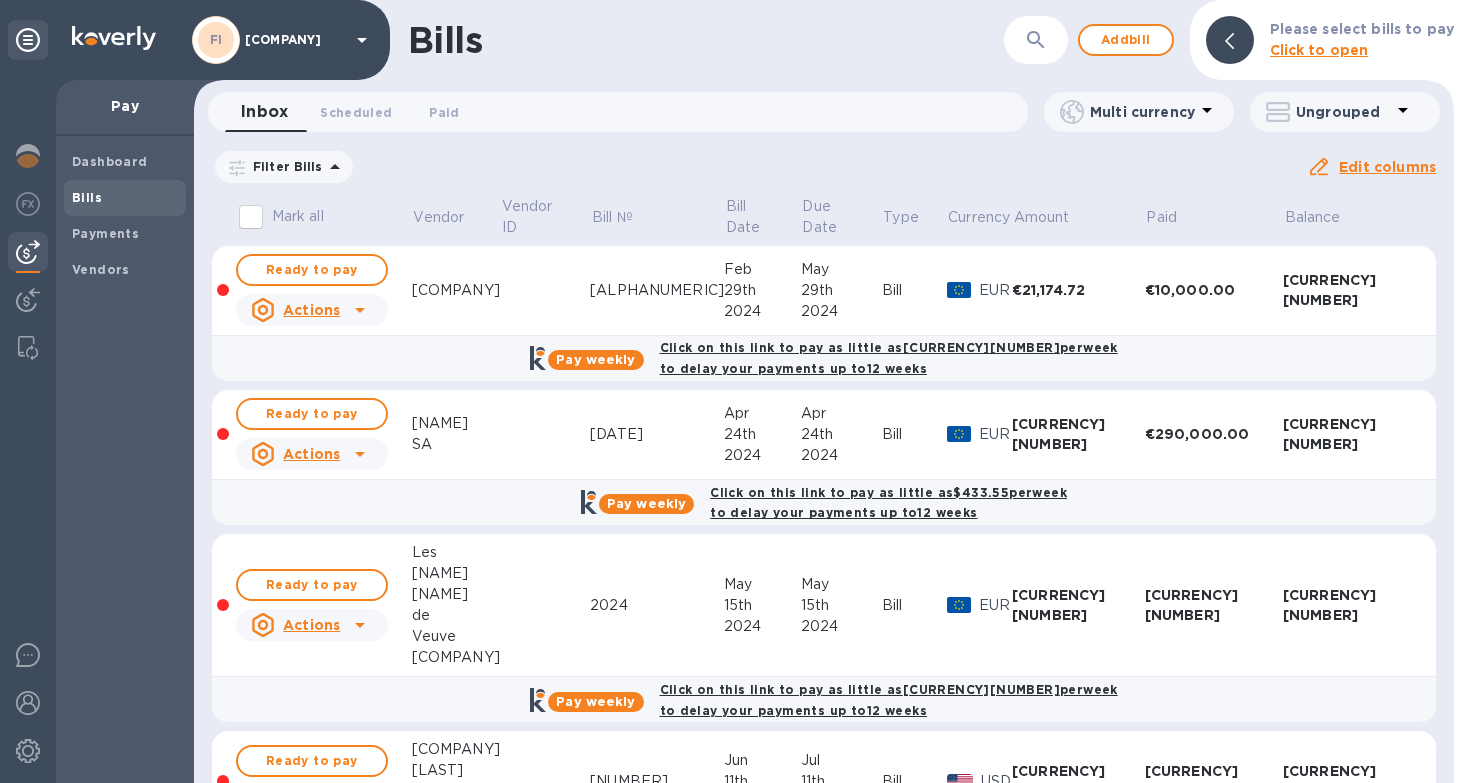 click on "Filter Bills" at bounding box center [284, 166] 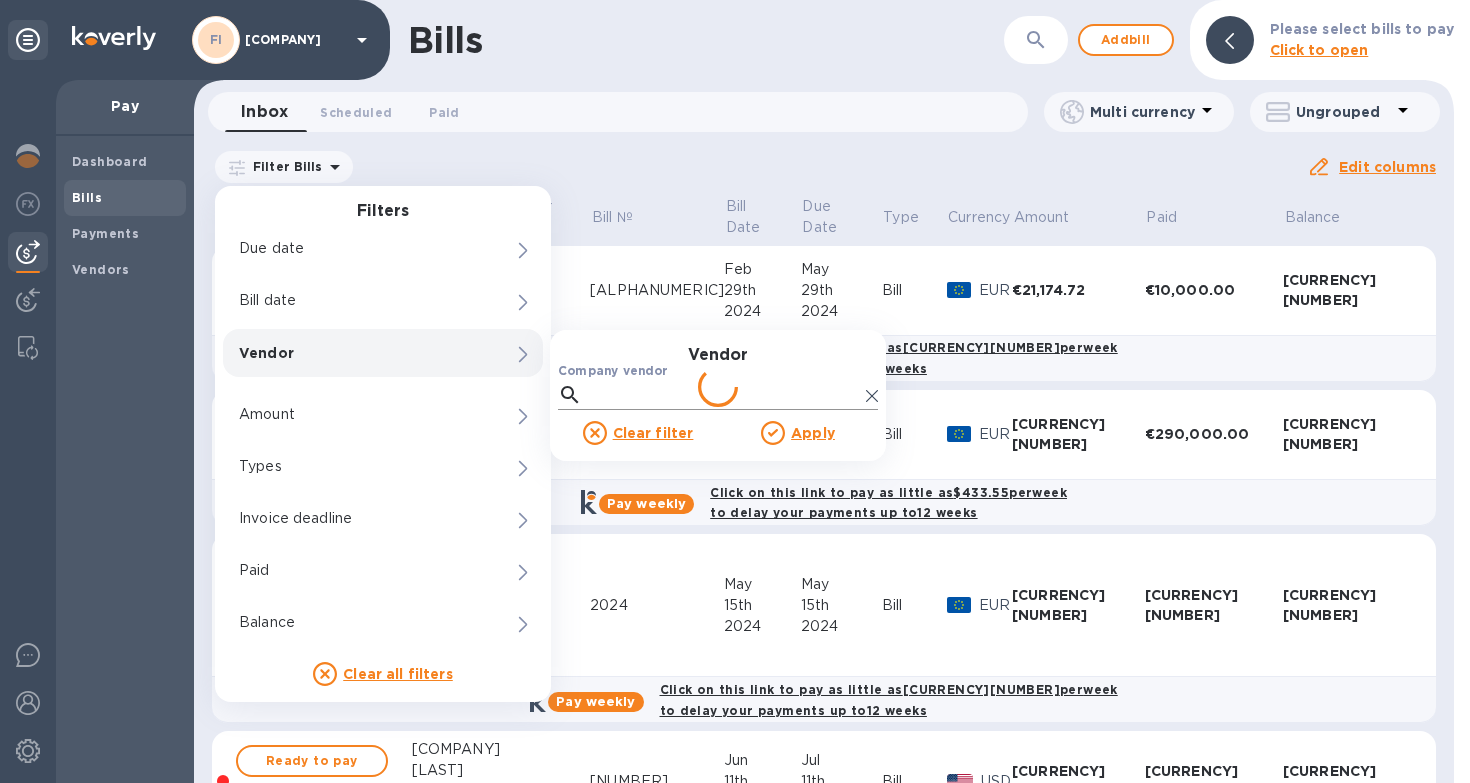 click on "Company vendor" at bounding box center (724, 395) 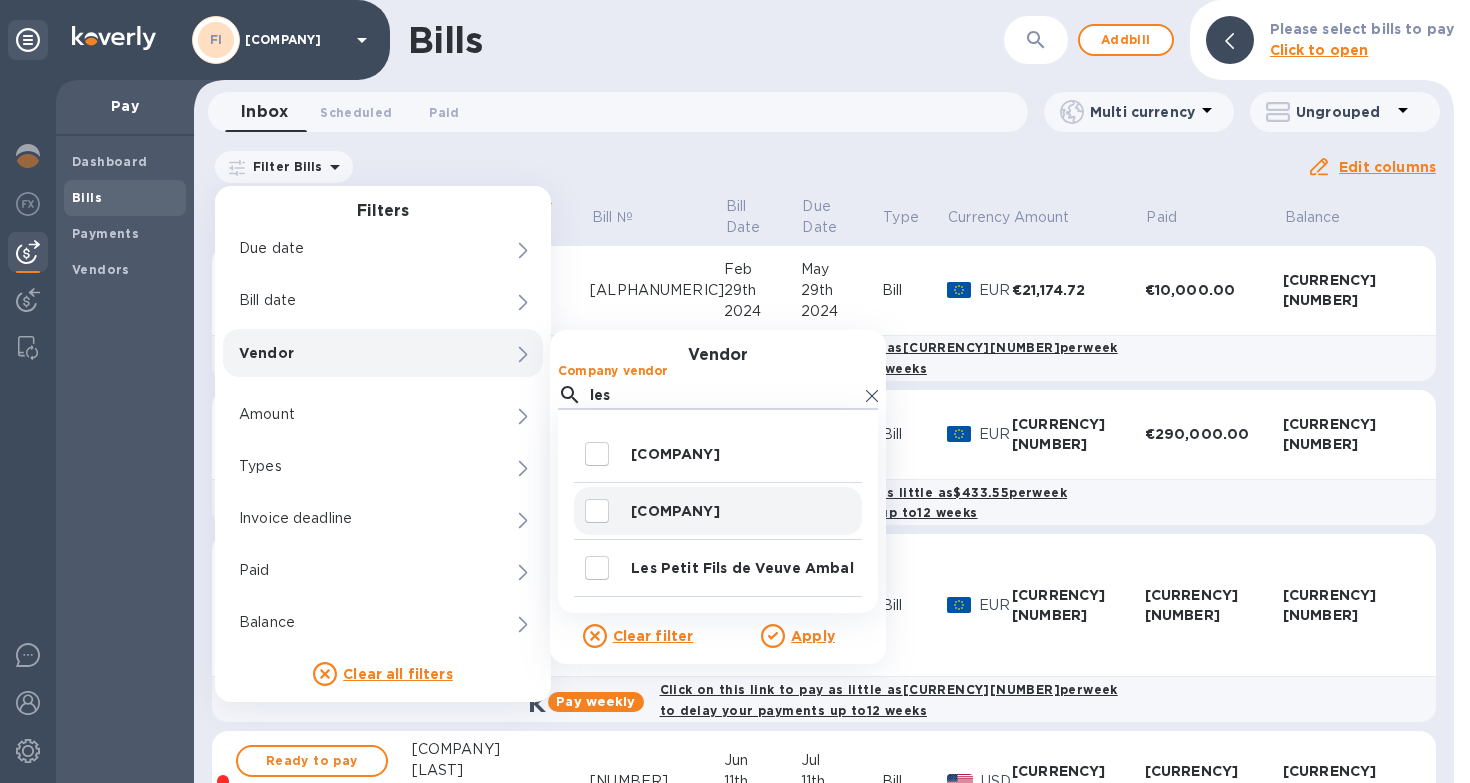 type on "les" 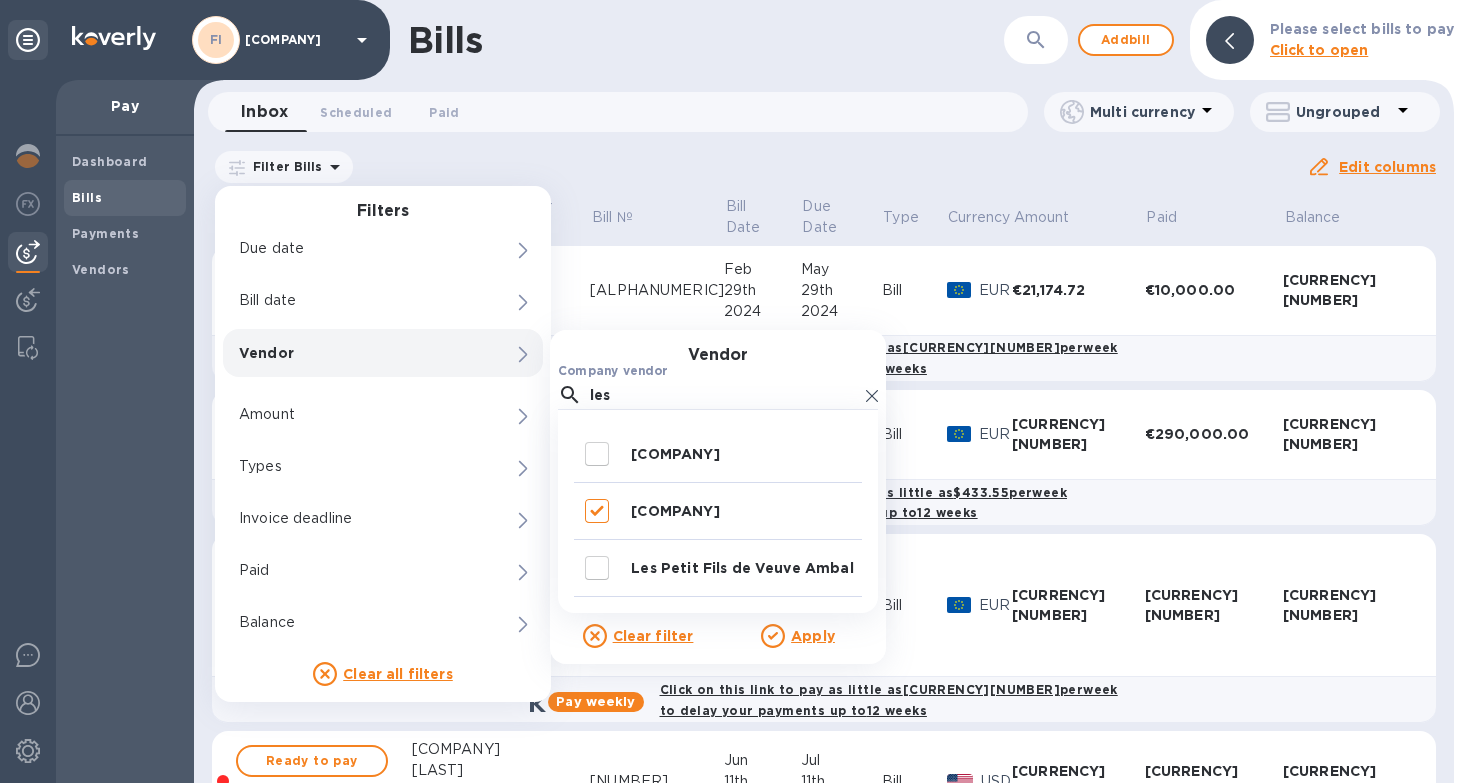 click on "Apply" at bounding box center [813, 636] 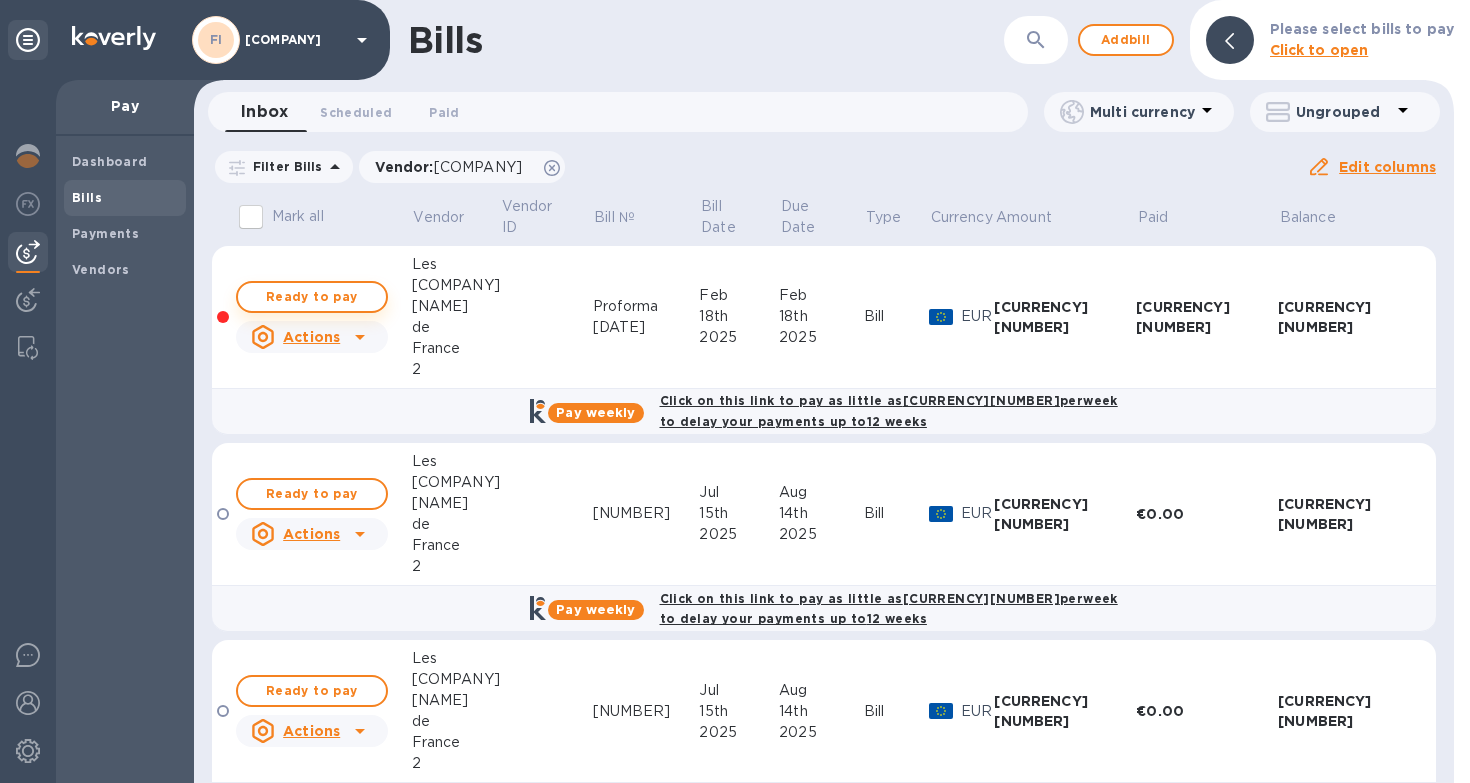 scroll, scrollTop: 0, scrollLeft: 0, axis: both 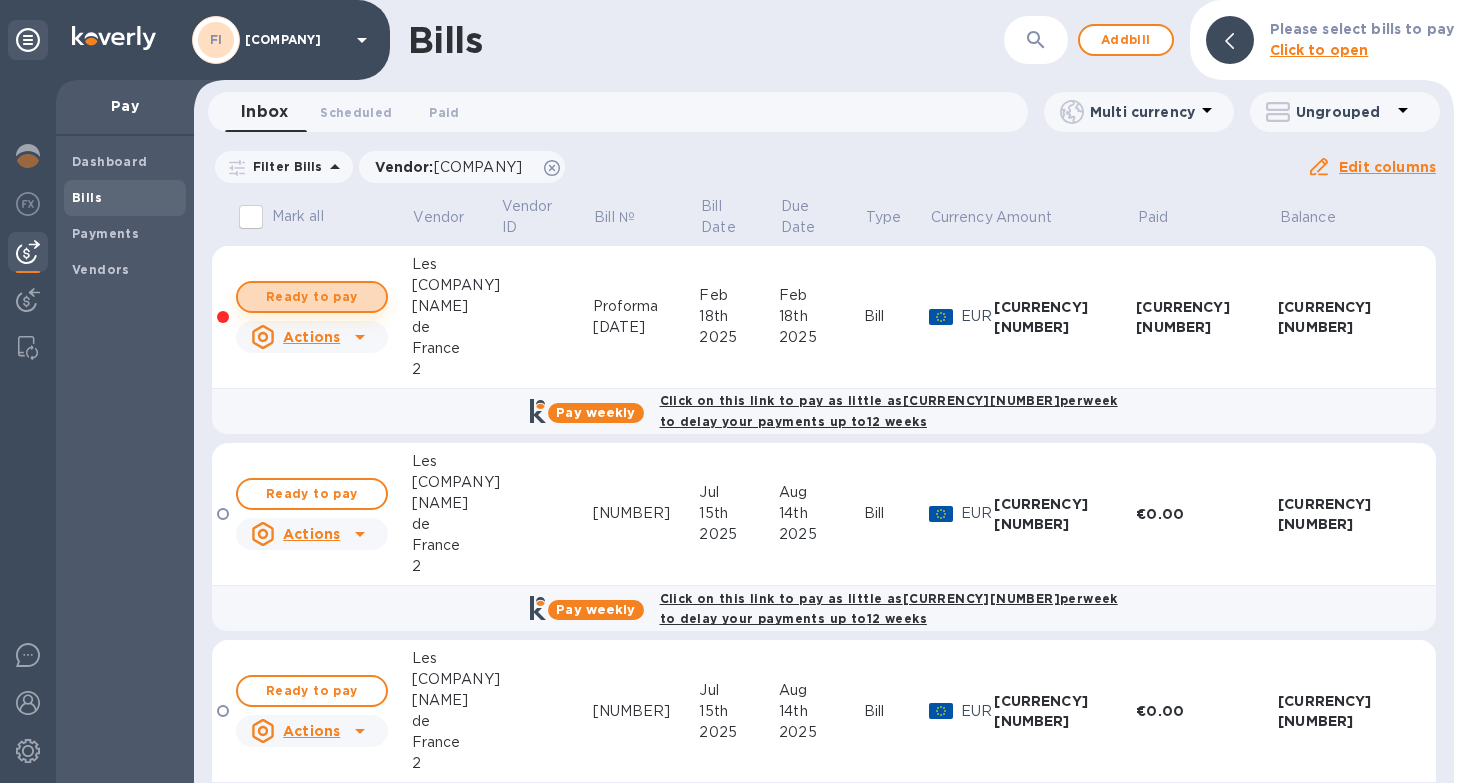 click on "Ready to pay" at bounding box center [312, 297] 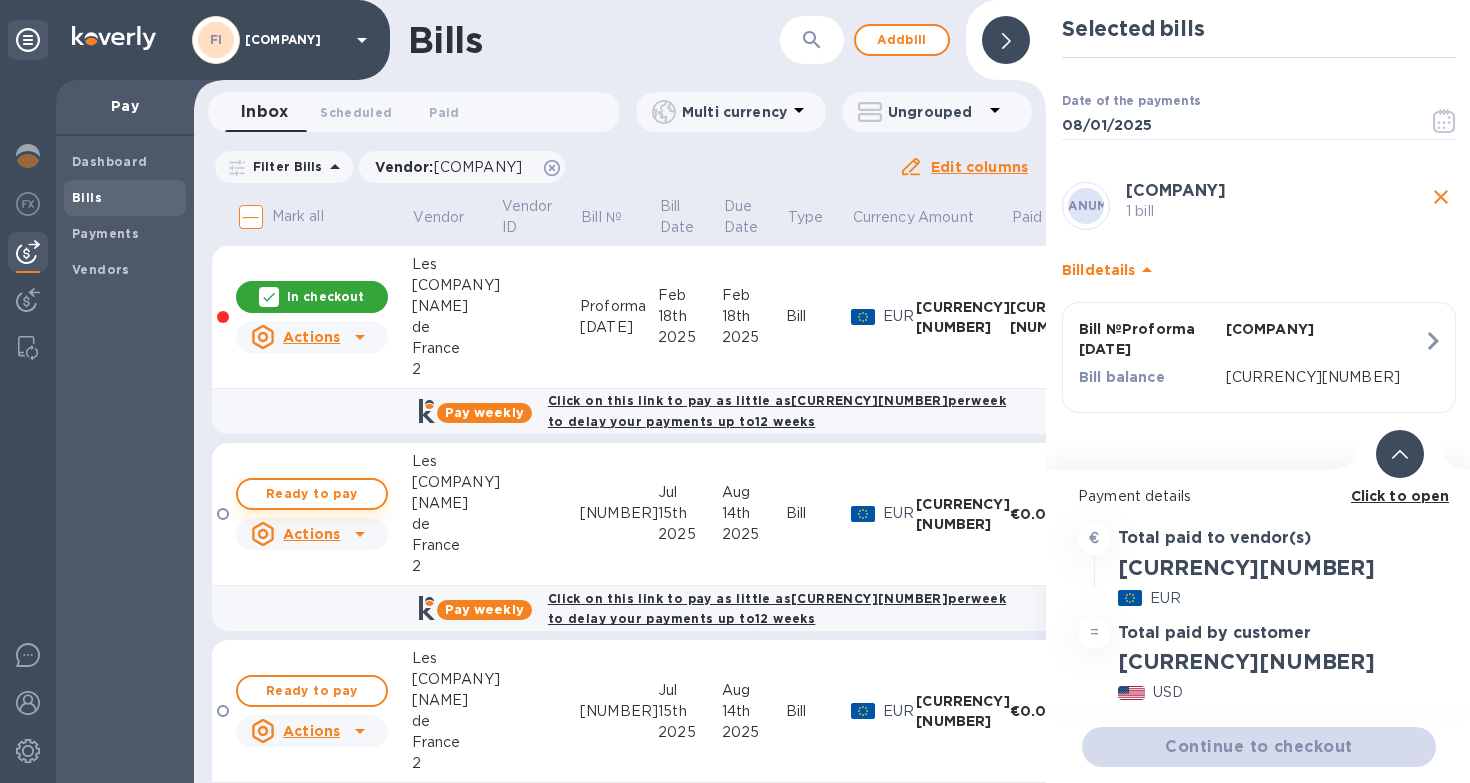 click on "Ready to pay" at bounding box center [312, 494] 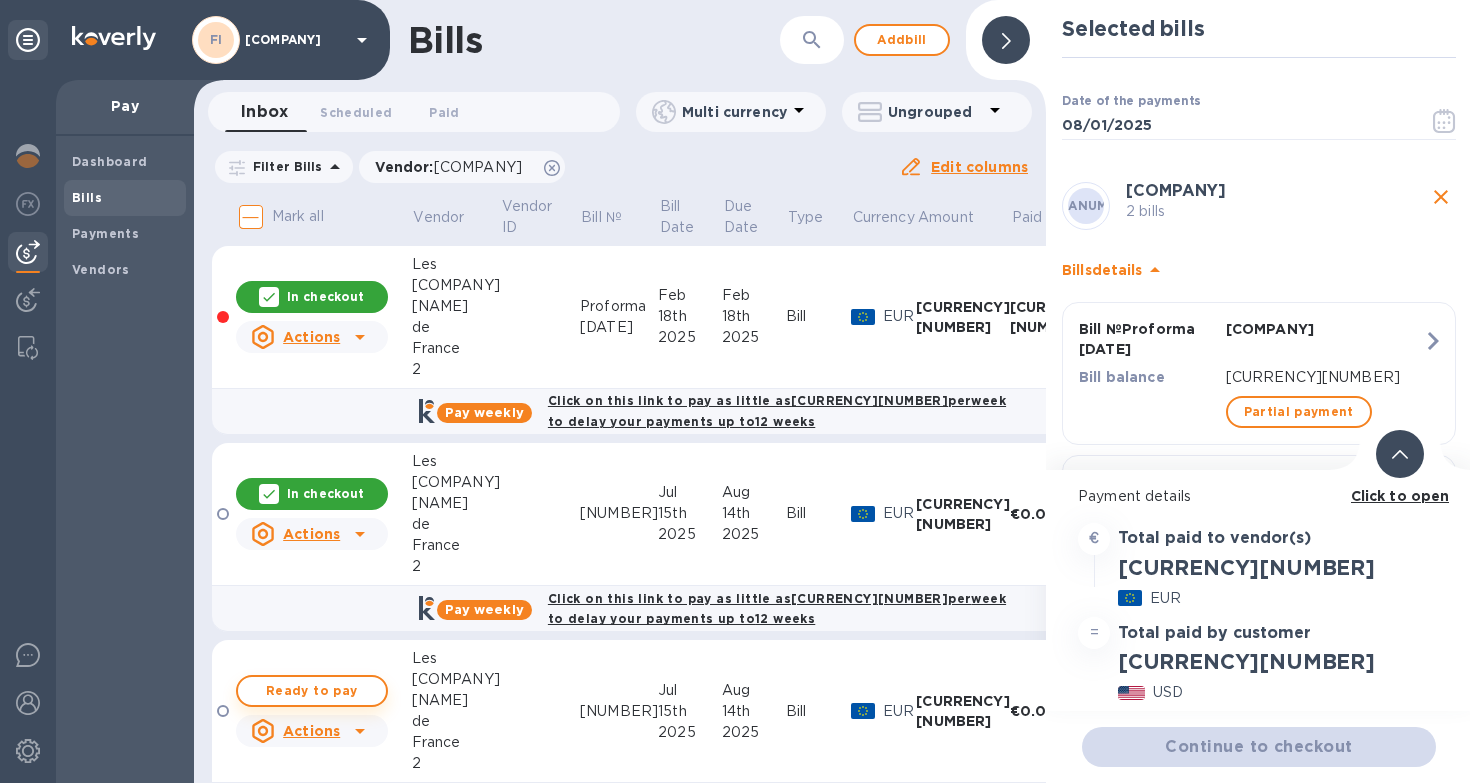 click on "Ready to pay" at bounding box center (312, 691) 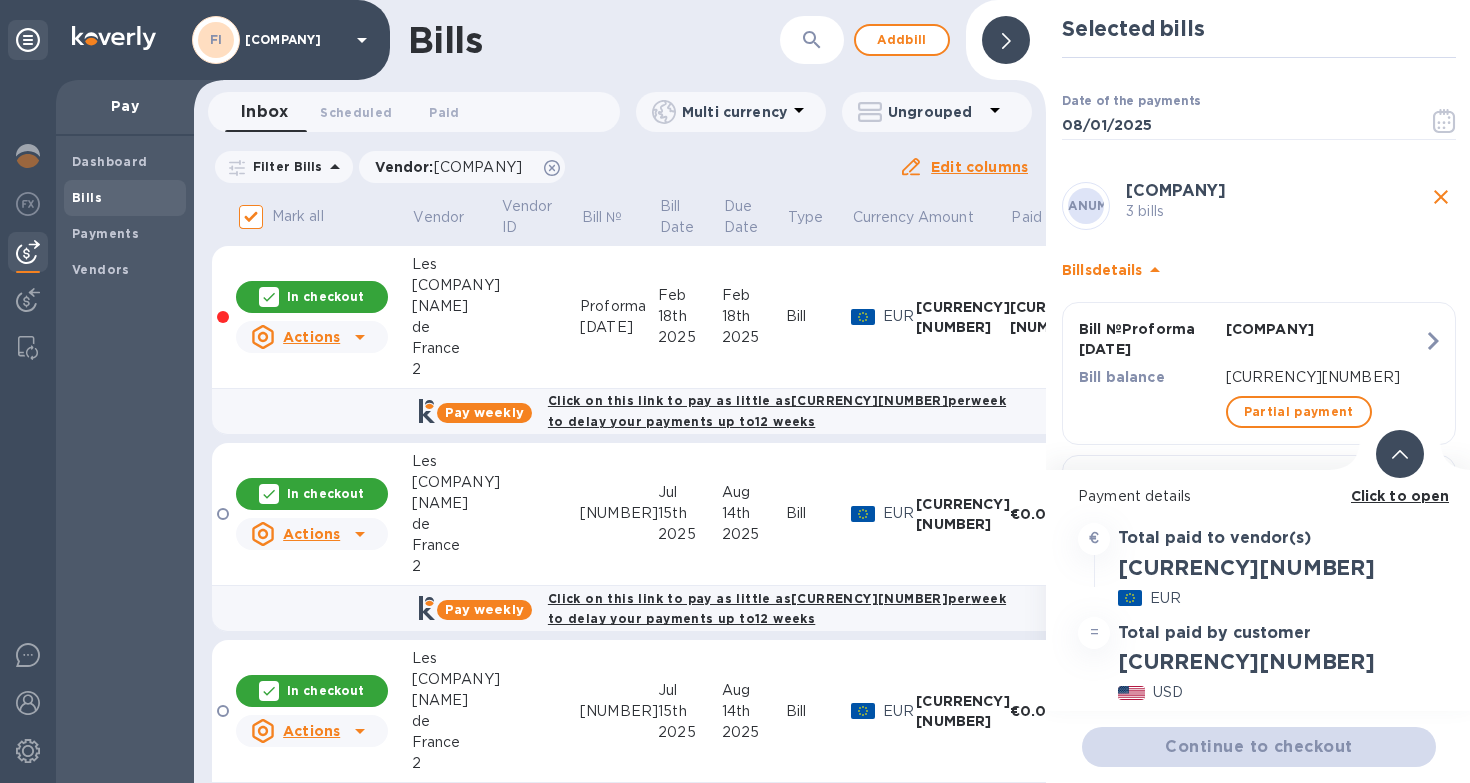 click on "In checkout" at bounding box center (325, 690) 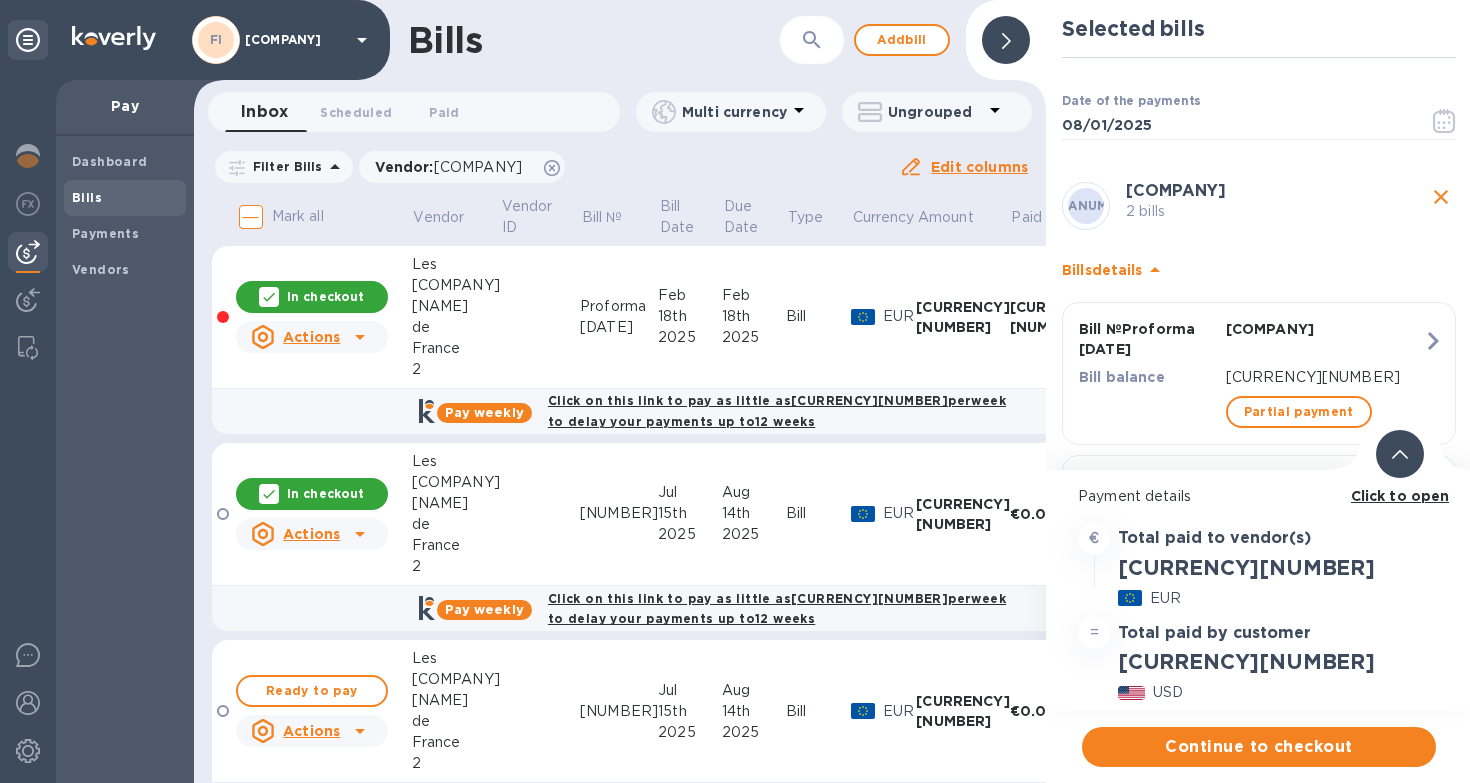 click on "In checkout" at bounding box center [325, 493] 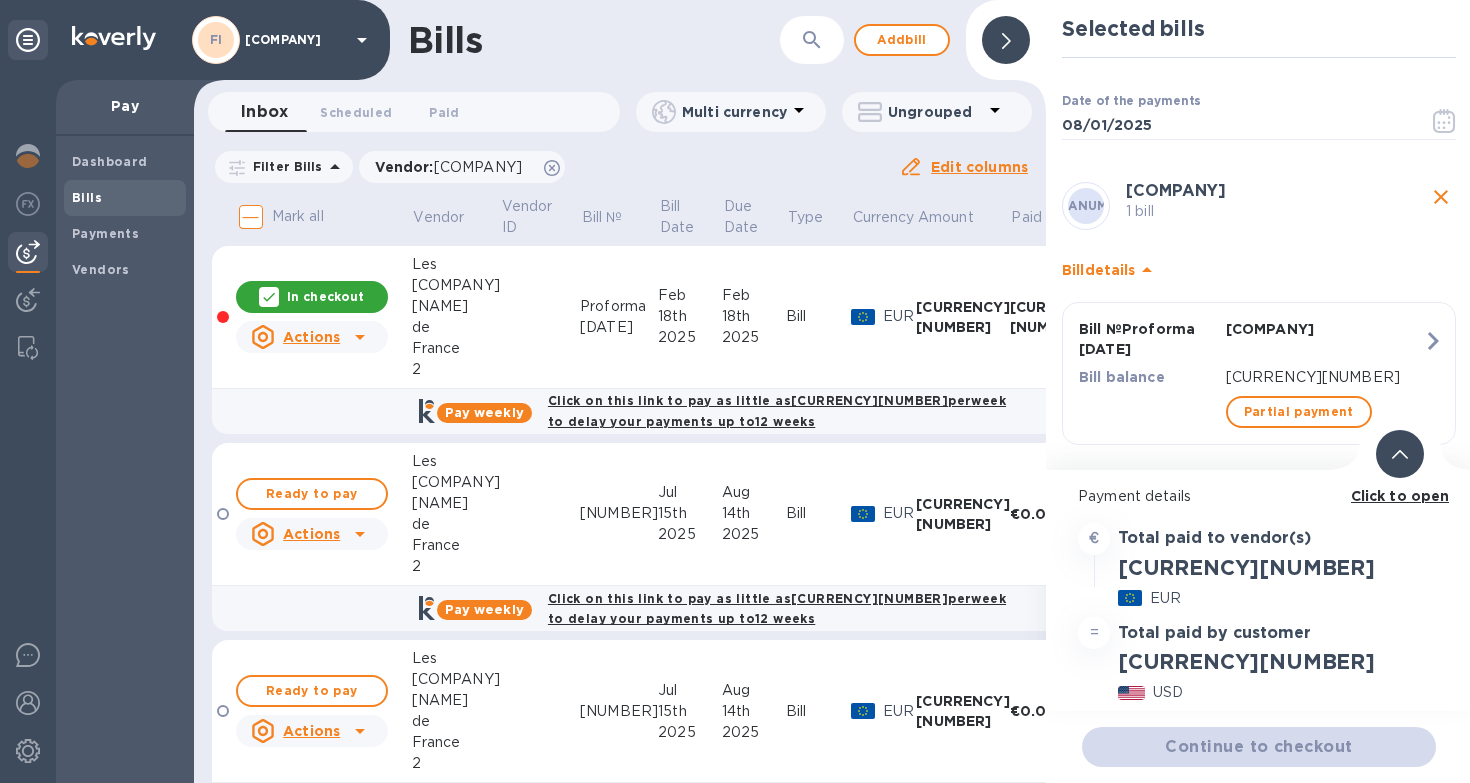 click on "In checkout" at bounding box center [325, 296] 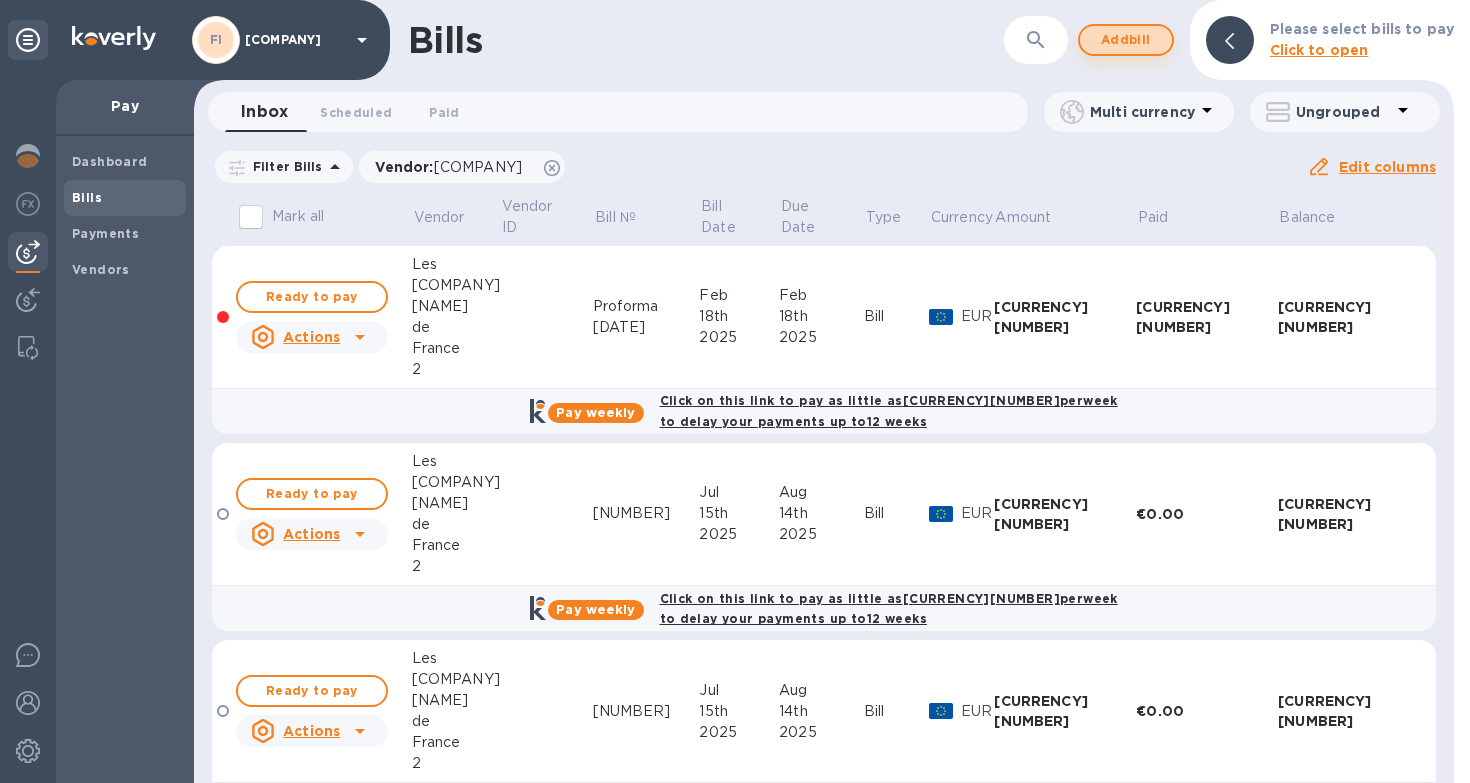 click on "Add   bill" at bounding box center [1126, 40] 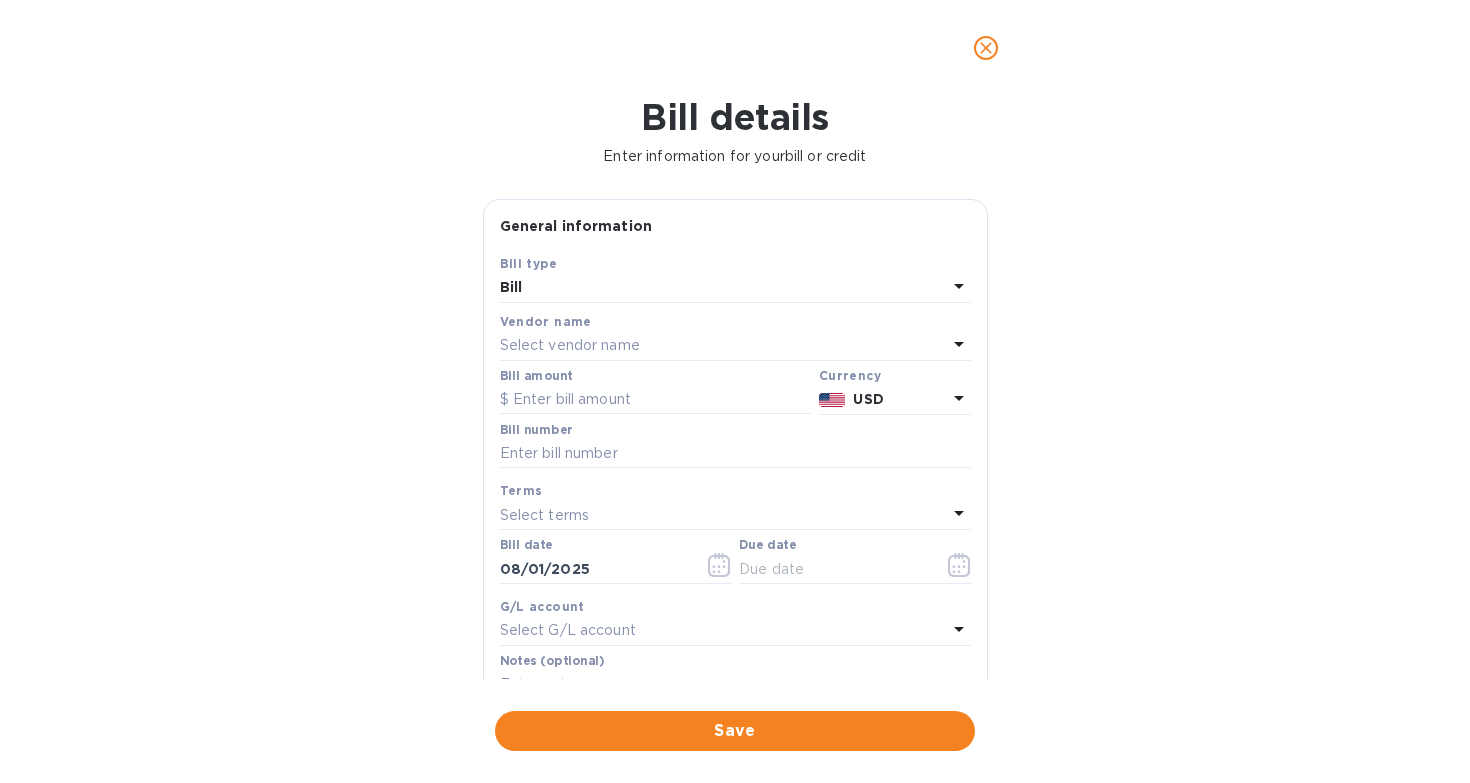 click on "Select vendor name" at bounding box center (570, 345) 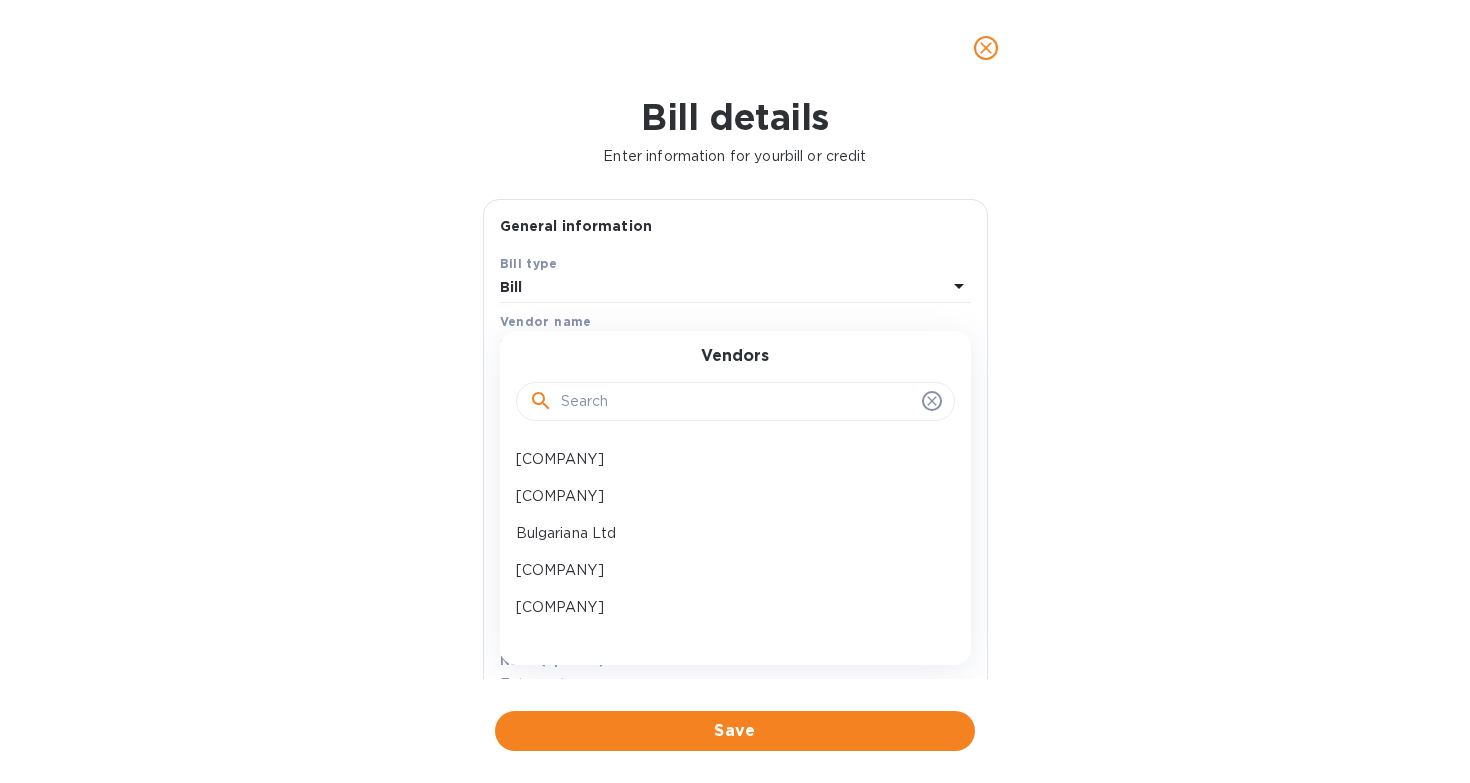 click at bounding box center [737, 402] 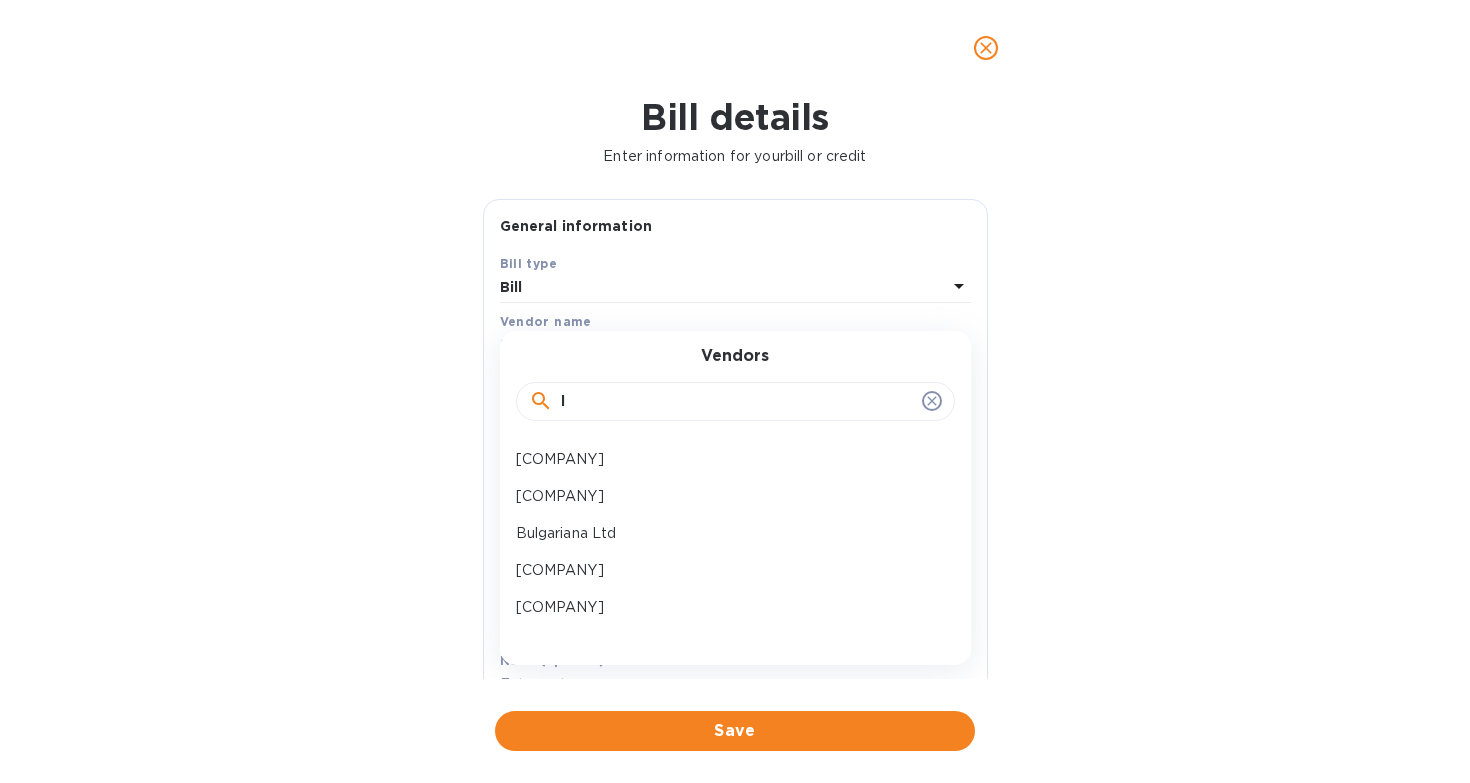 type on "l" 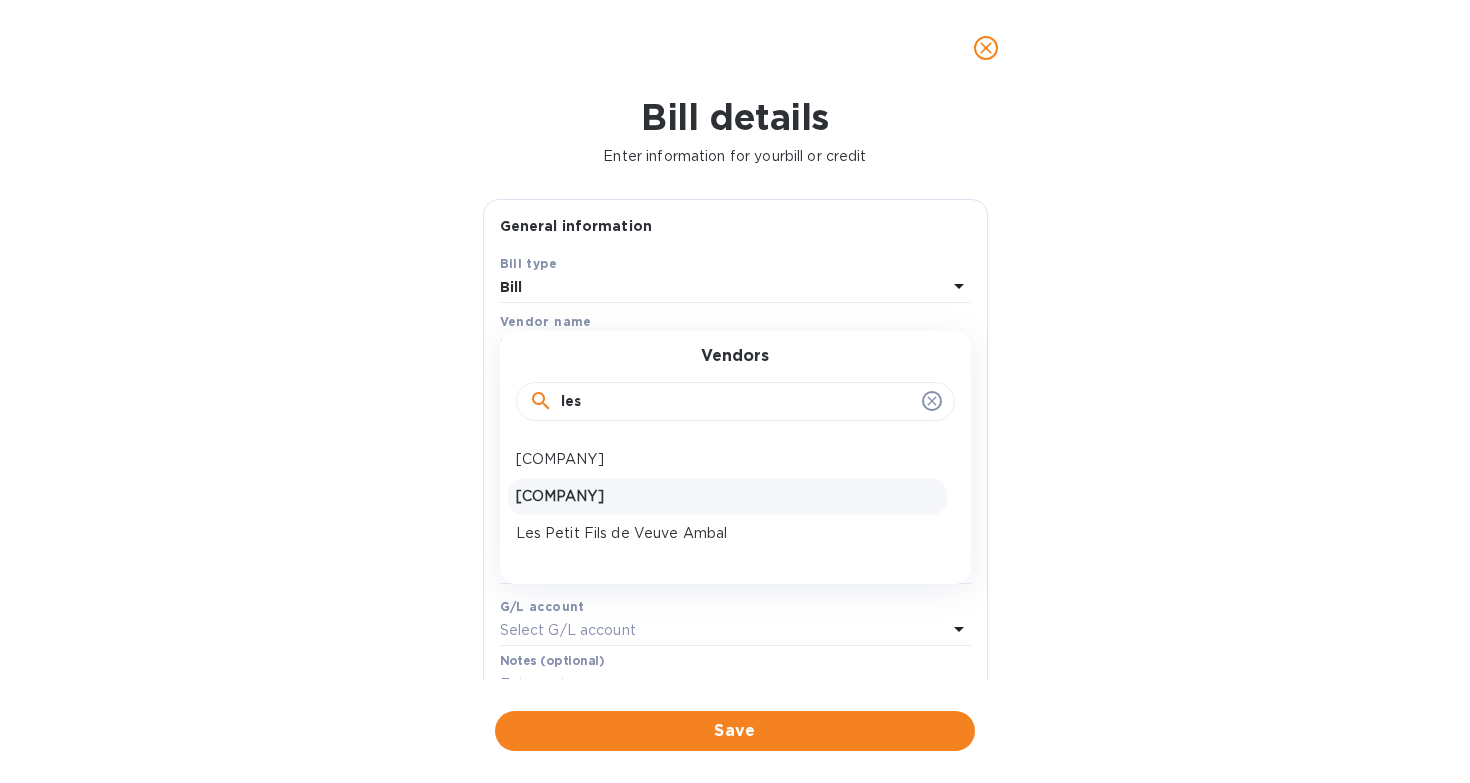 type on "les" 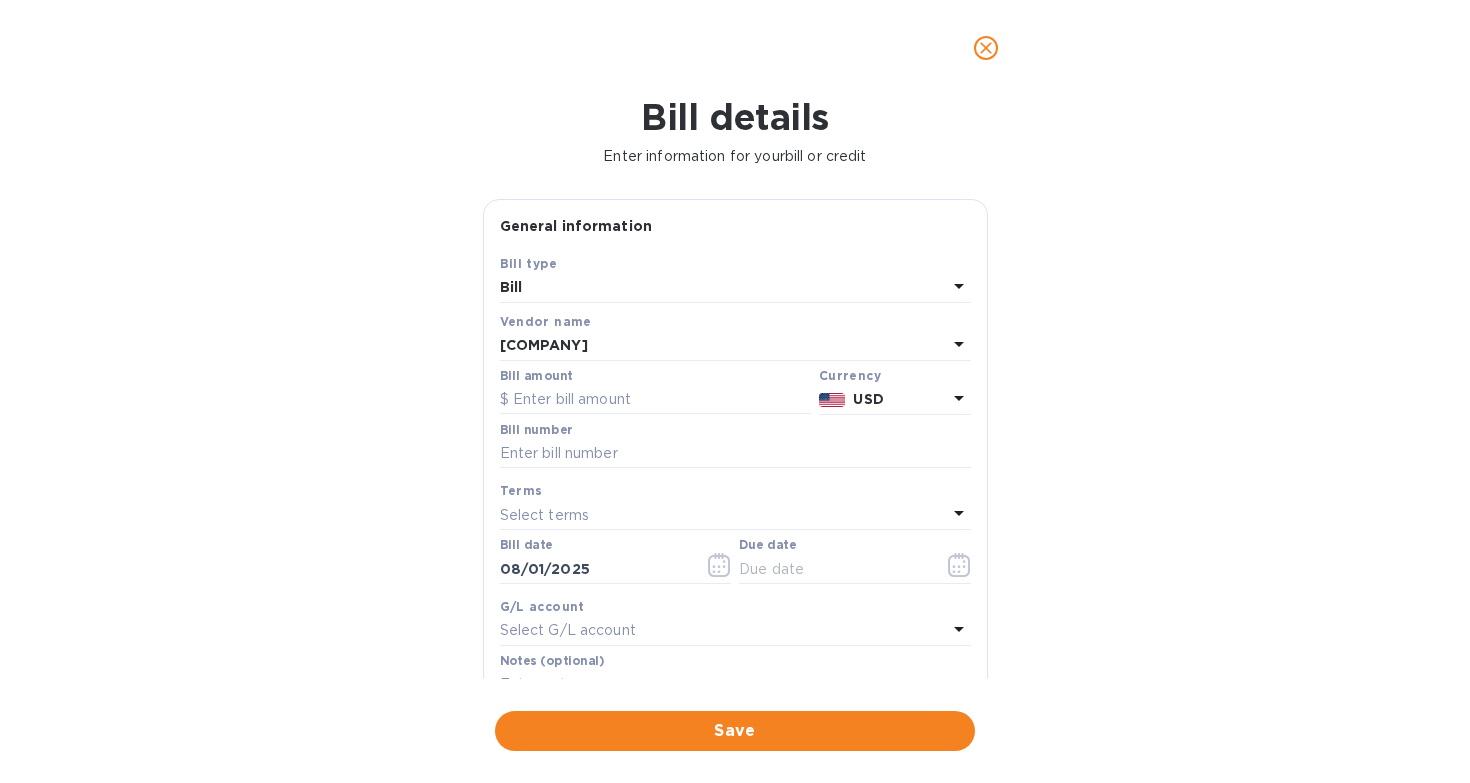 click on "USD" at bounding box center (899, 399) 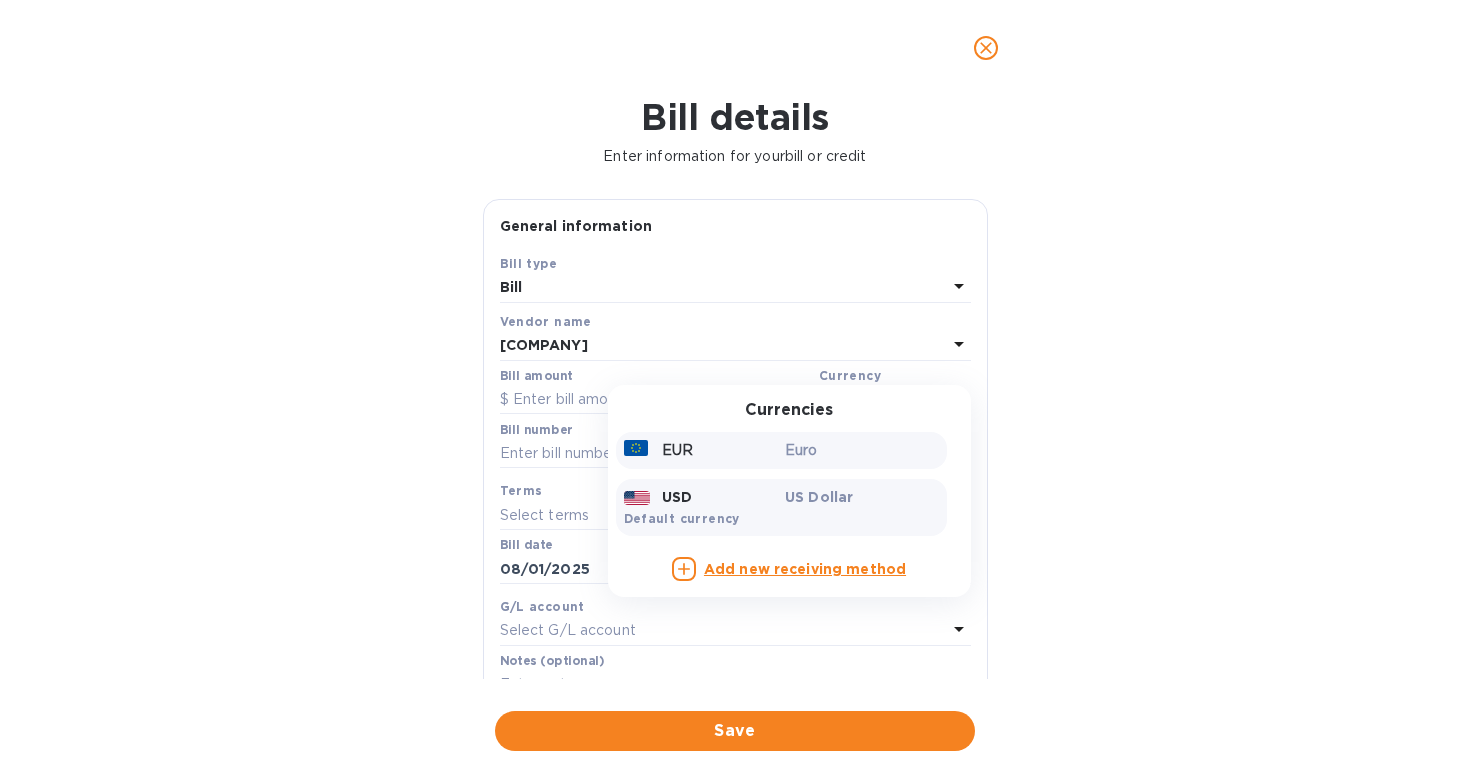 click on "EUR" at bounding box center [701, 450] 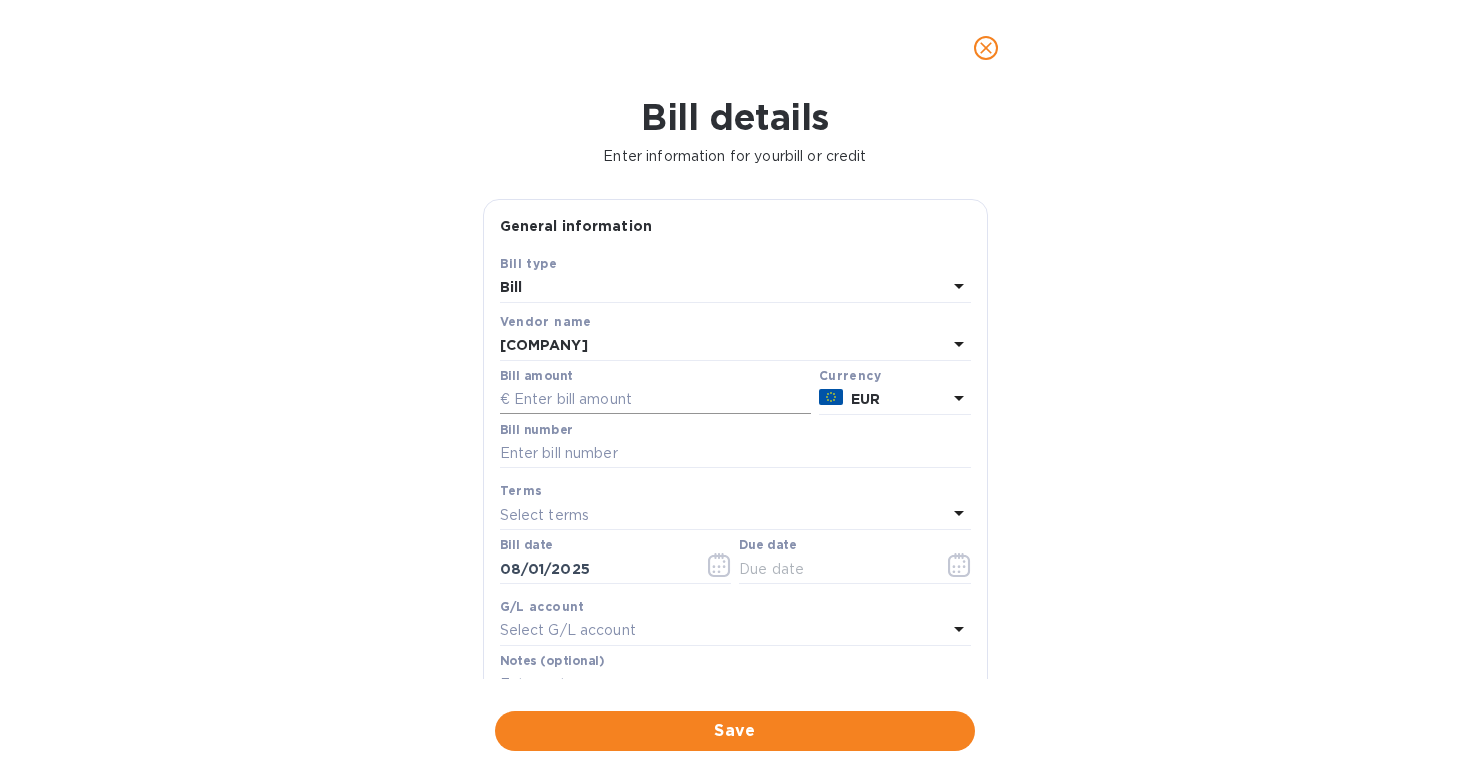 click at bounding box center [655, 400] 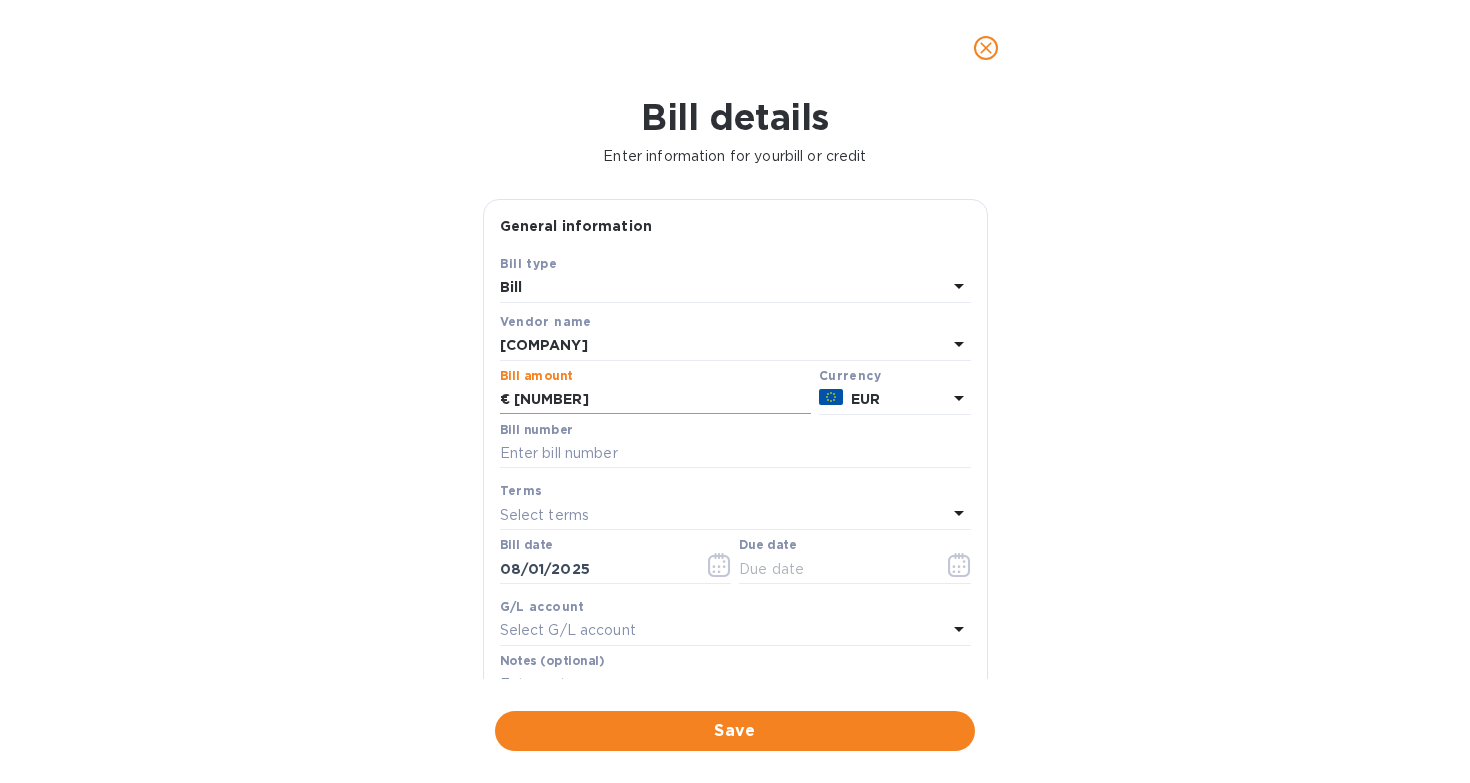 type on "43,890" 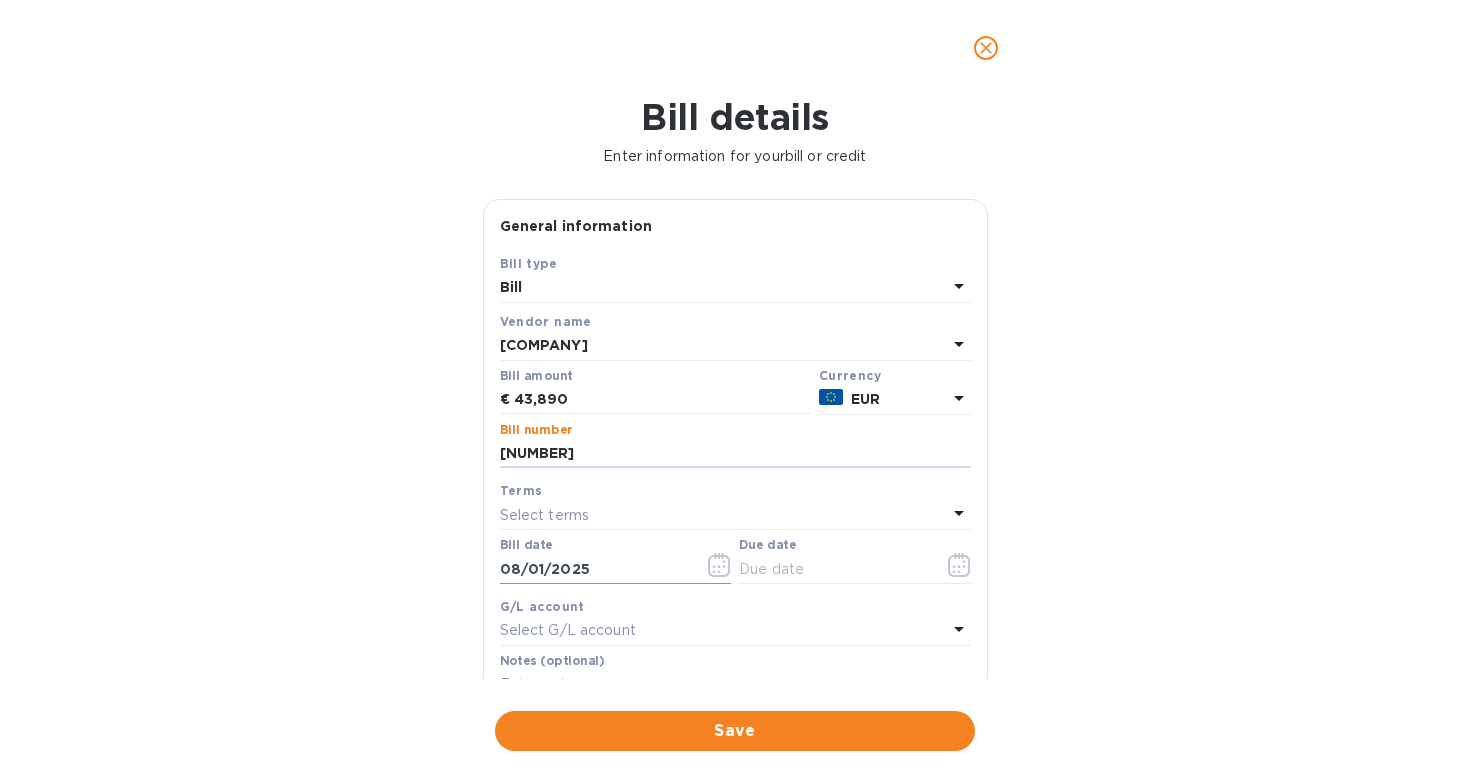 type on "[NUMBER]" 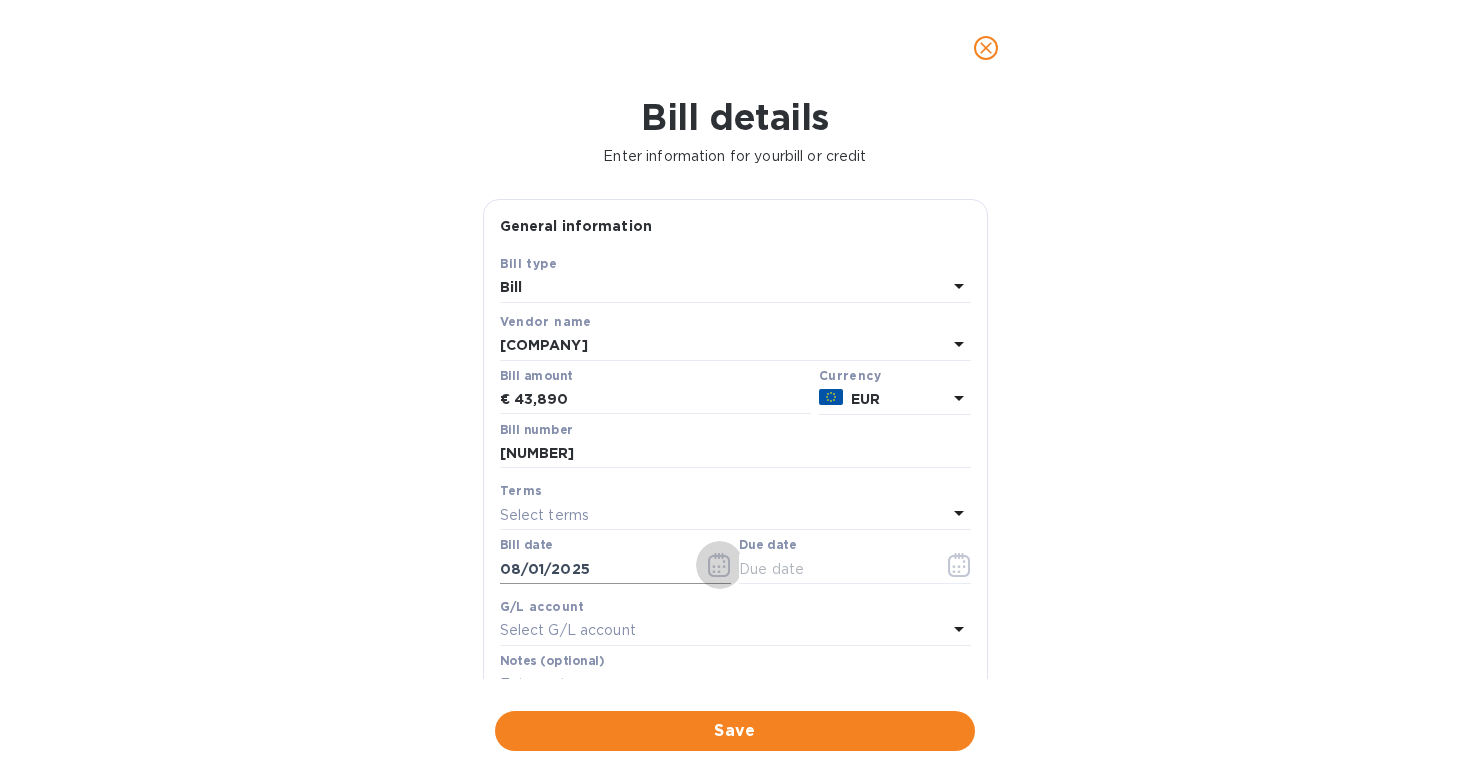 click 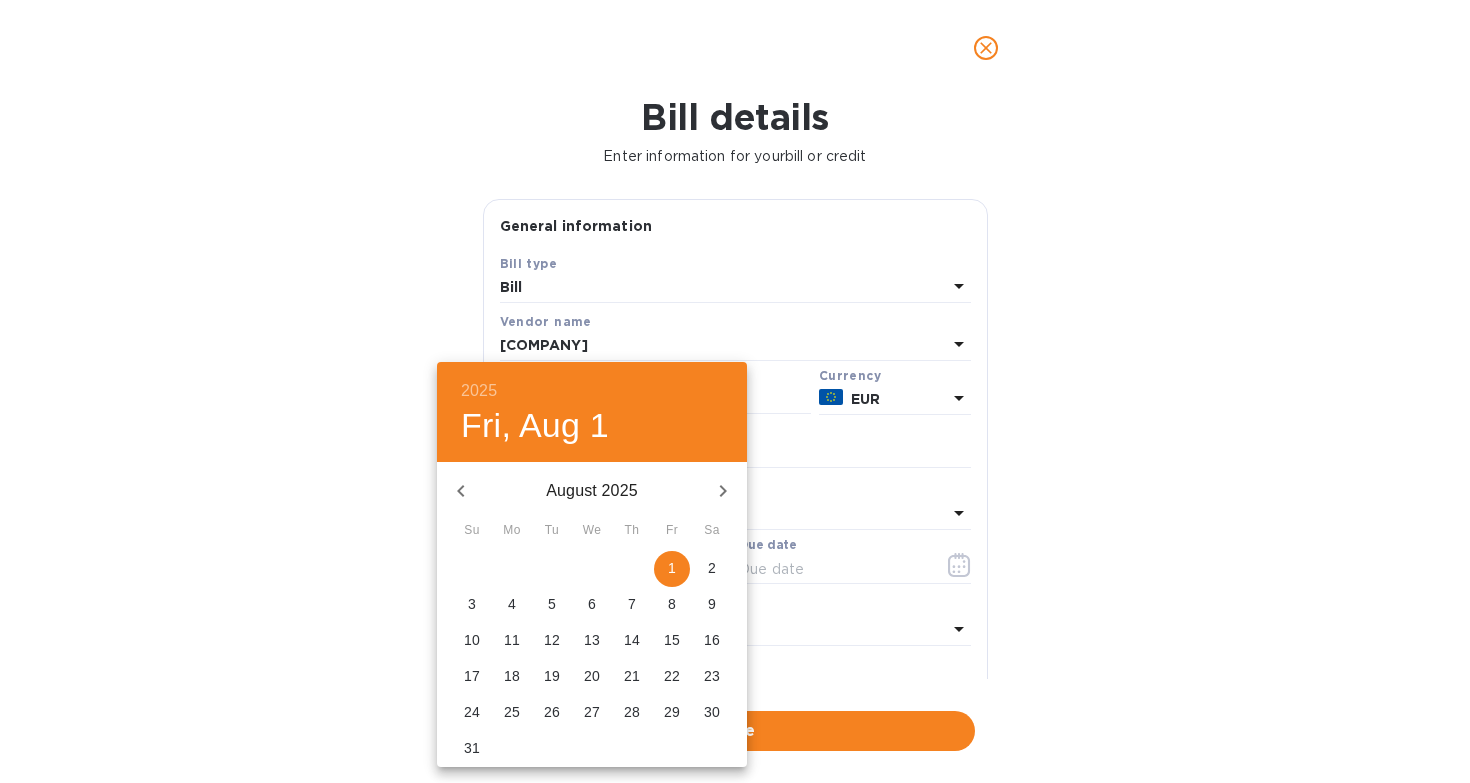 click 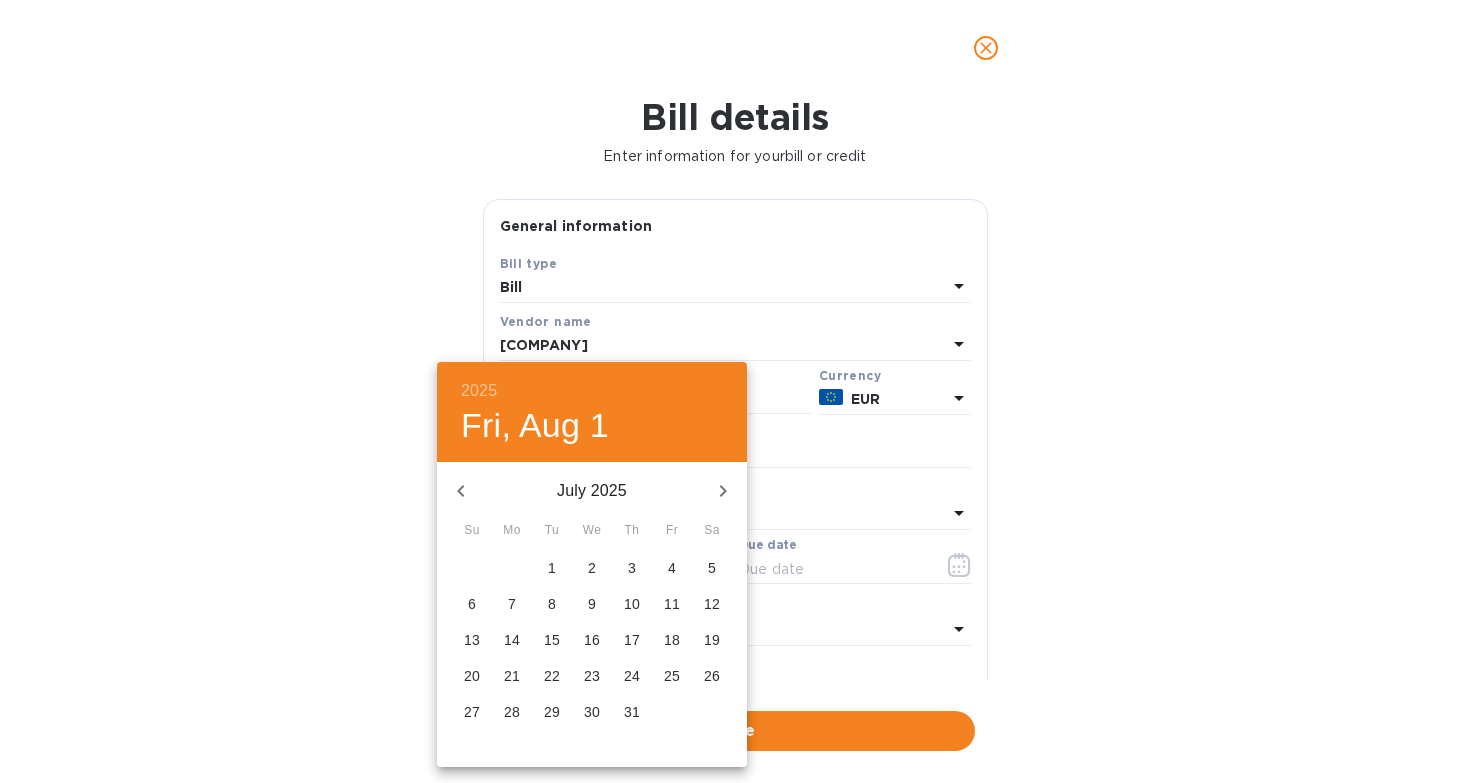 click on "11" at bounding box center [672, 604] 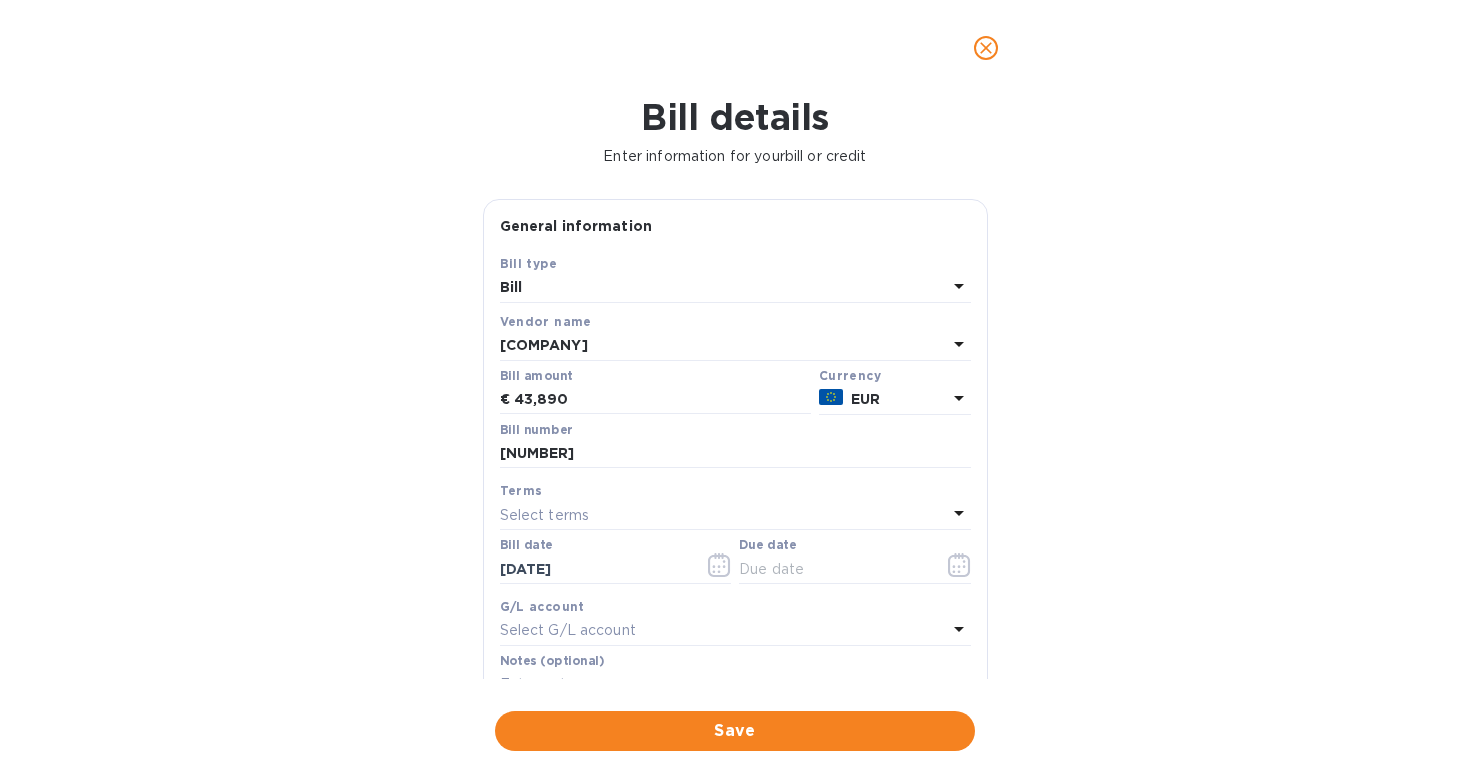 click on "Select terms" at bounding box center [723, 515] 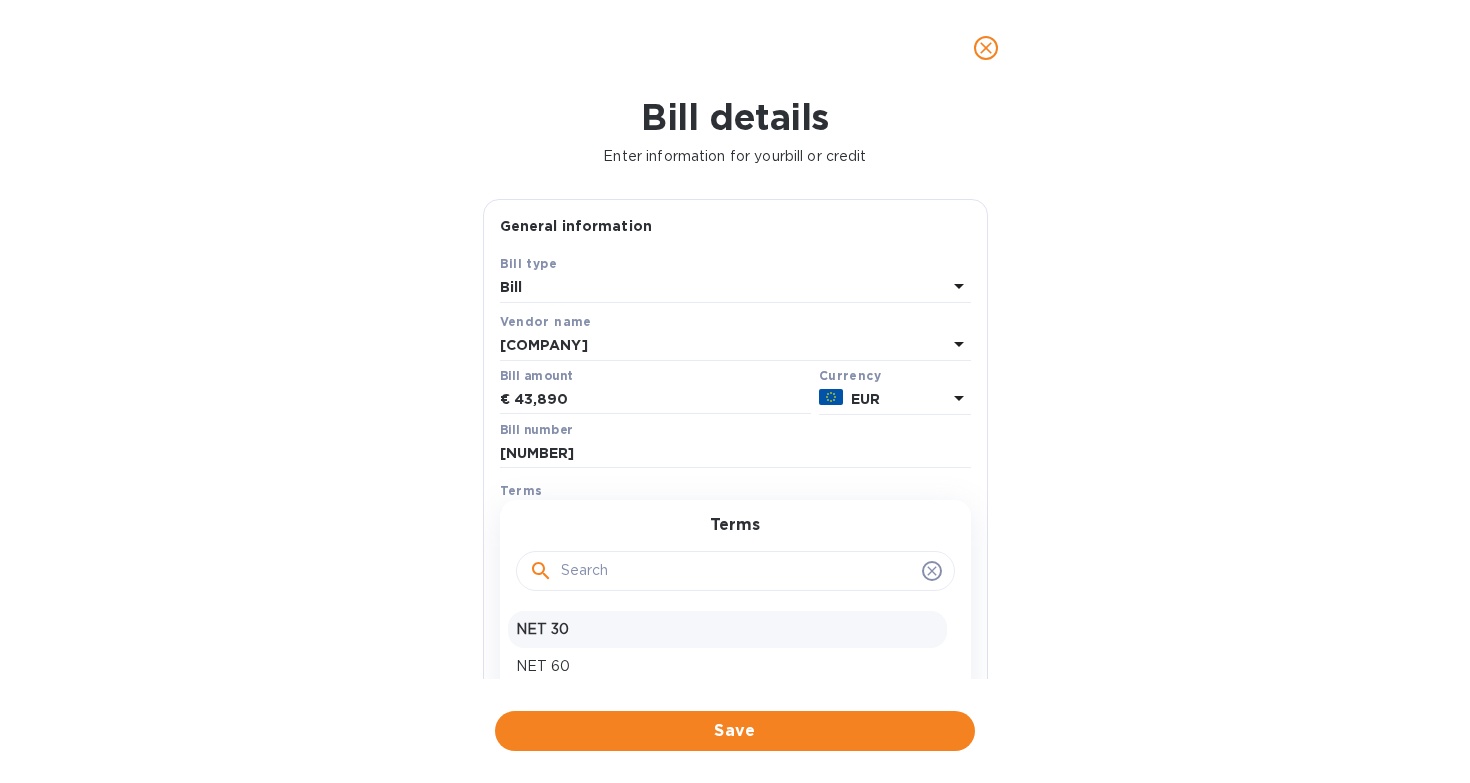 click on "NET 30" at bounding box center [727, 629] 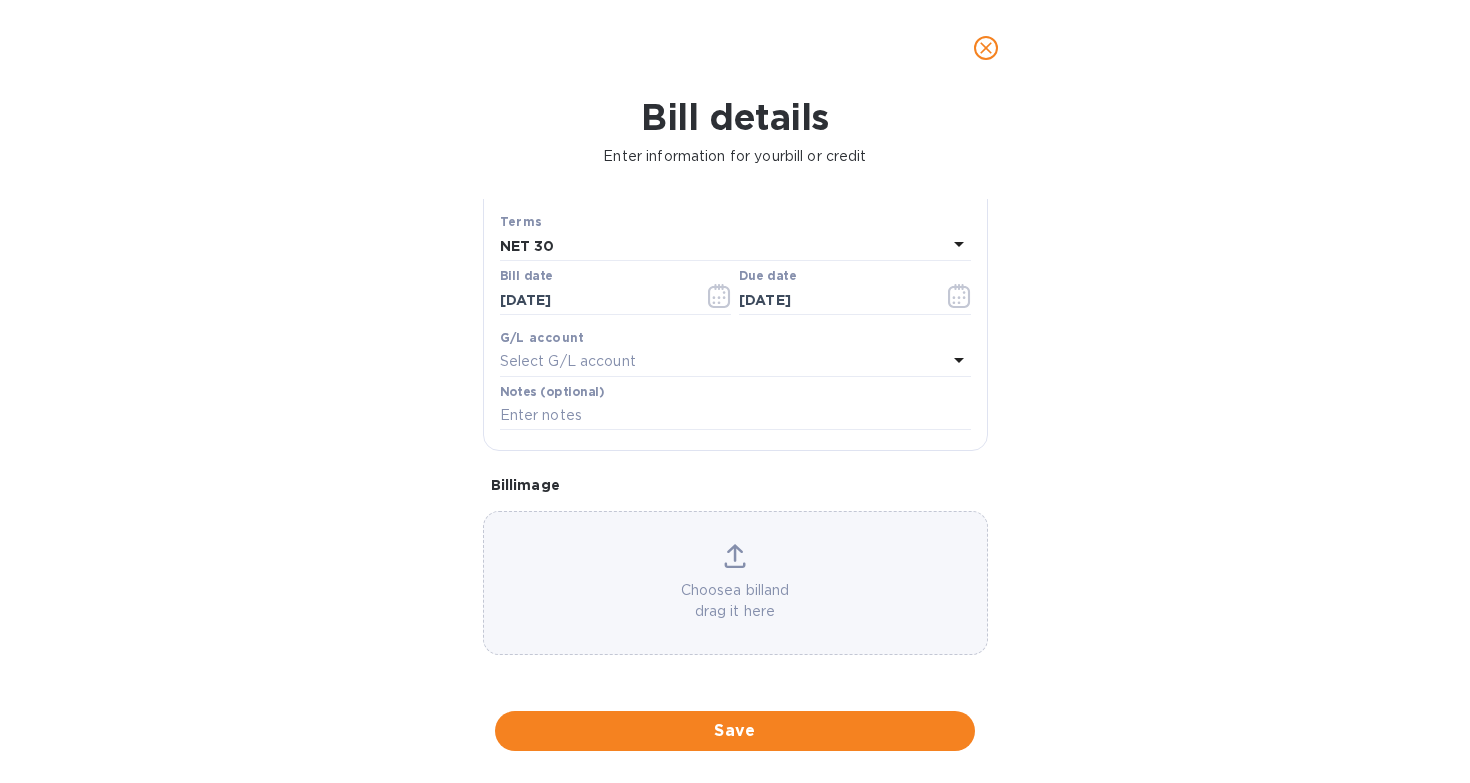 scroll, scrollTop: 282, scrollLeft: 0, axis: vertical 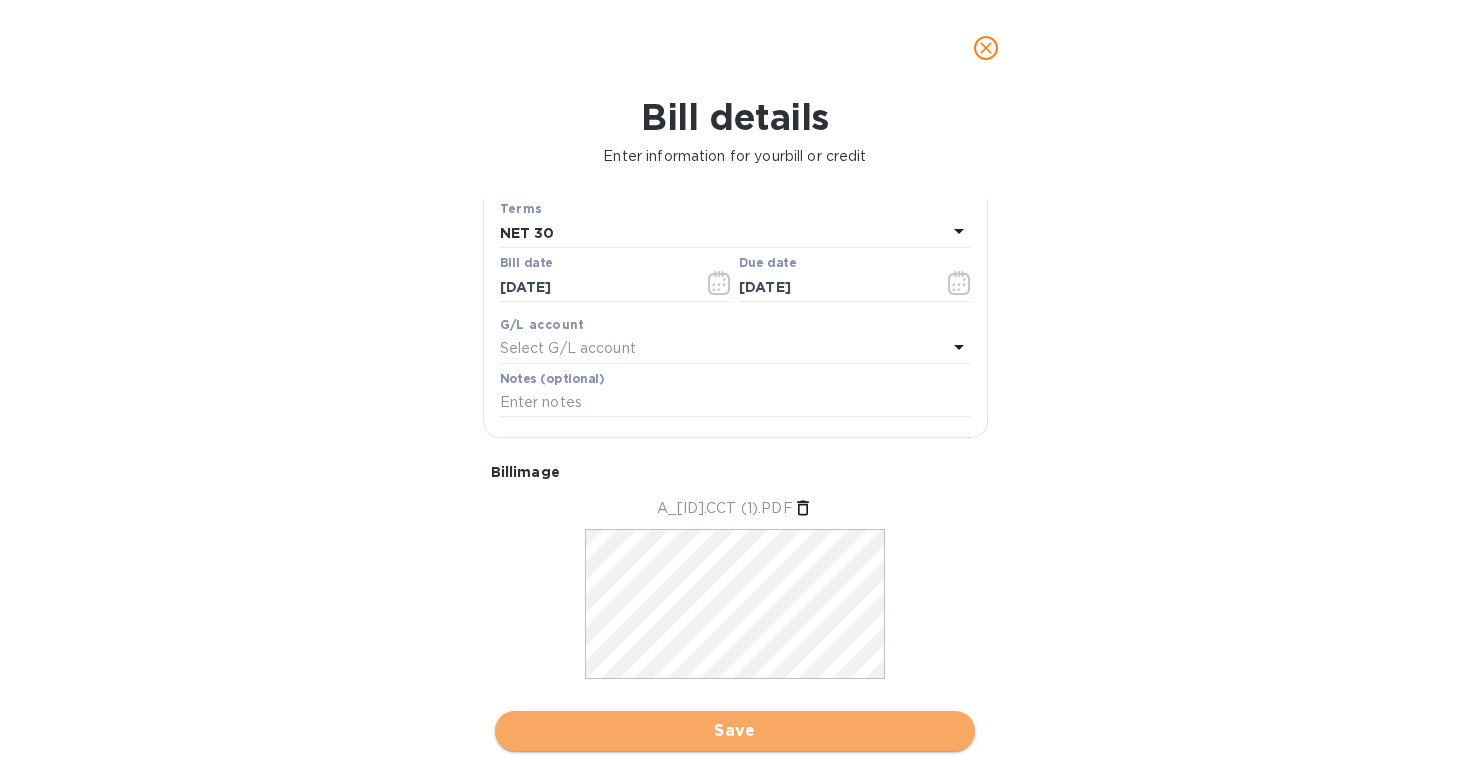 click on "Save" at bounding box center (735, 731) 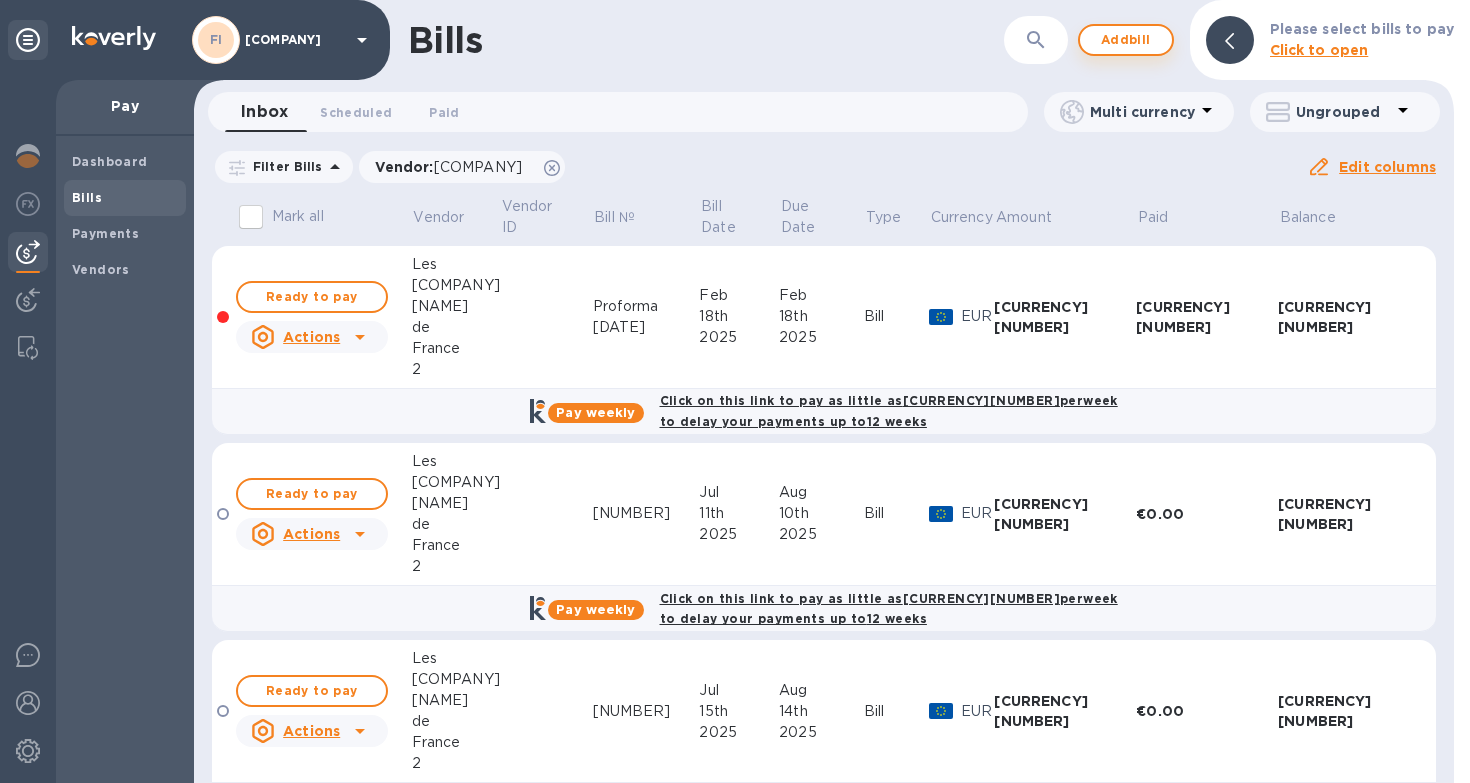 click on "Add   bill" at bounding box center [1126, 40] 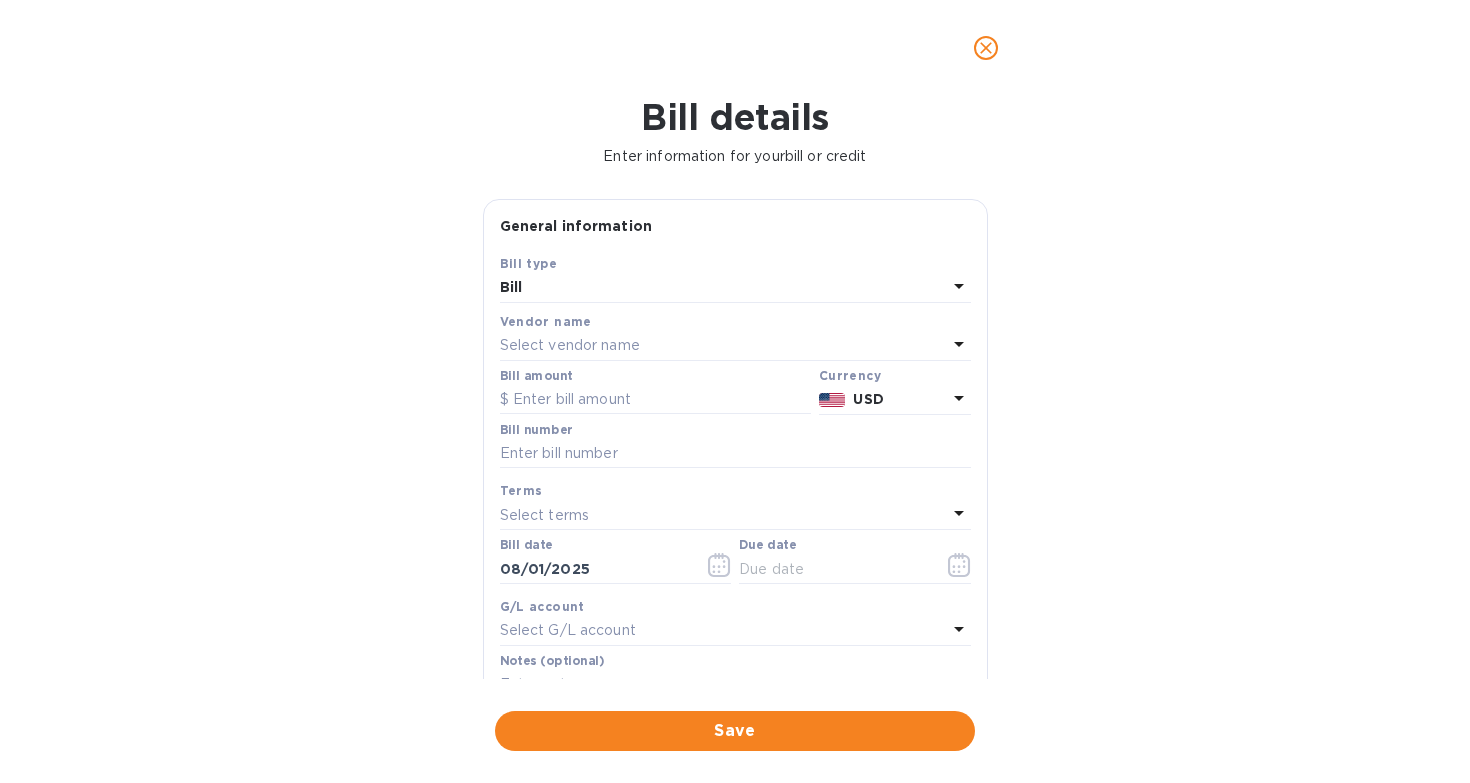 click on "Select vendor name" at bounding box center [570, 345] 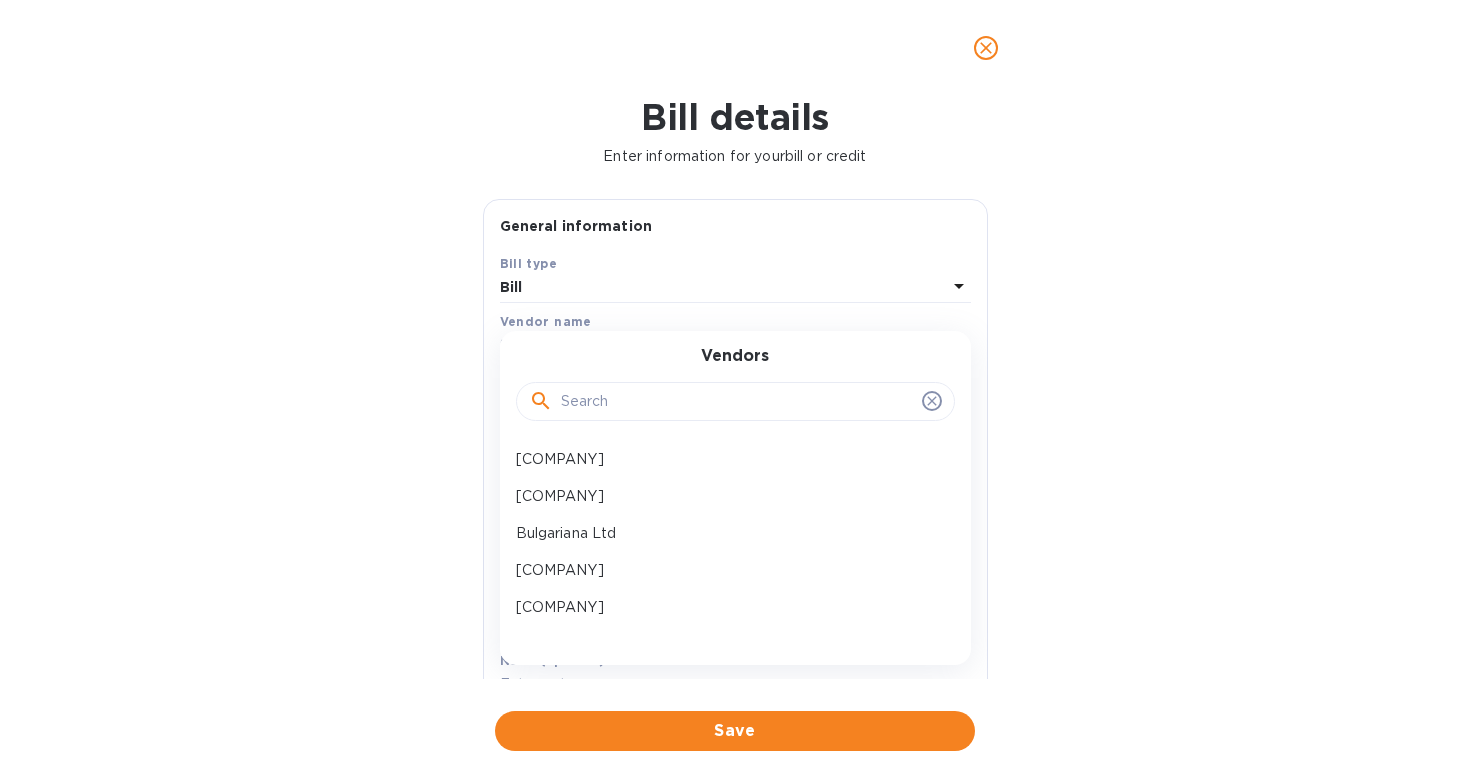 click at bounding box center [737, 402] 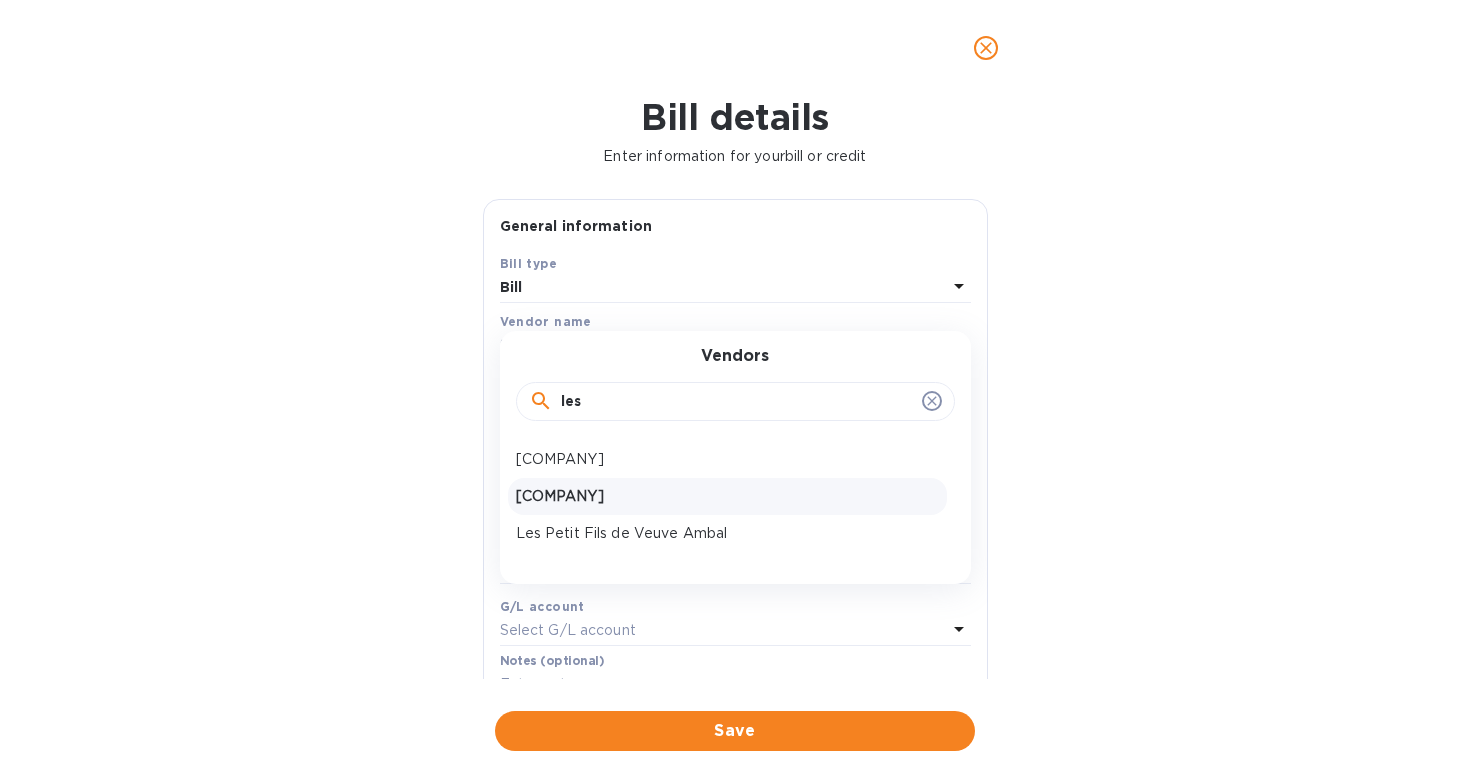 type on "les" 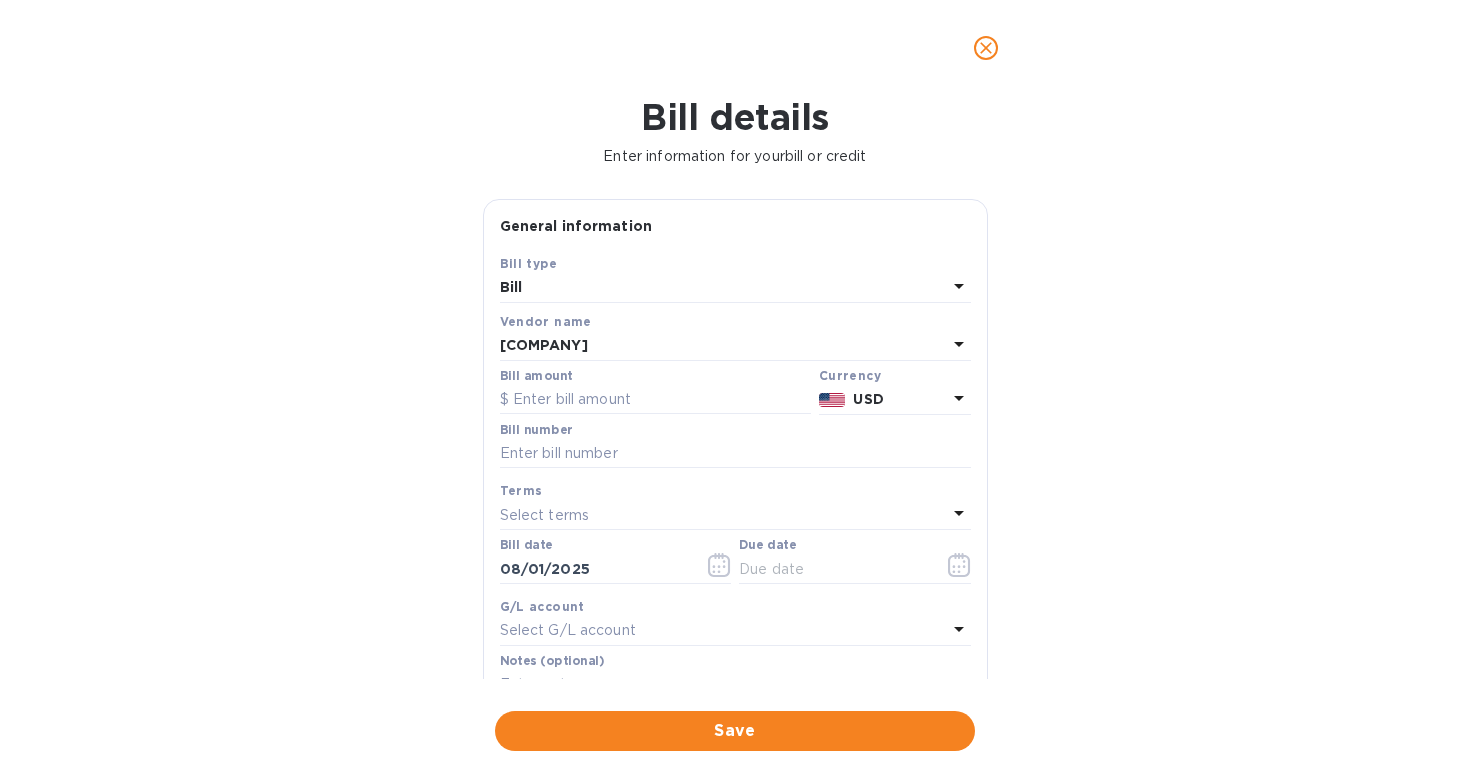 click on "USD" at bounding box center (899, 399) 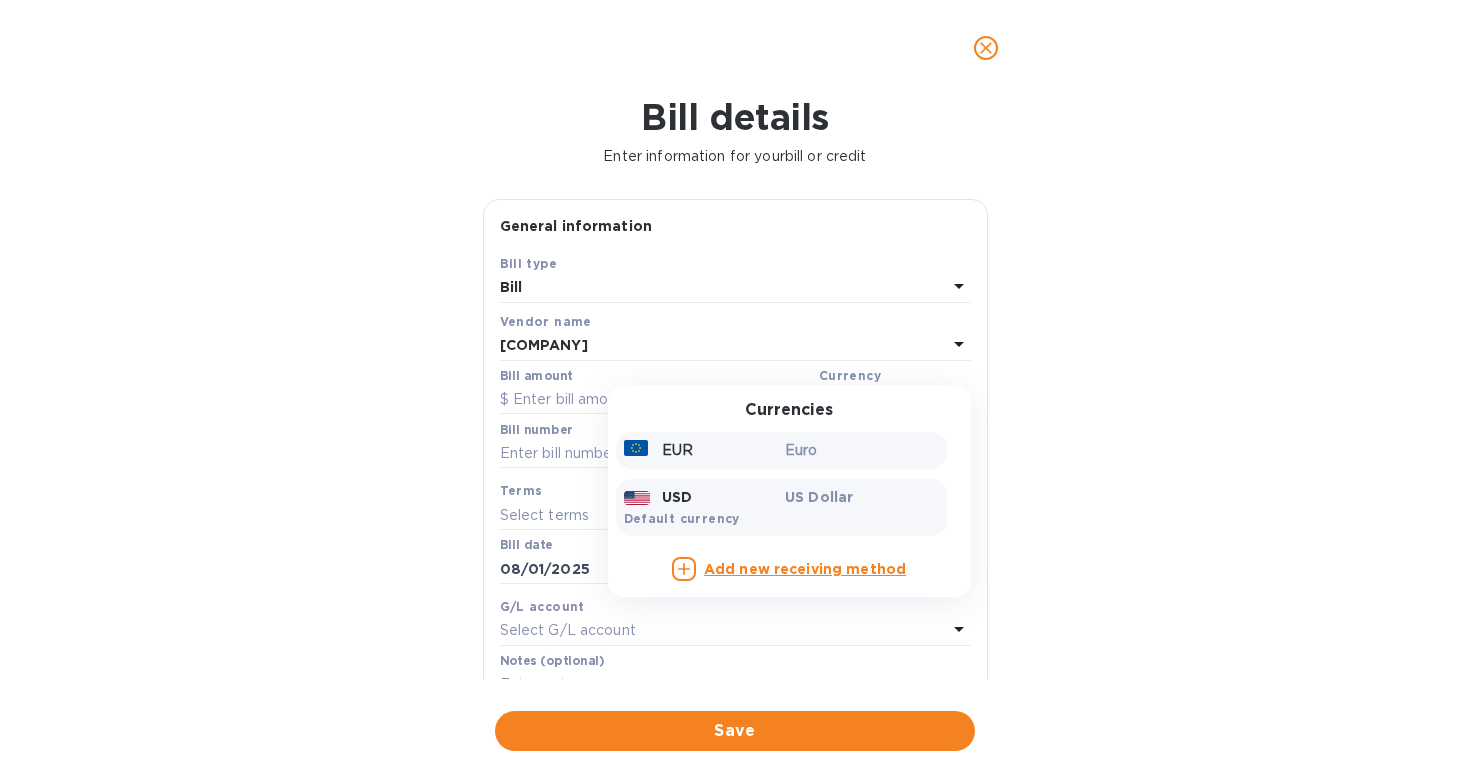 click on "EUR Euro" at bounding box center [781, 450] 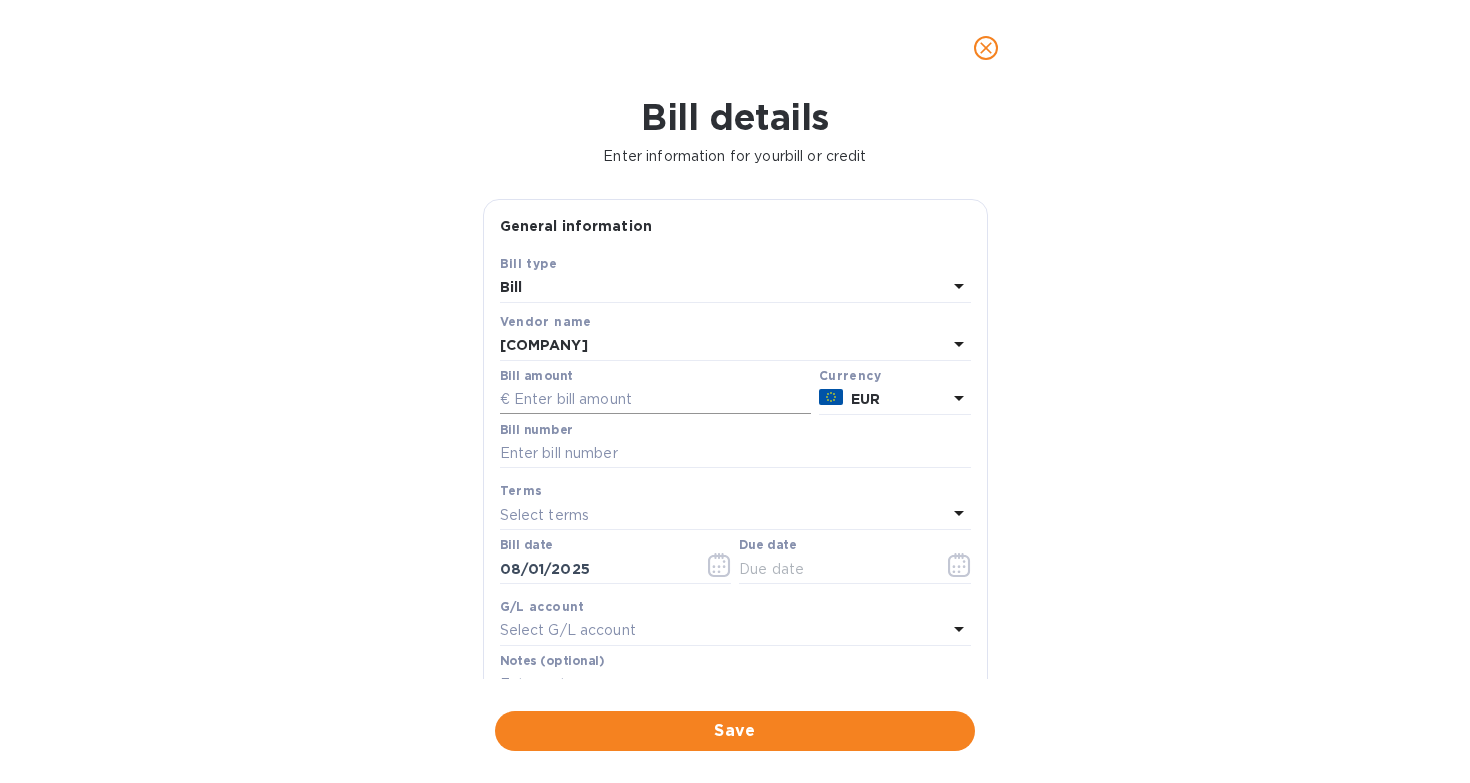 click at bounding box center [655, 400] 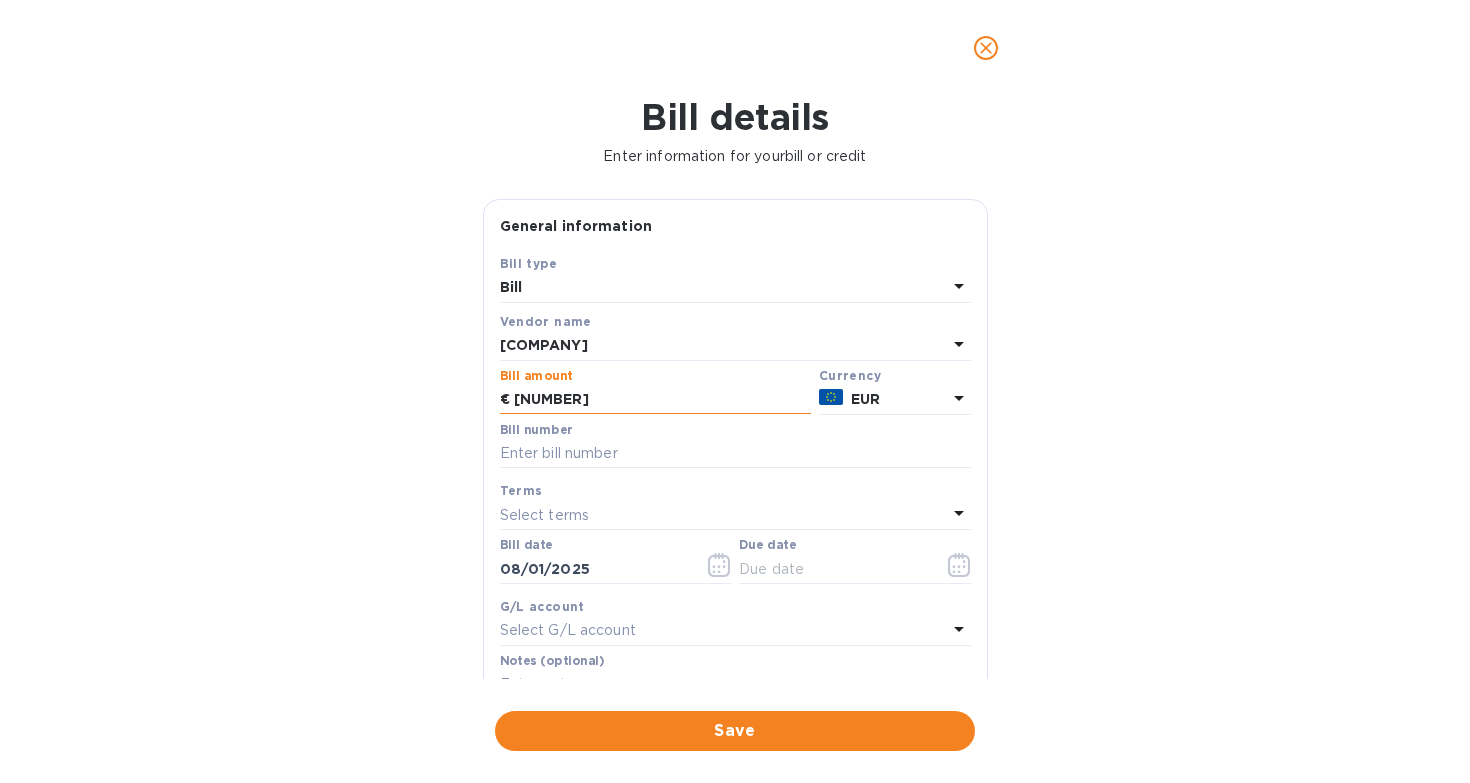 type on "43,890" 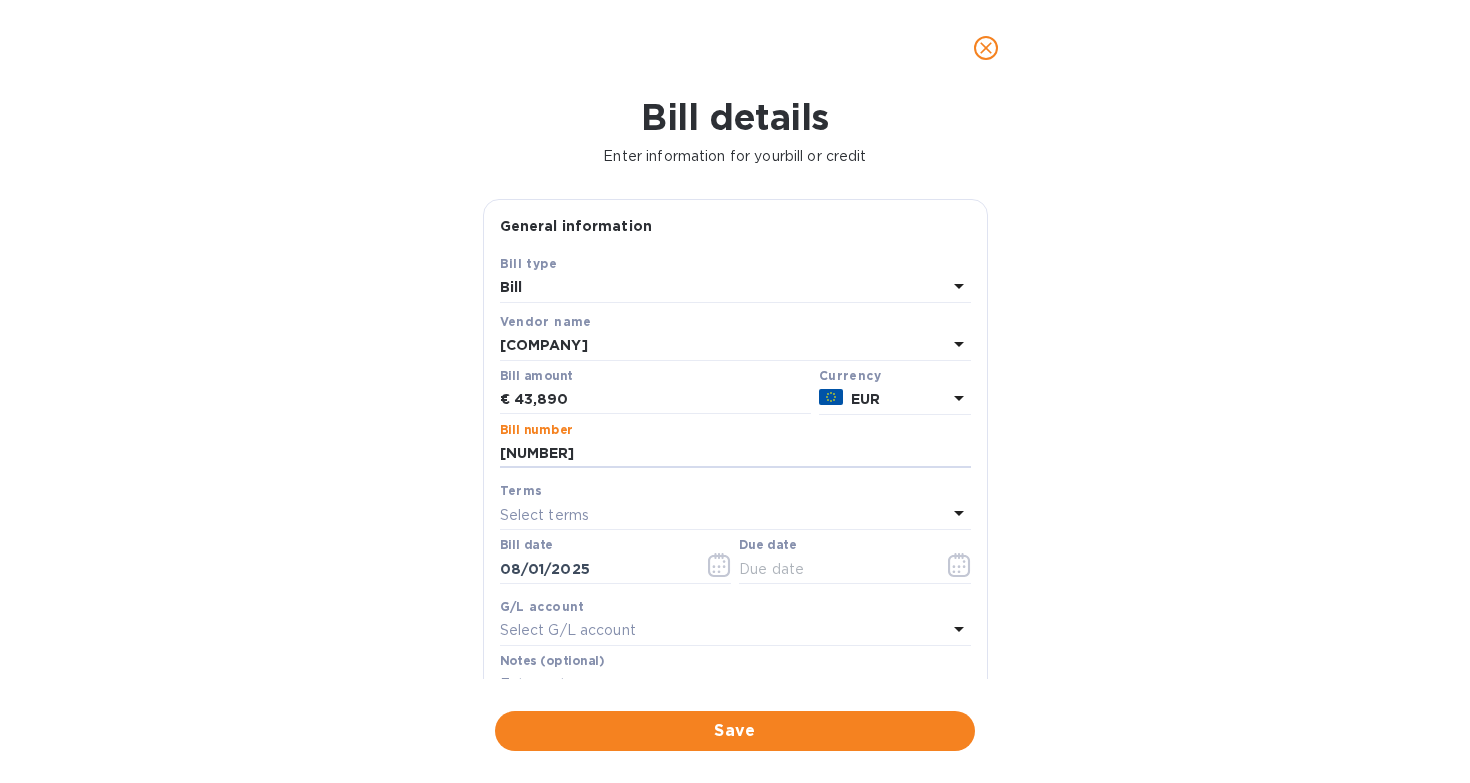 type on "[NUMBER]" 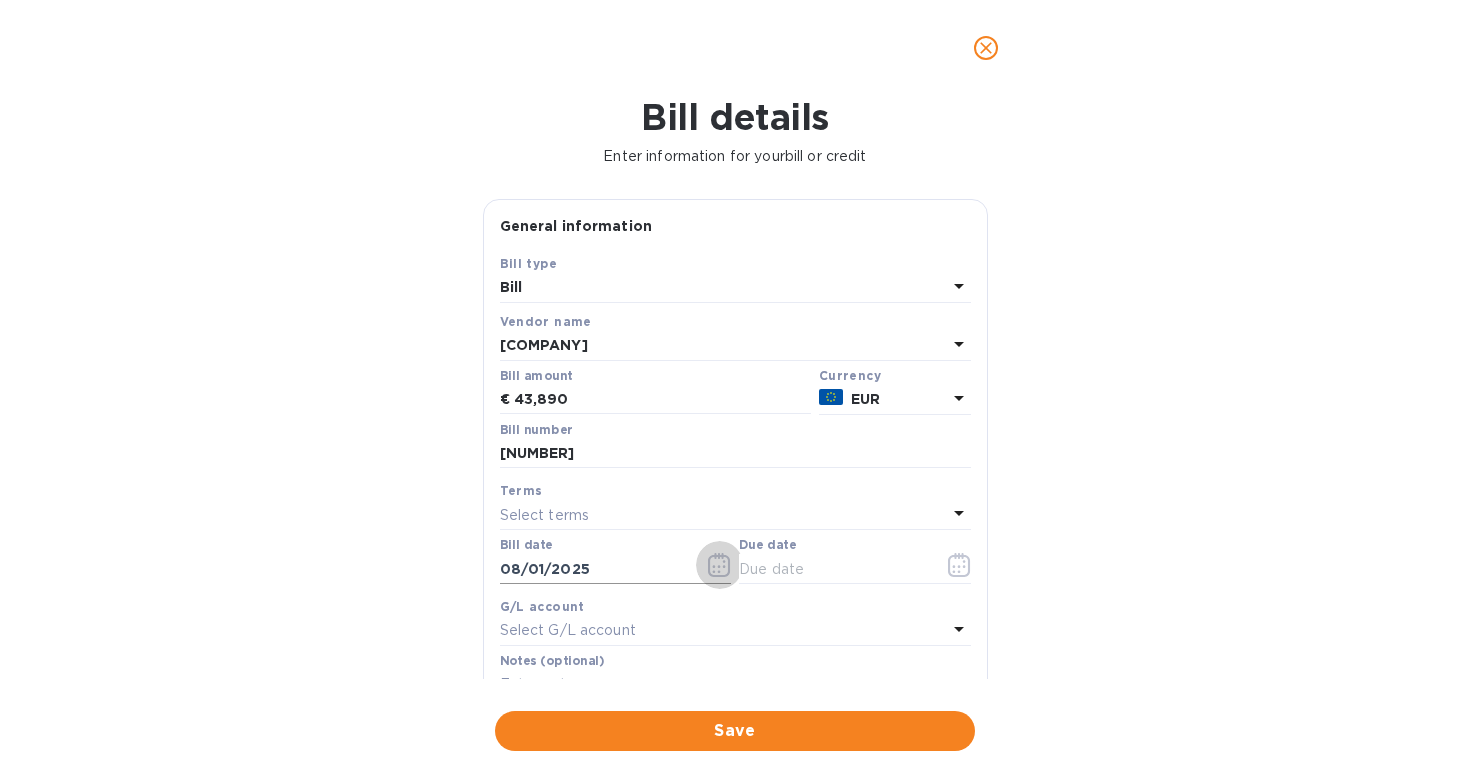 click 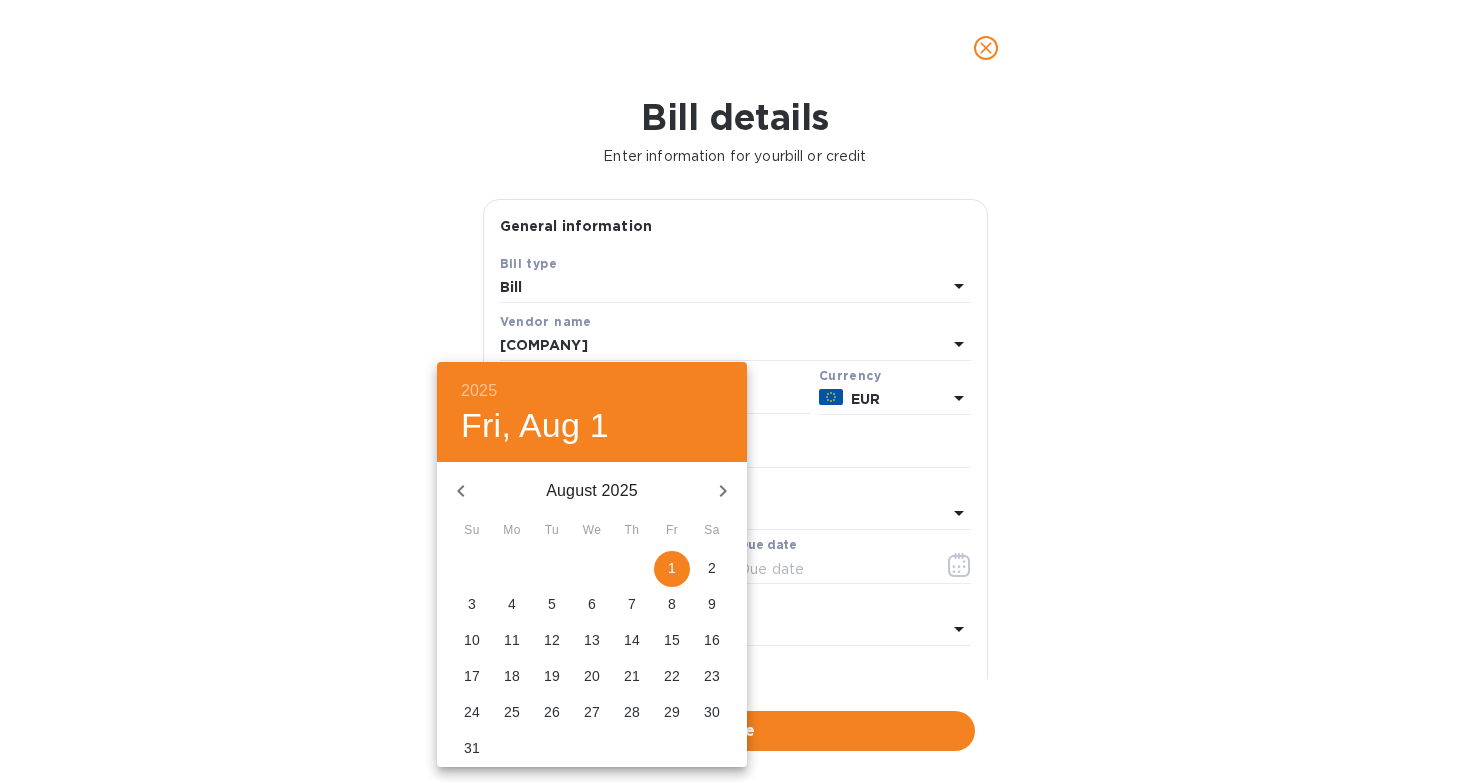 click 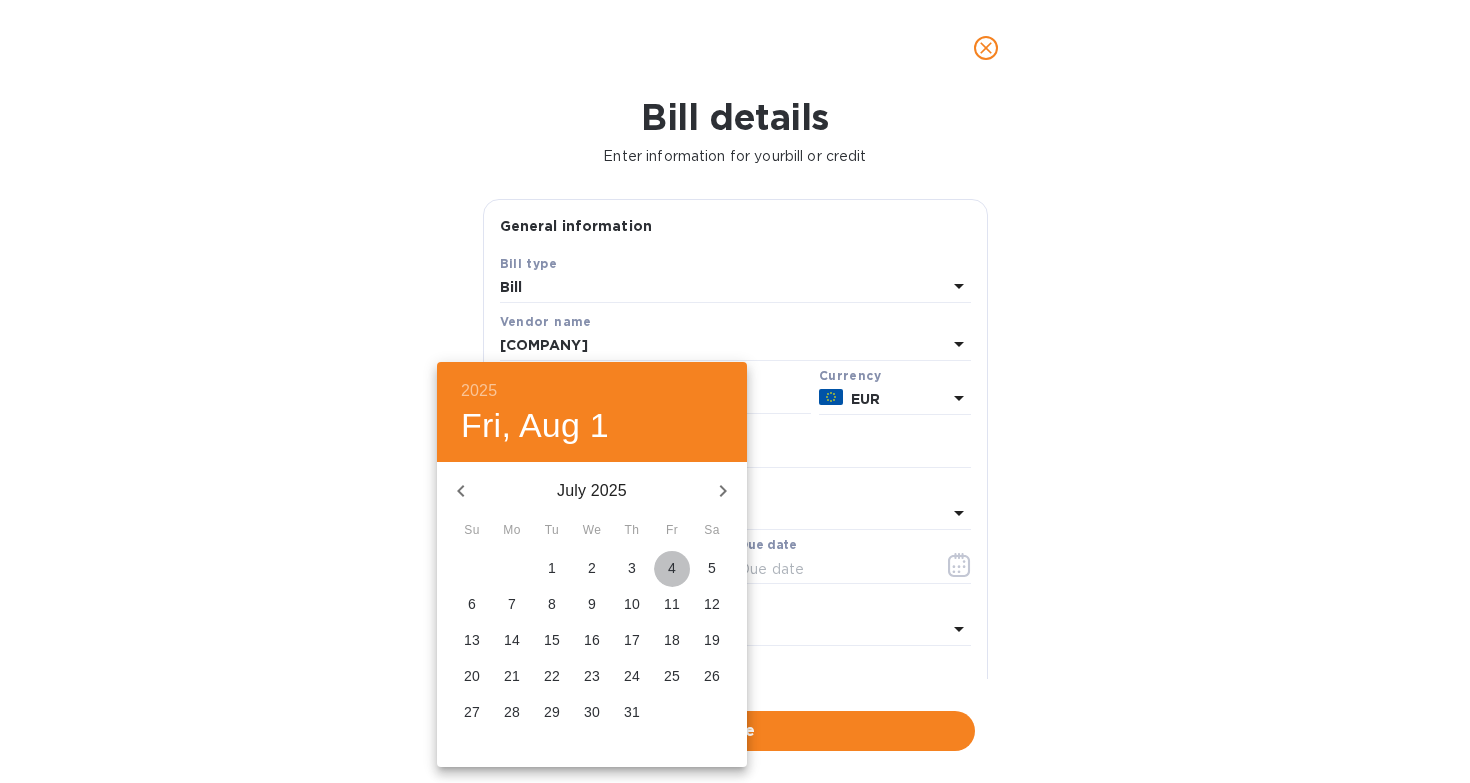 click on "4" at bounding box center [672, 568] 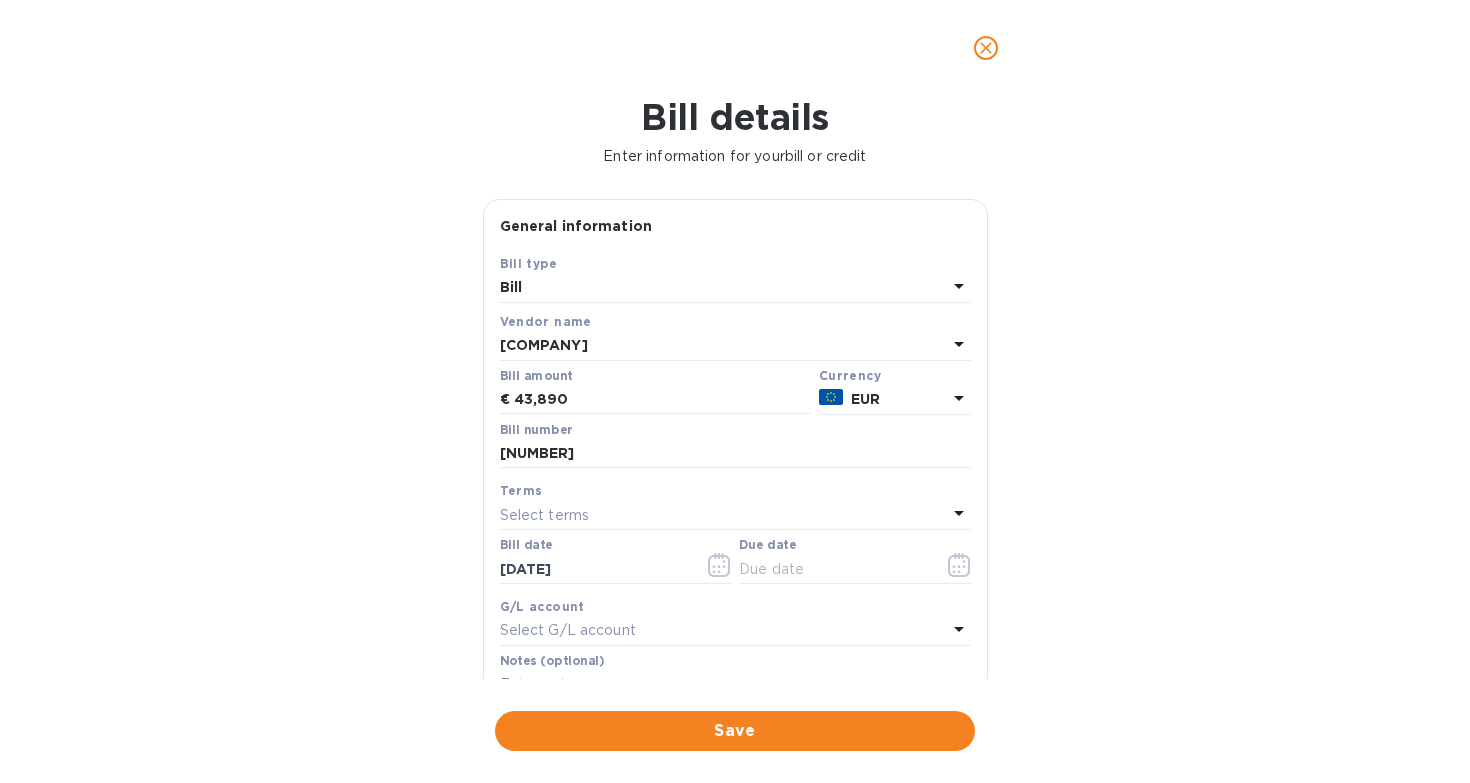 click on "Select terms" at bounding box center [723, 515] 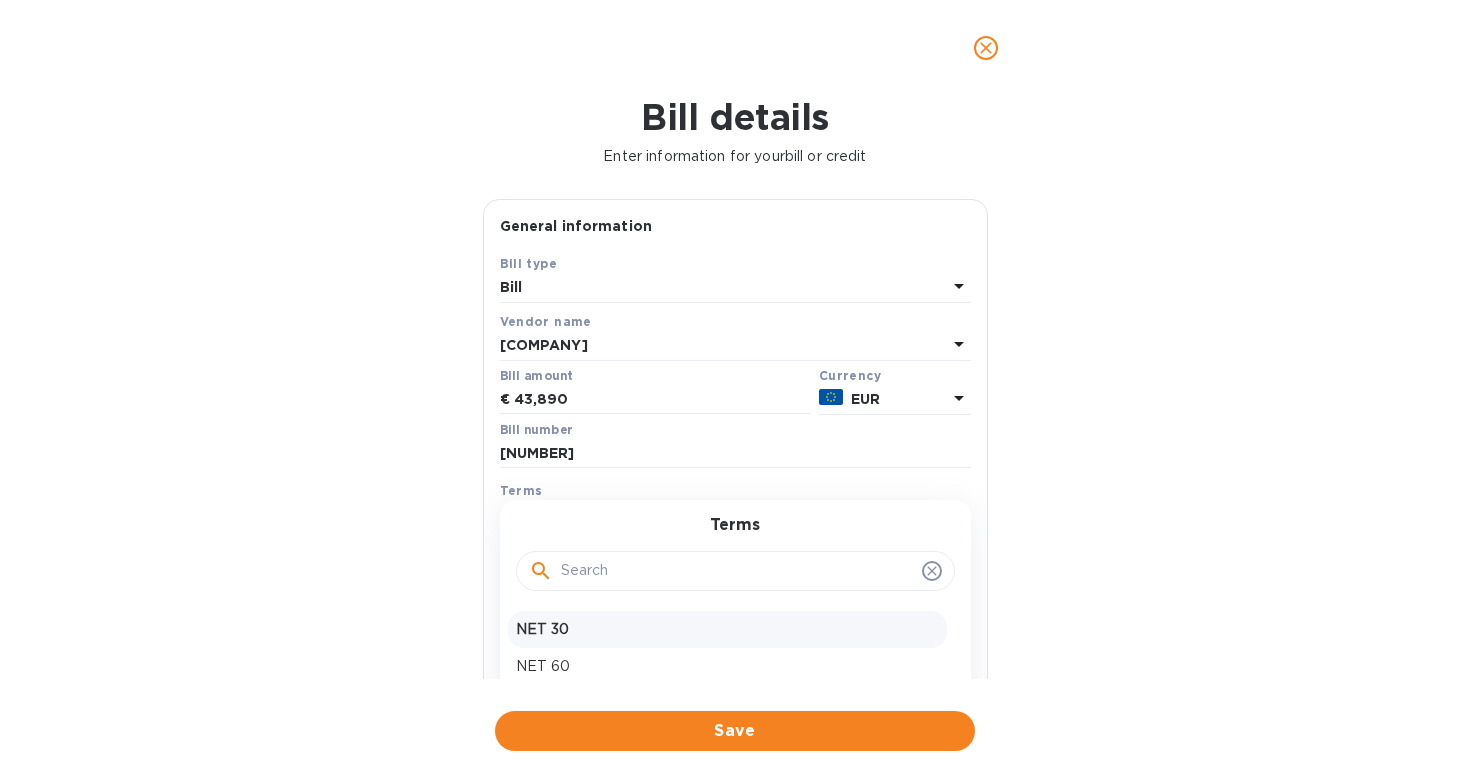 click on "NET 30" at bounding box center (727, 629) 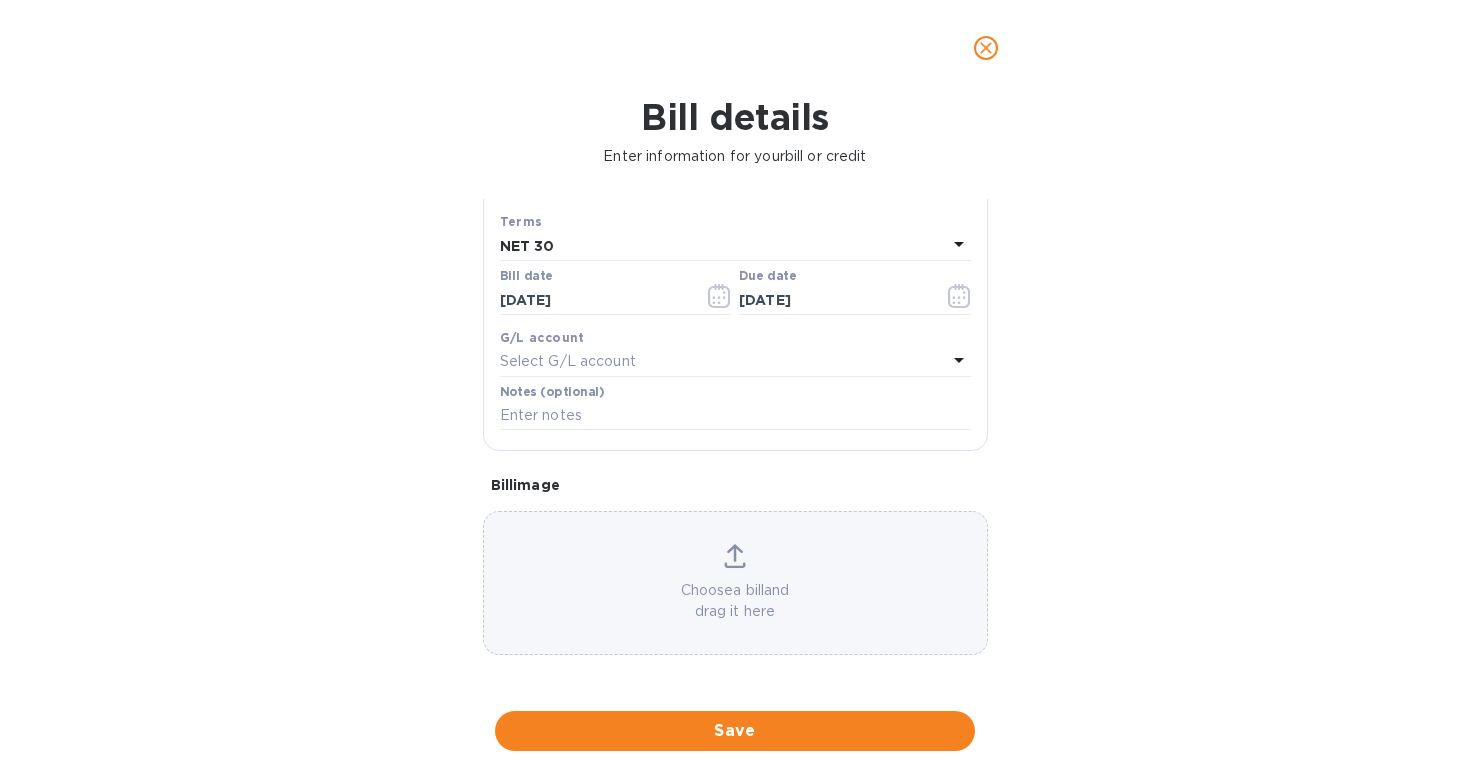scroll, scrollTop: 282, scrollLeft: 0, axis: vertical 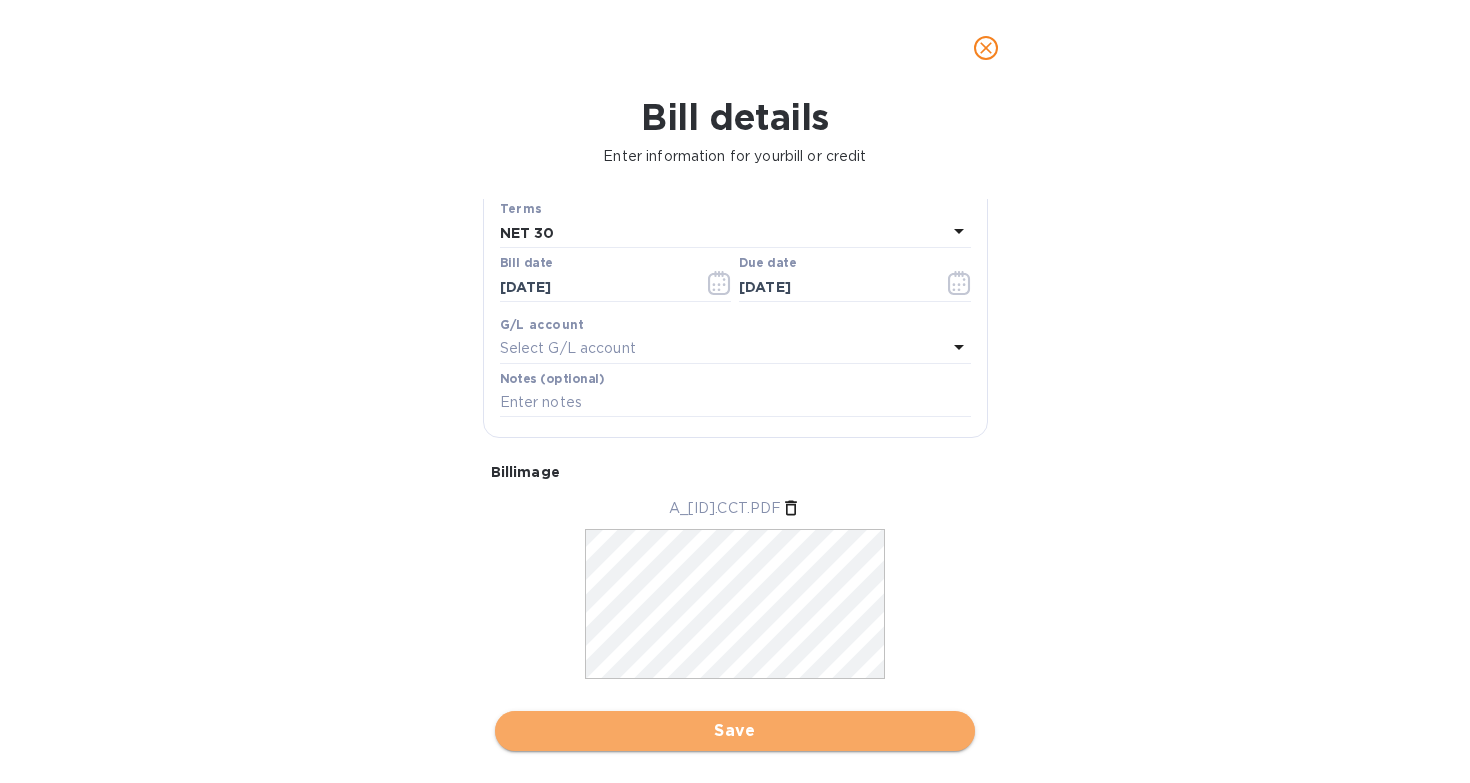 click on "Save" at bounding box center [735, 731] 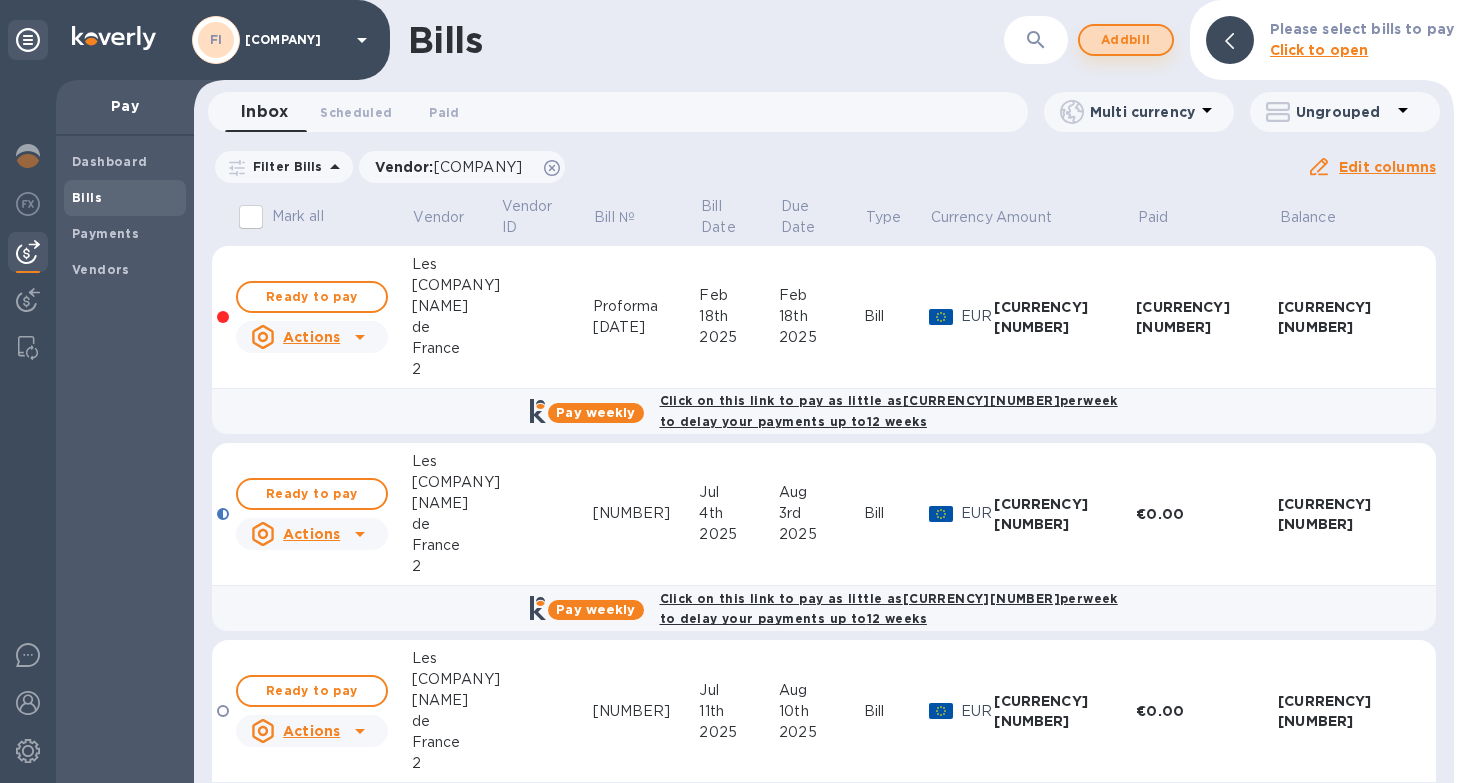 click on "Add   bill" at bounding box center (1126, 40) 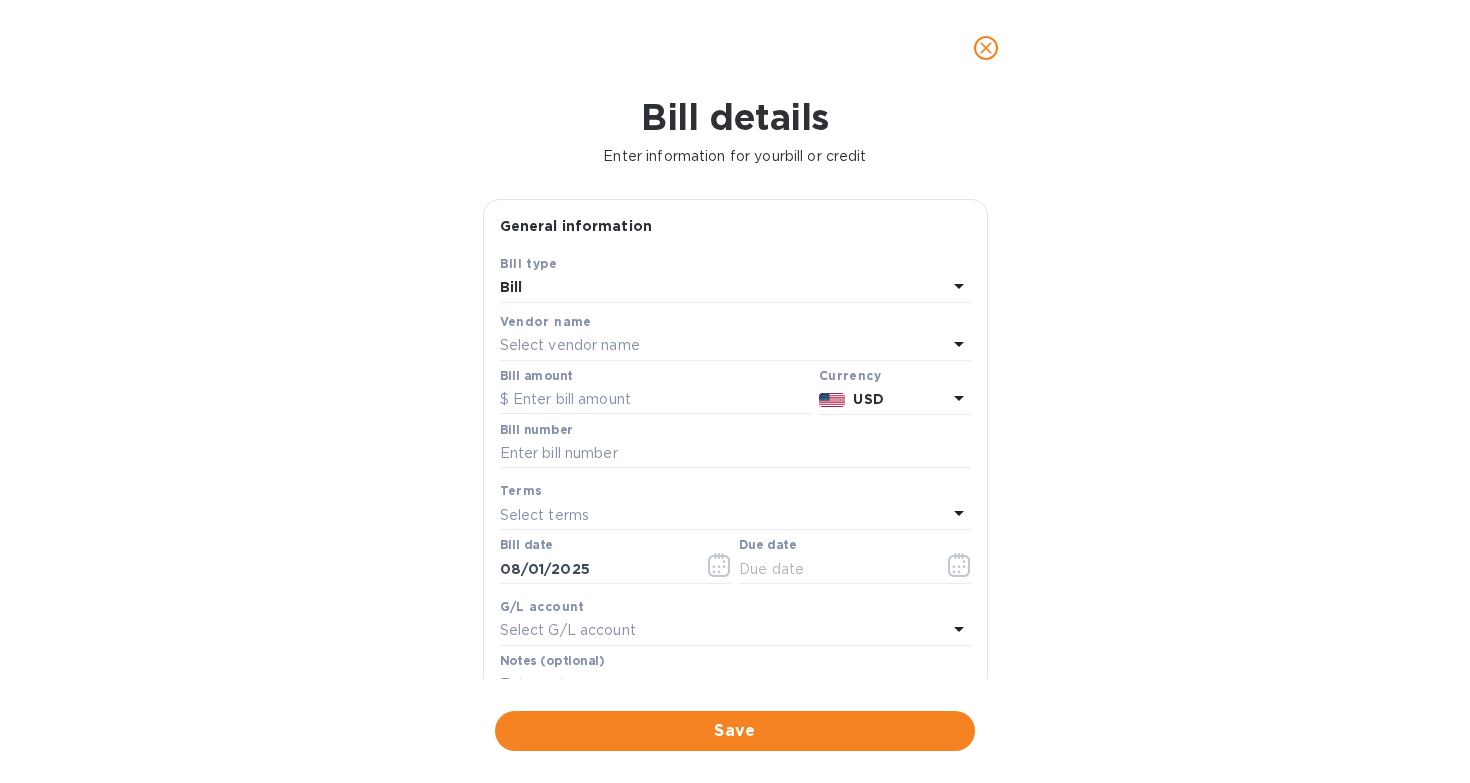 click on "Select vendor name" at bounding box center [570, 345] 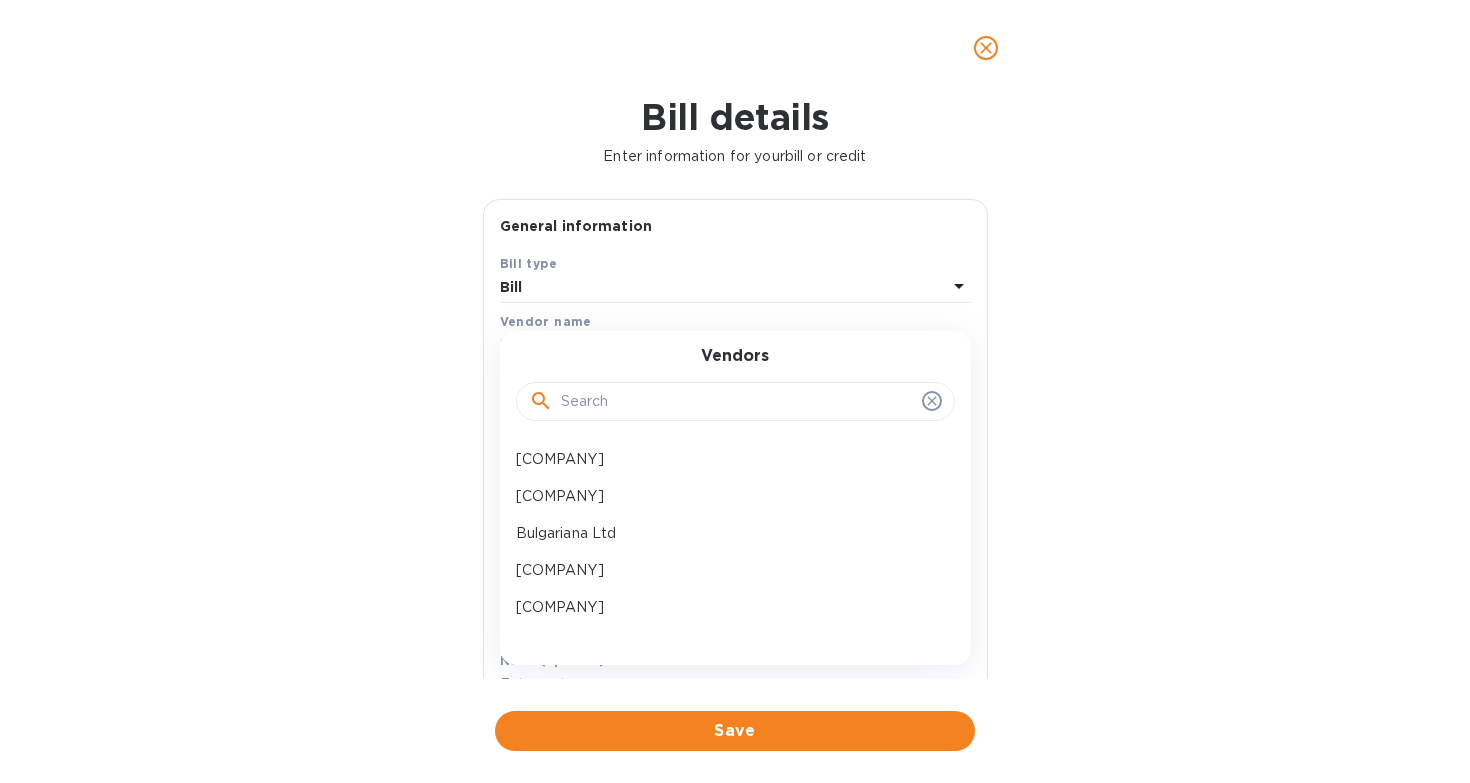 click at bounding box center [737, 402] 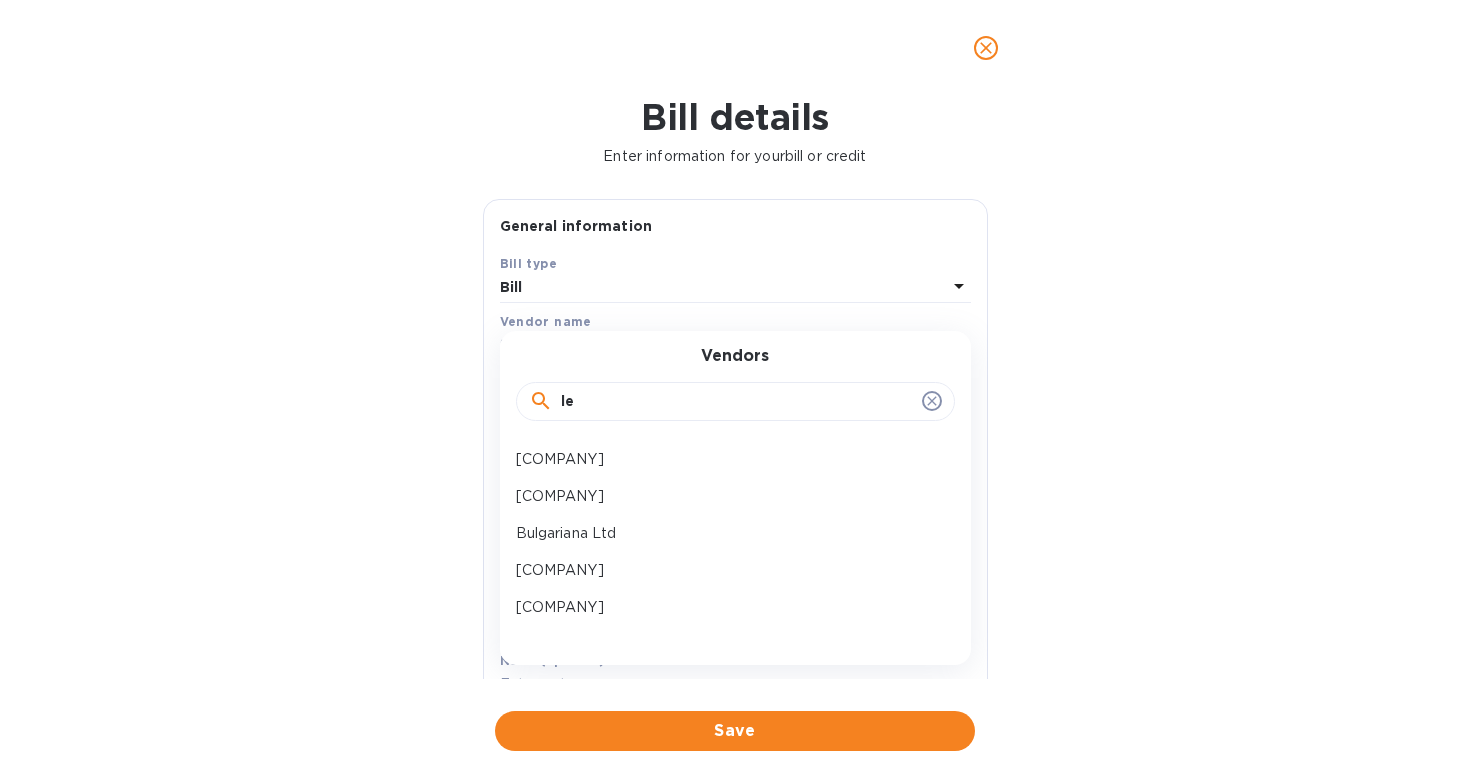 type on "les" 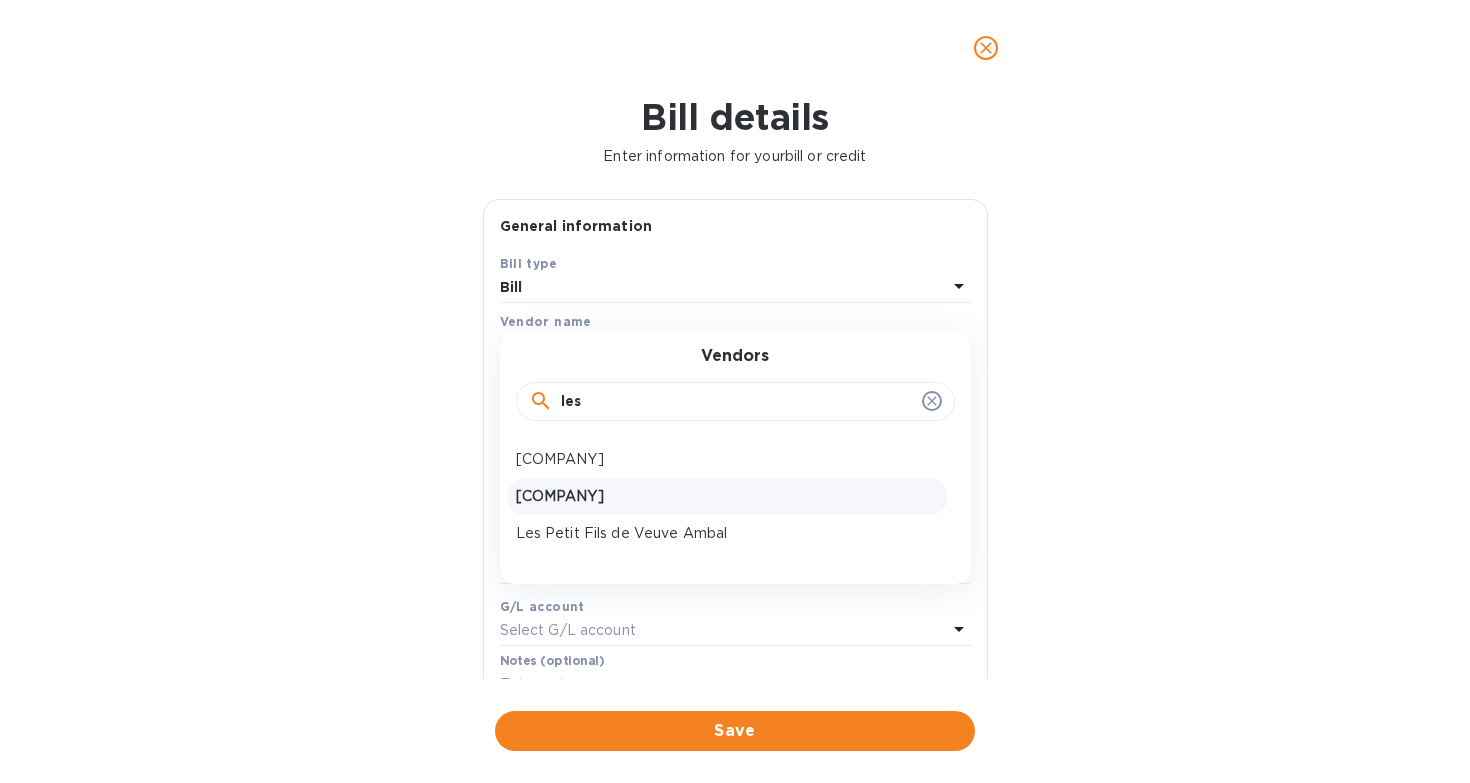 click on "[COMPANY]" at bounding box center (727, 496) 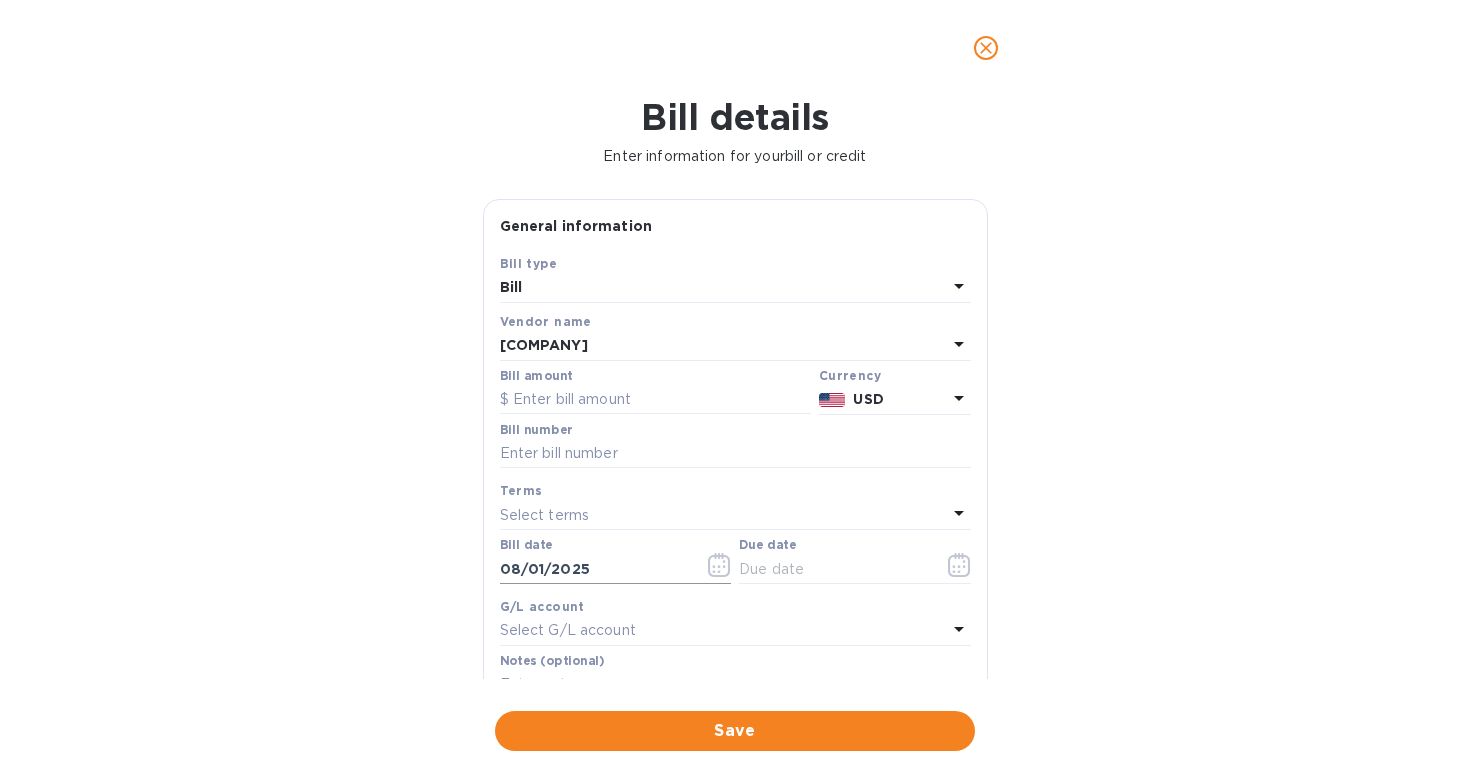 click 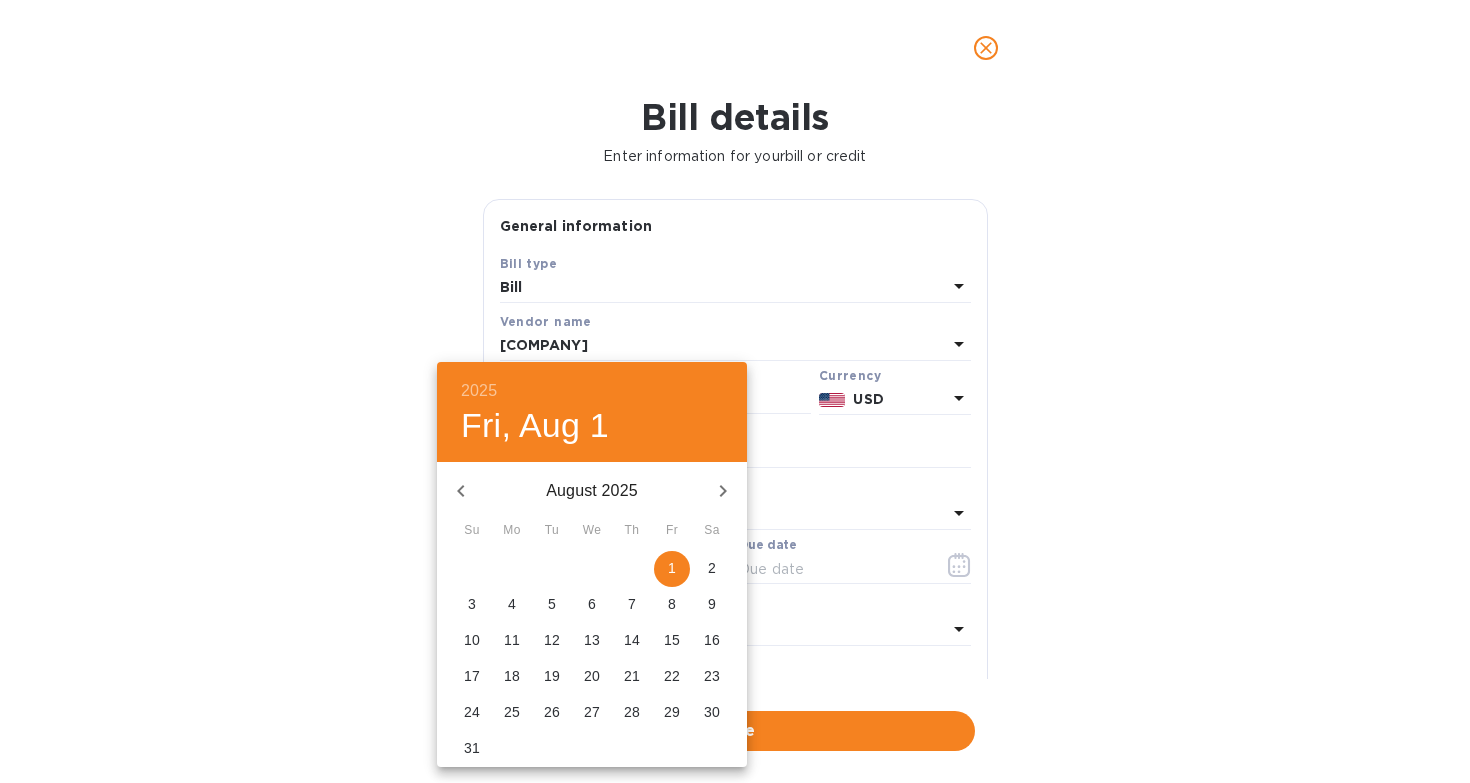click 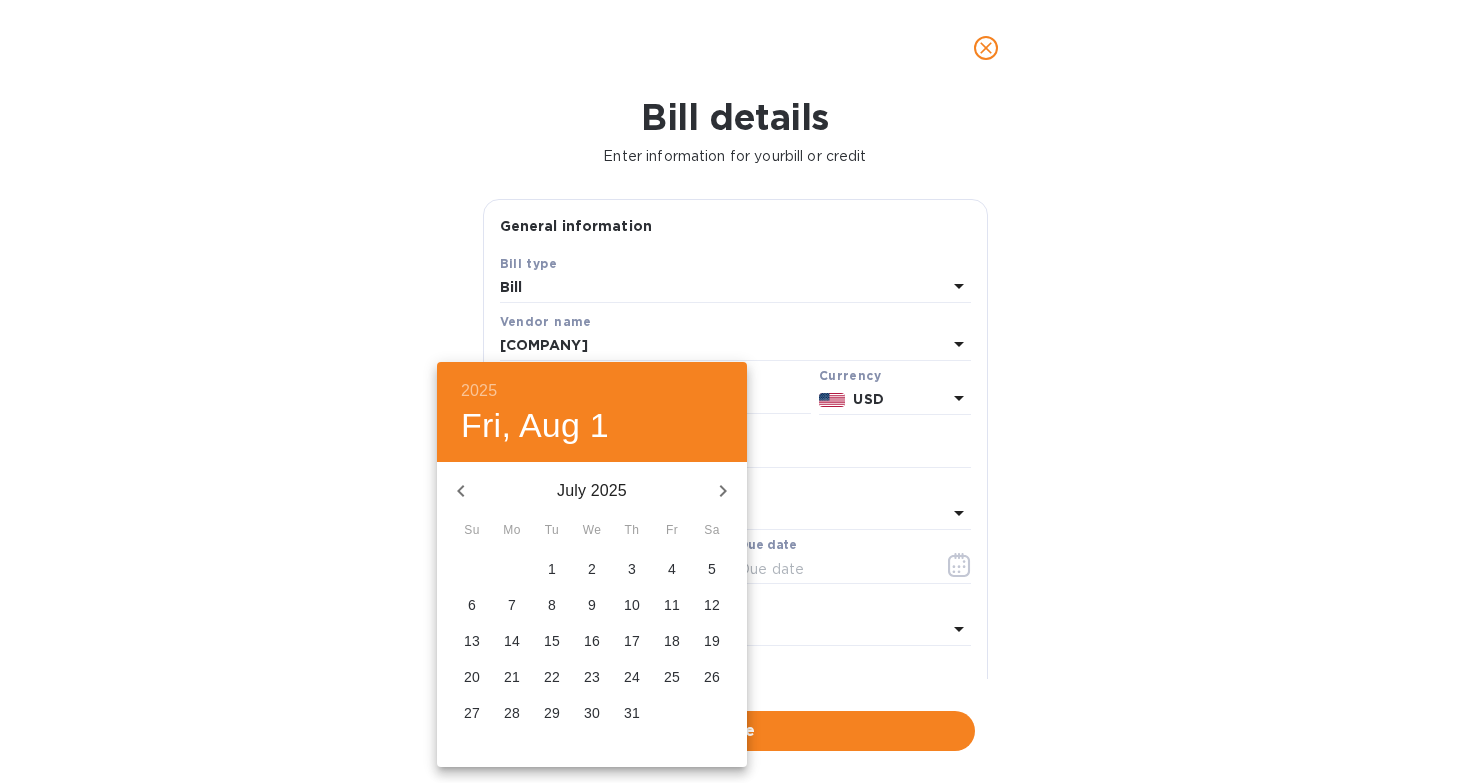click 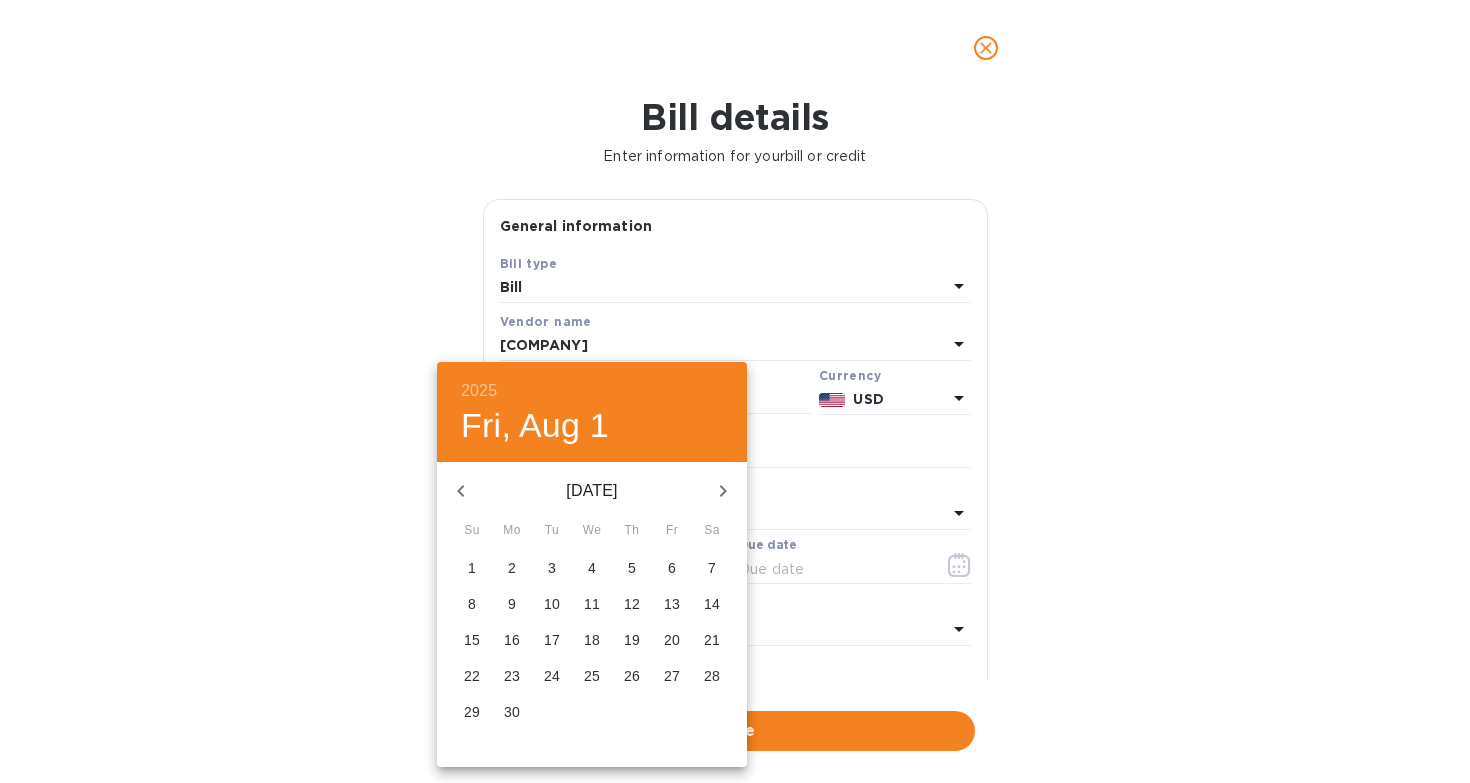 click on "23" at bounding box center (512, 676) 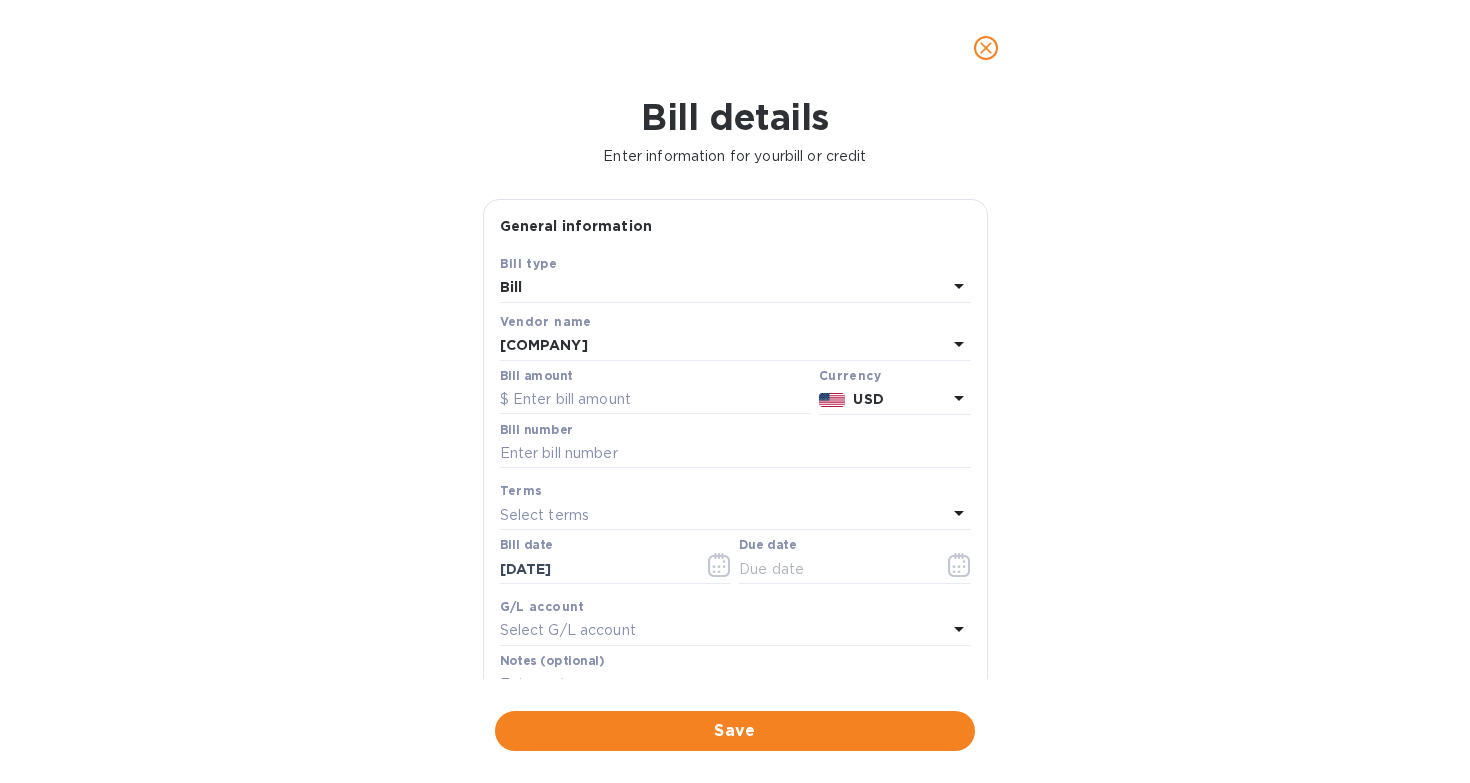 click on "Select terms" at bounding box center (723, 515) 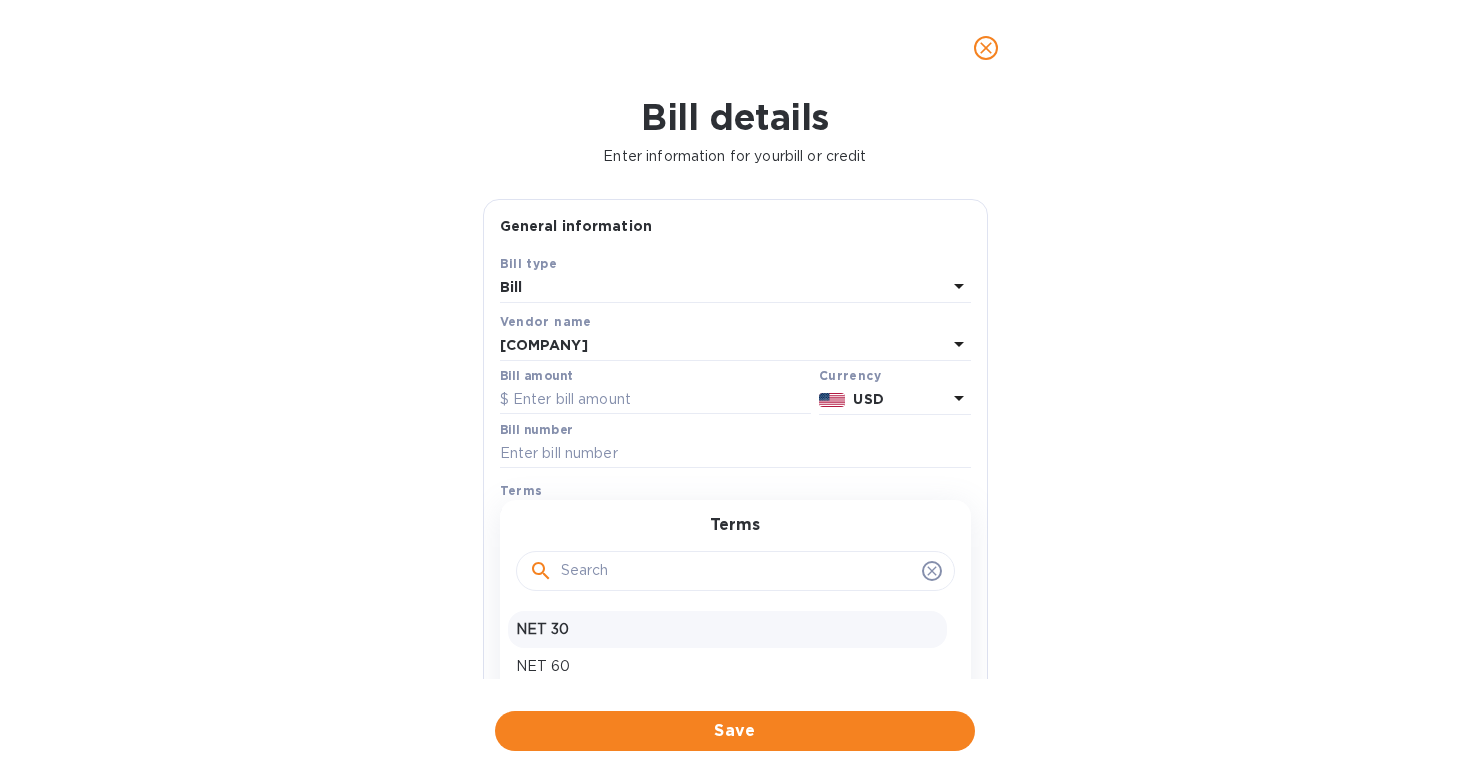 click on "NET 30" at bounding box center [727, 629] 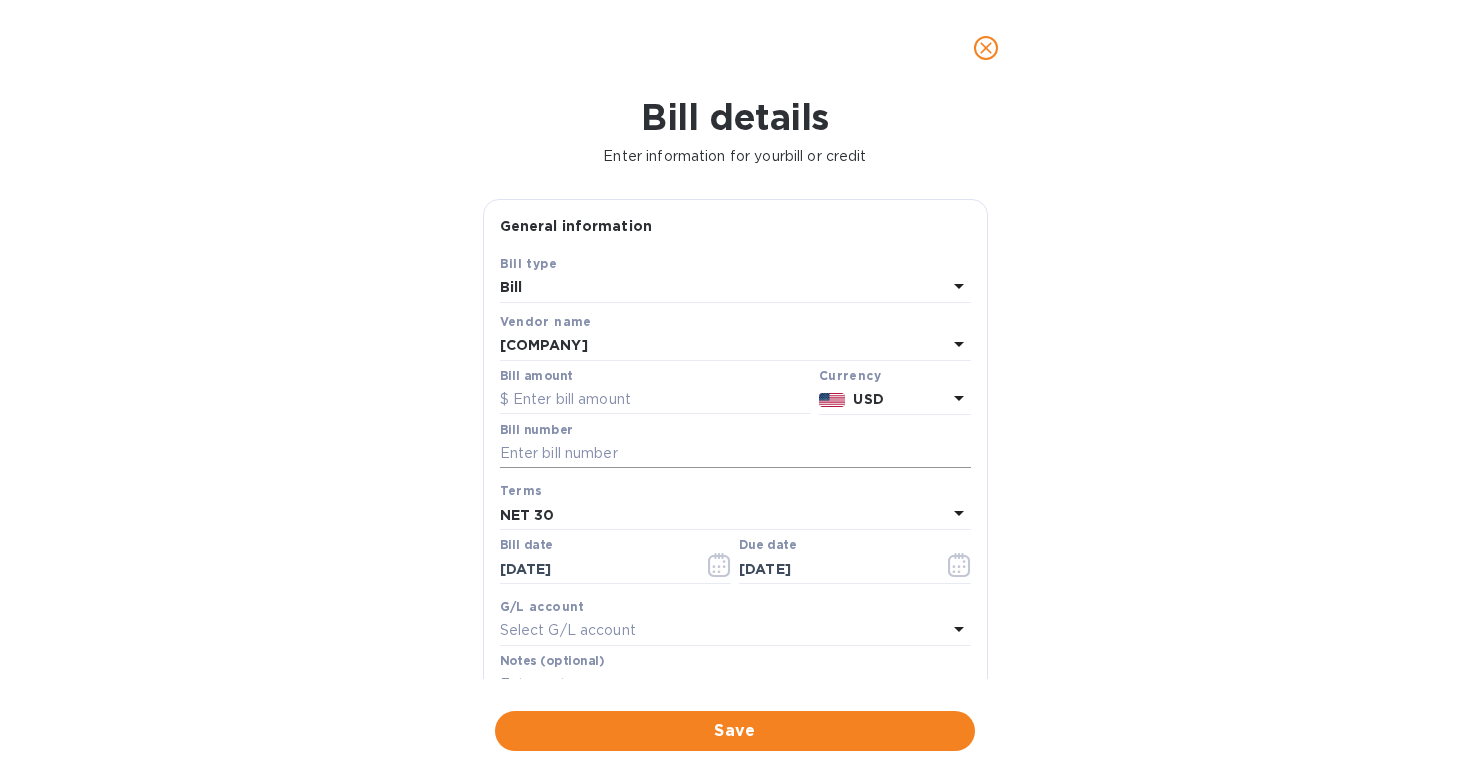 click at bounding box center [735, 454] 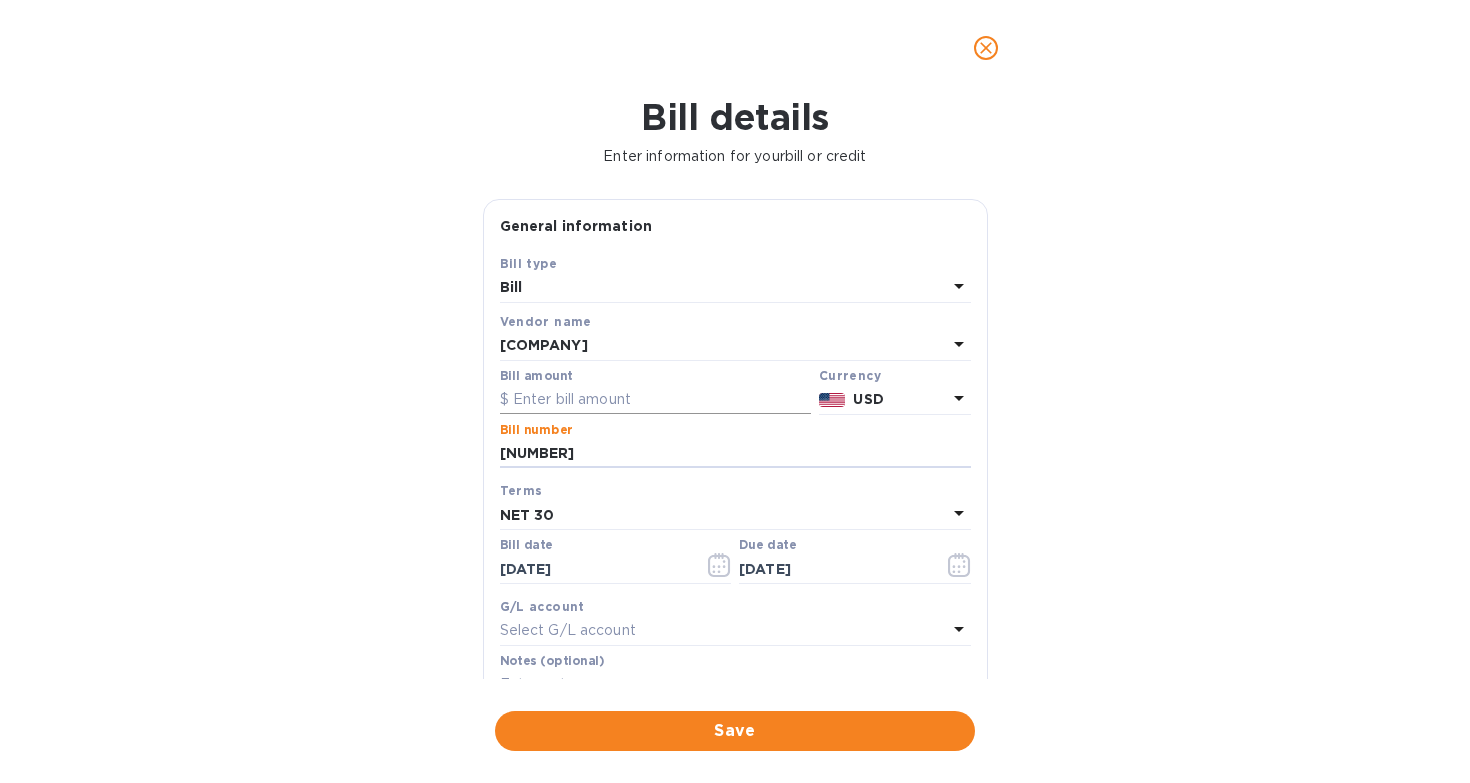 type on "[NUMBER]" 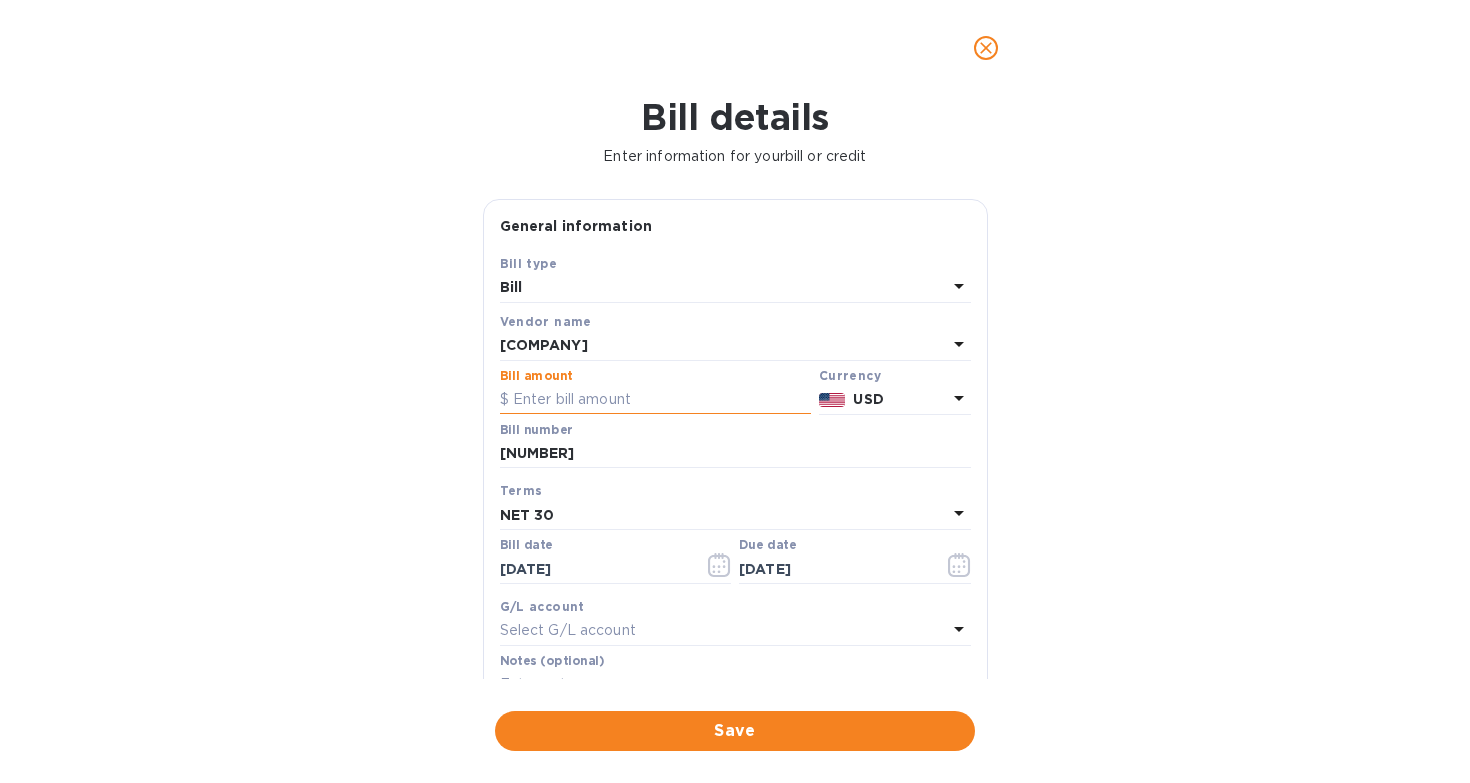 click at bounding box center [655, 400] 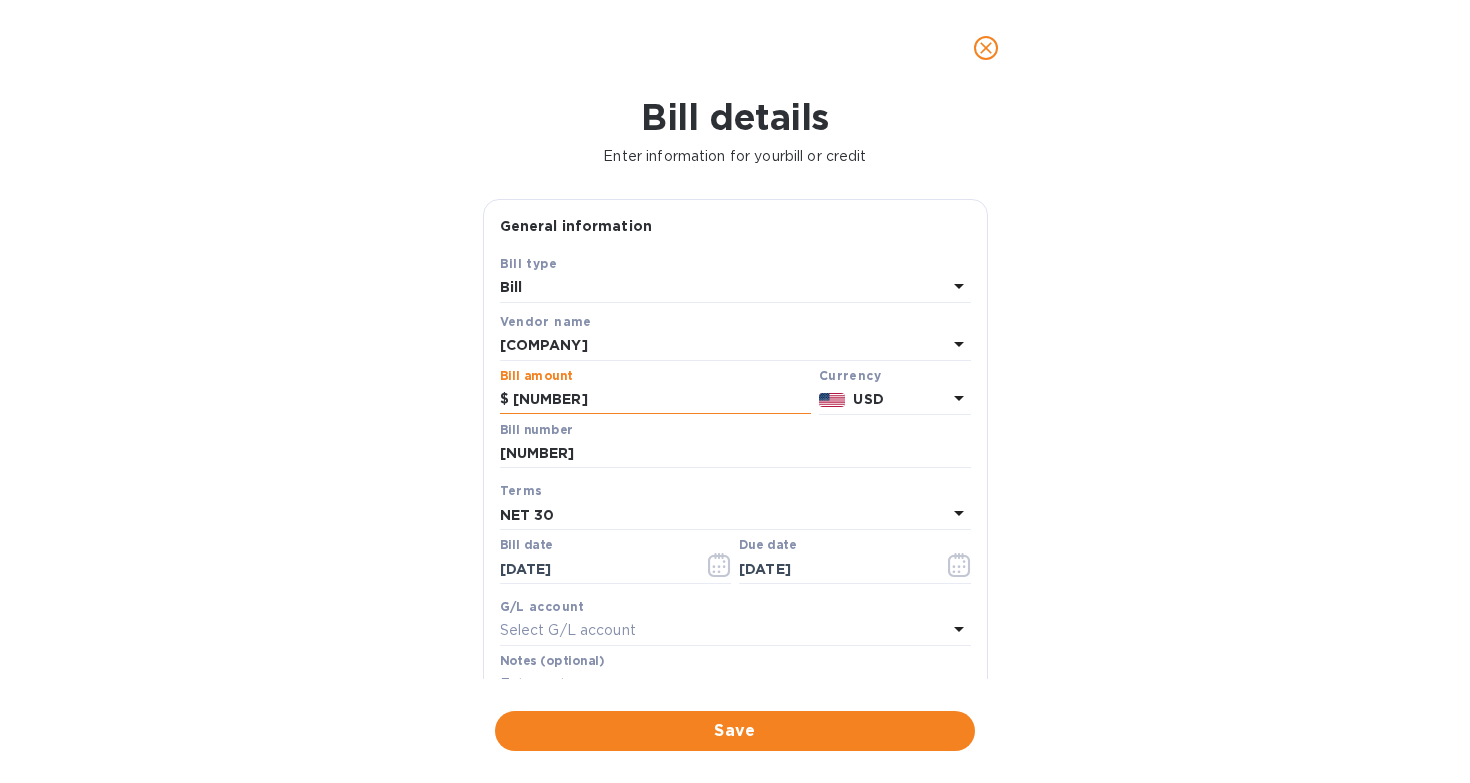type on "43,890" 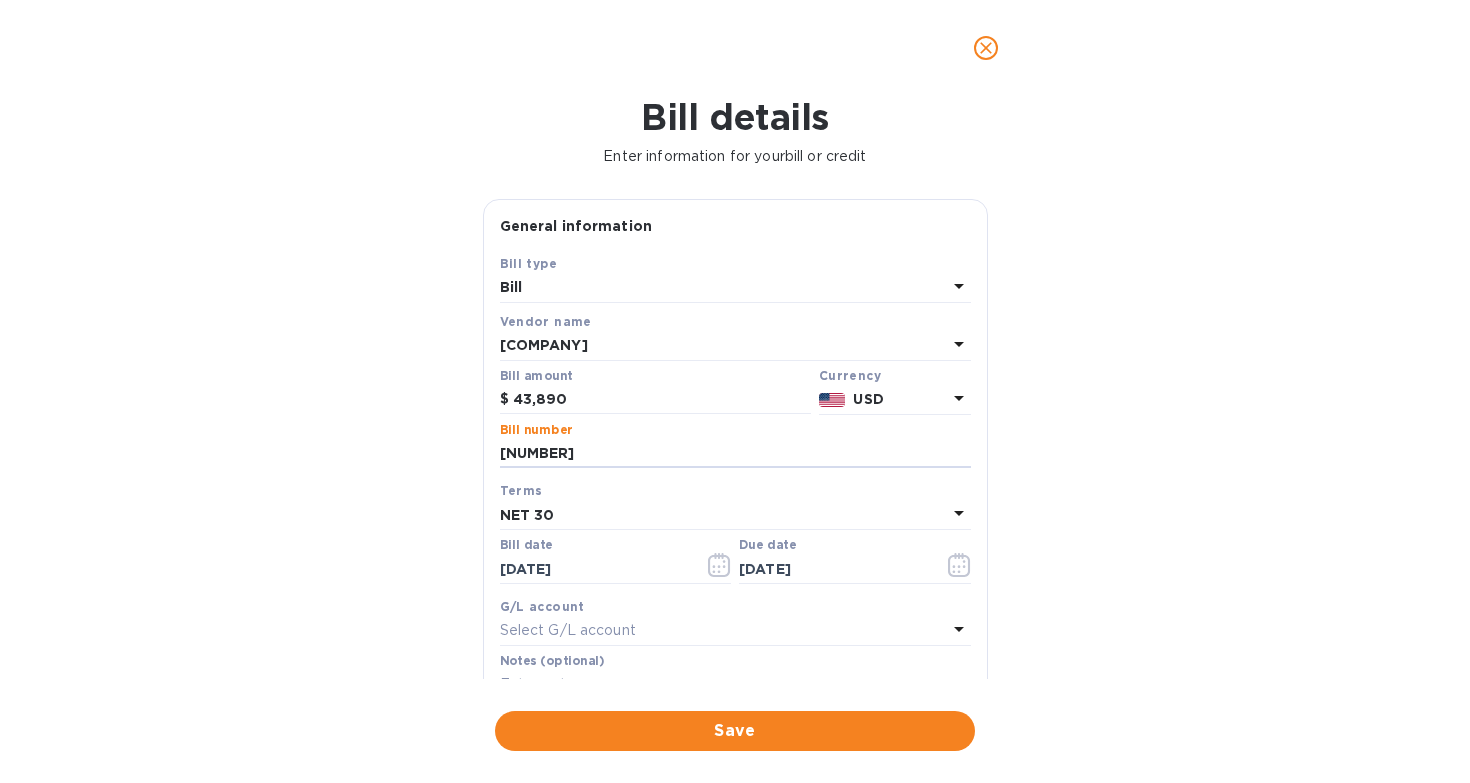 click on "USD" at bounding box center (899, 399) 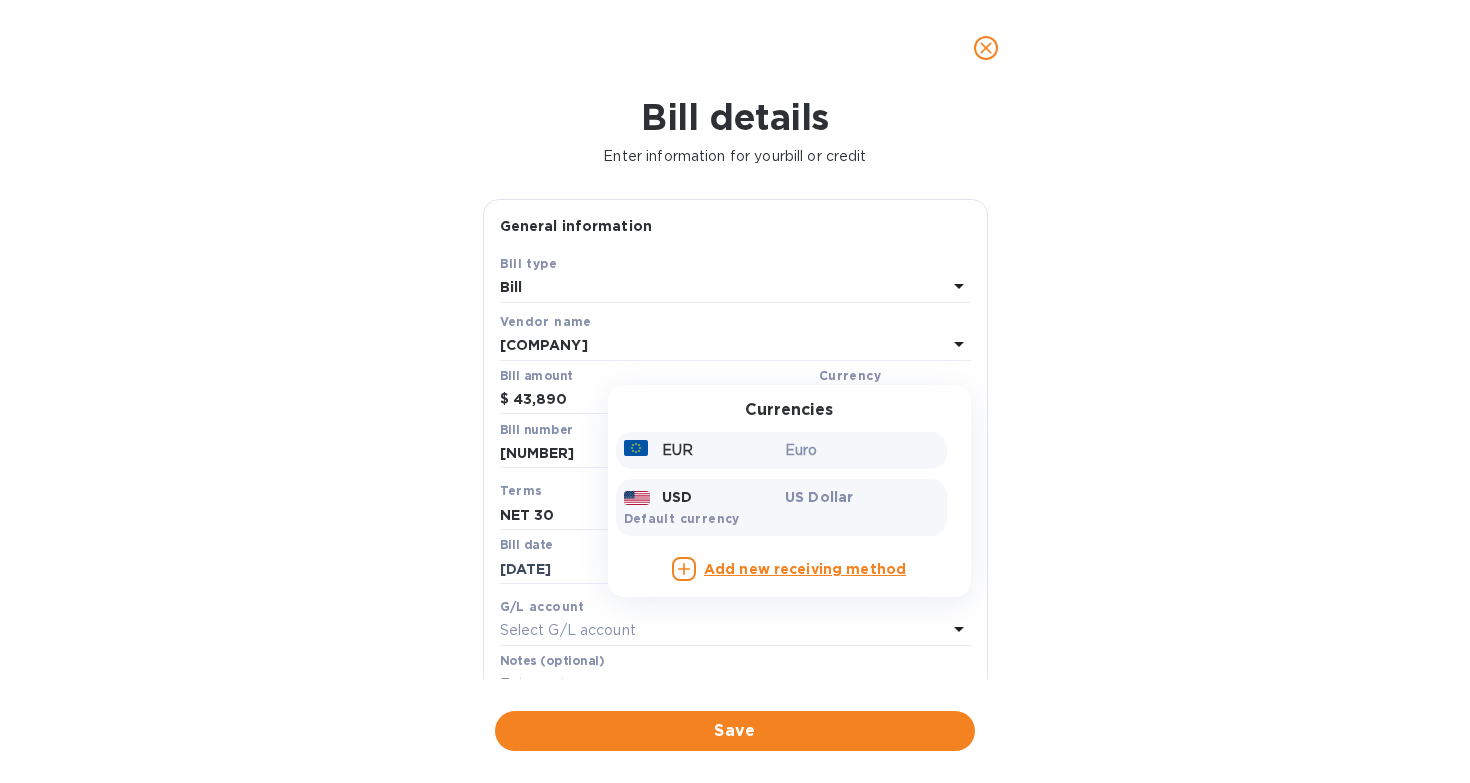 click on "Euro" at bounding box center (862, 450) 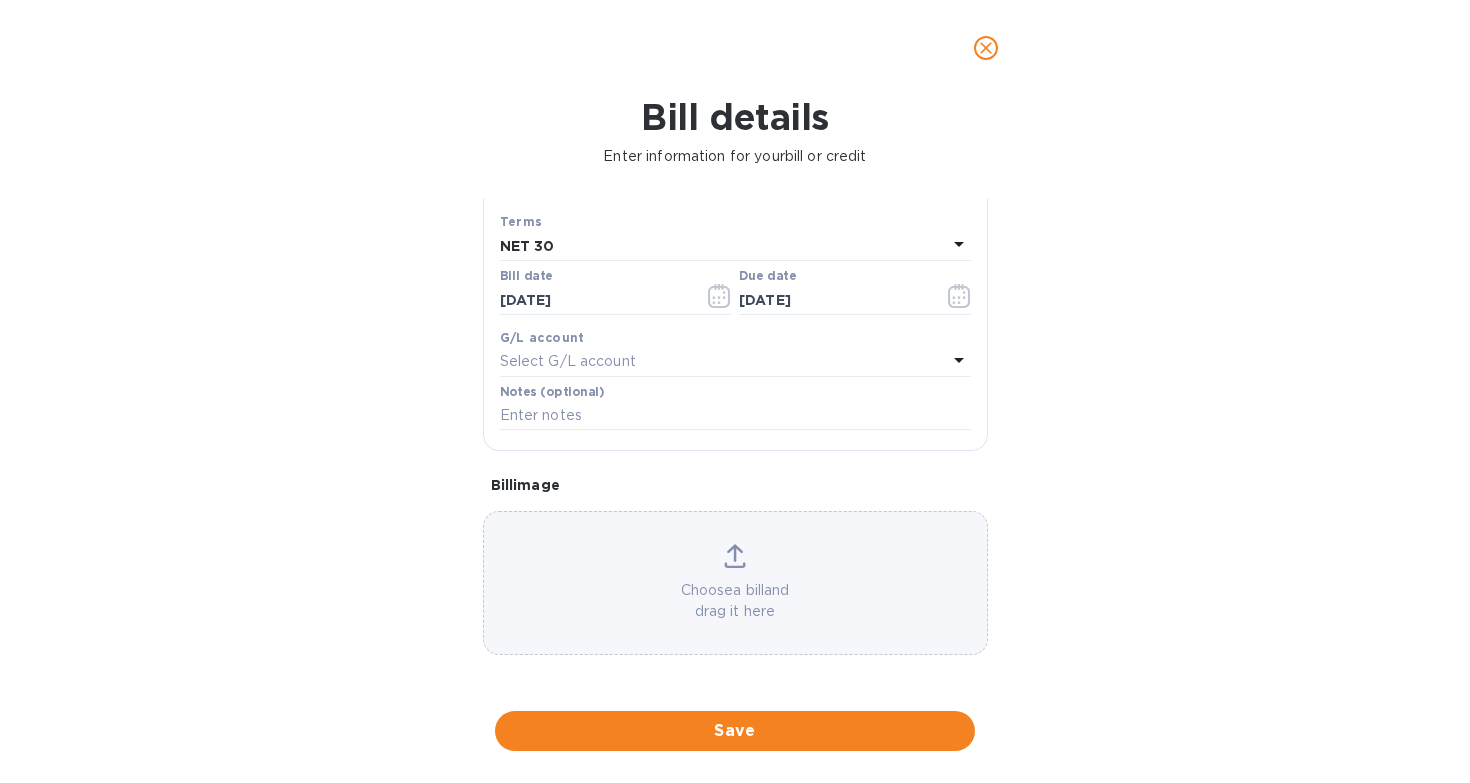 scroll, scrollTop: 282, scrollLeft: 0, axis: vertical 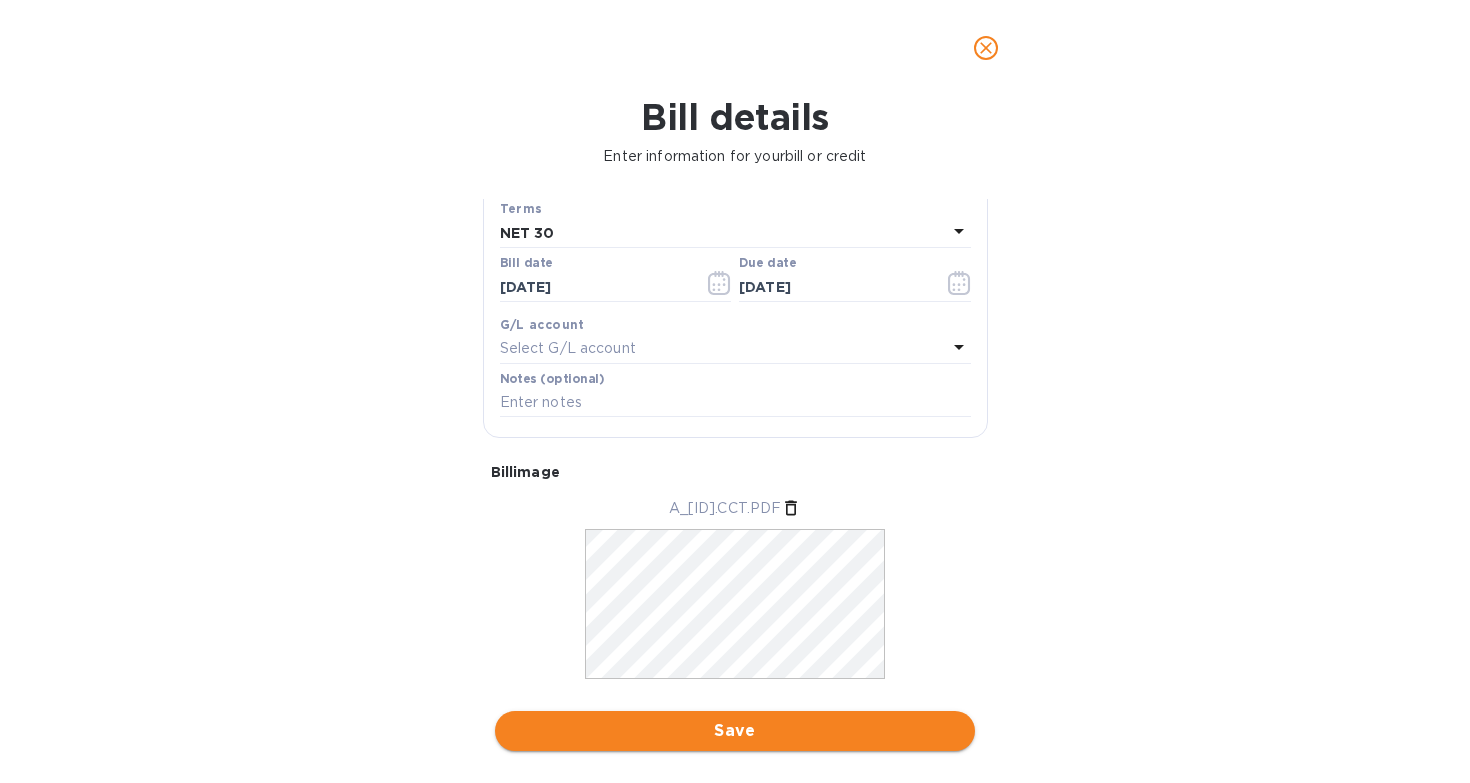click on "Save" at bounding box center [735, 731] 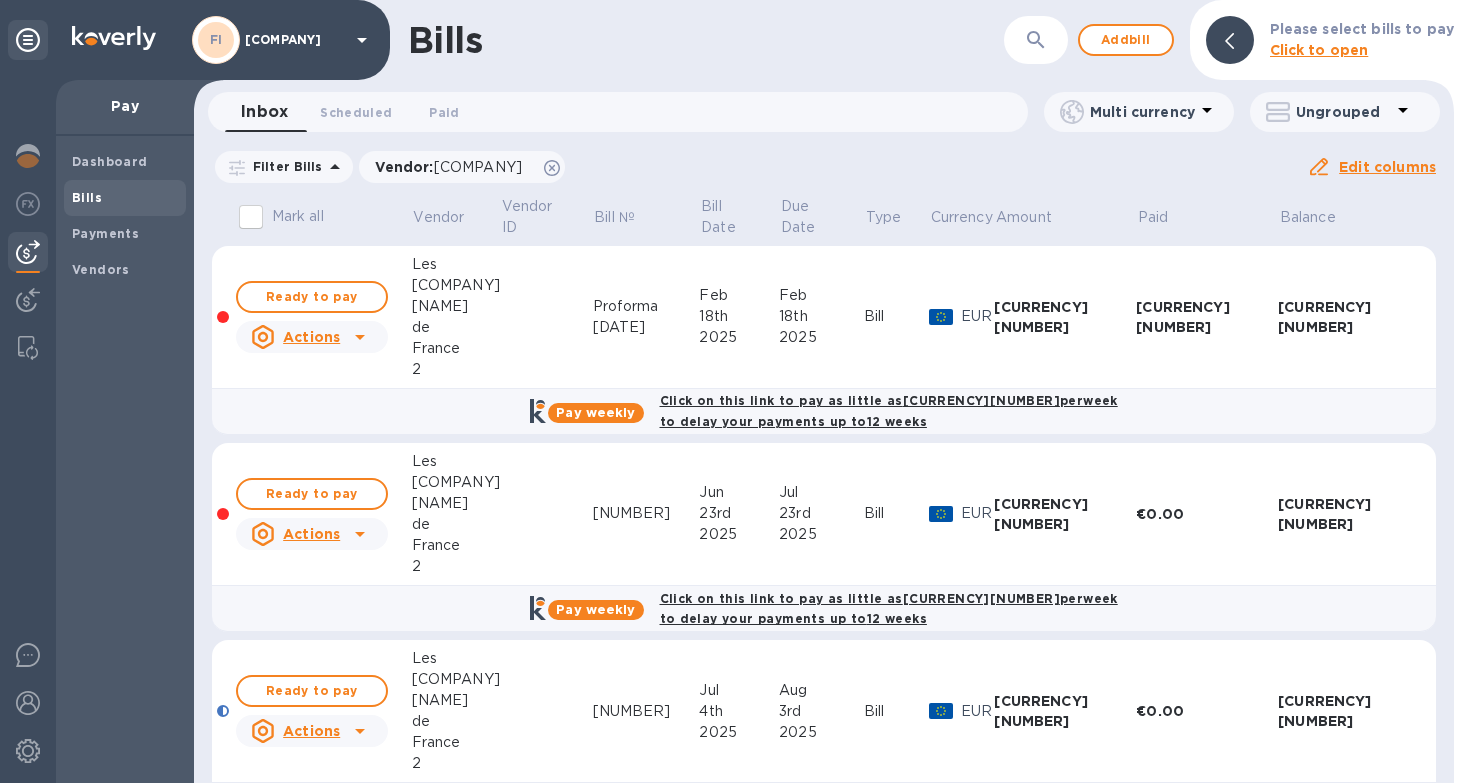 scroll, scrollTop: 0, scrollLeft: 0, axis: both 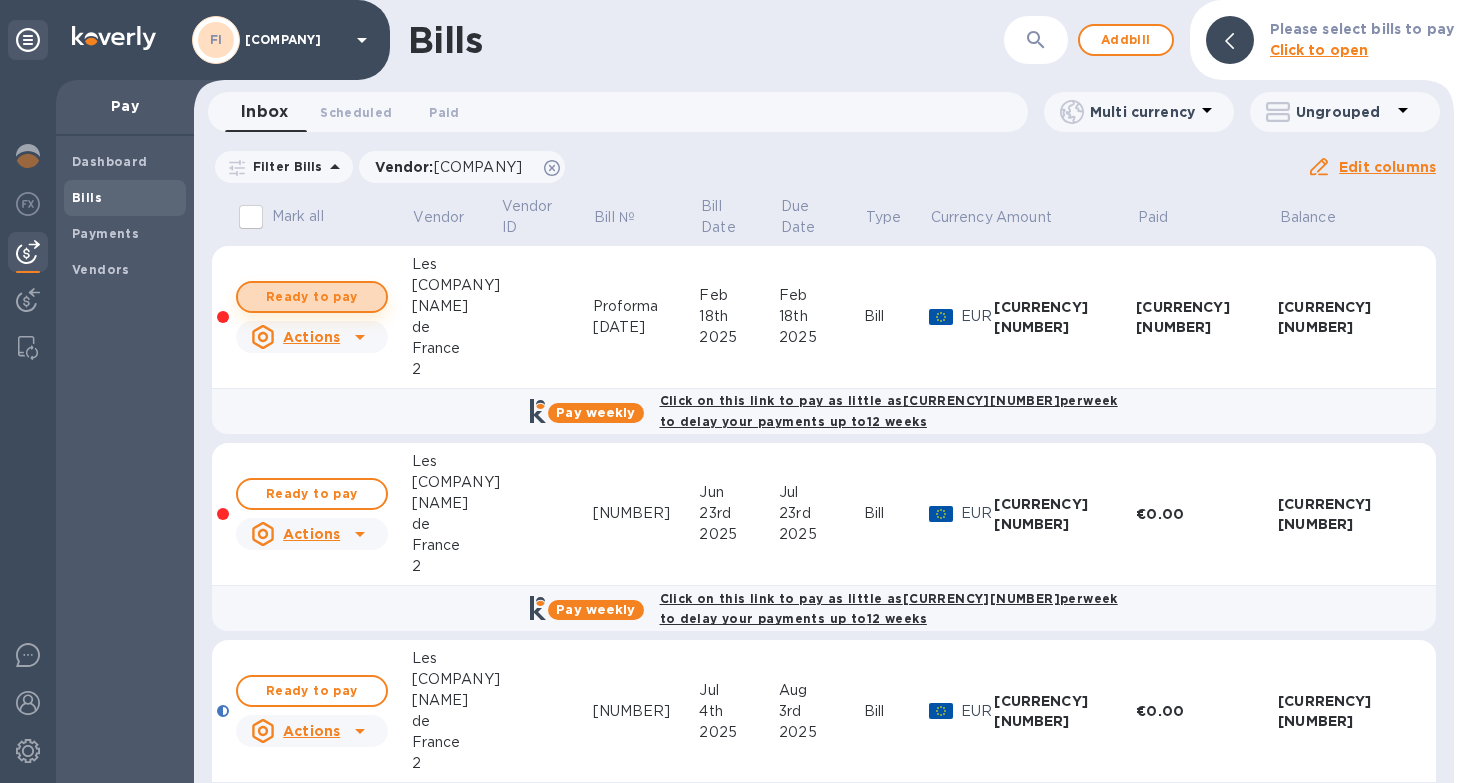 click on "Ready to pay" at bounding box center (312, 297) 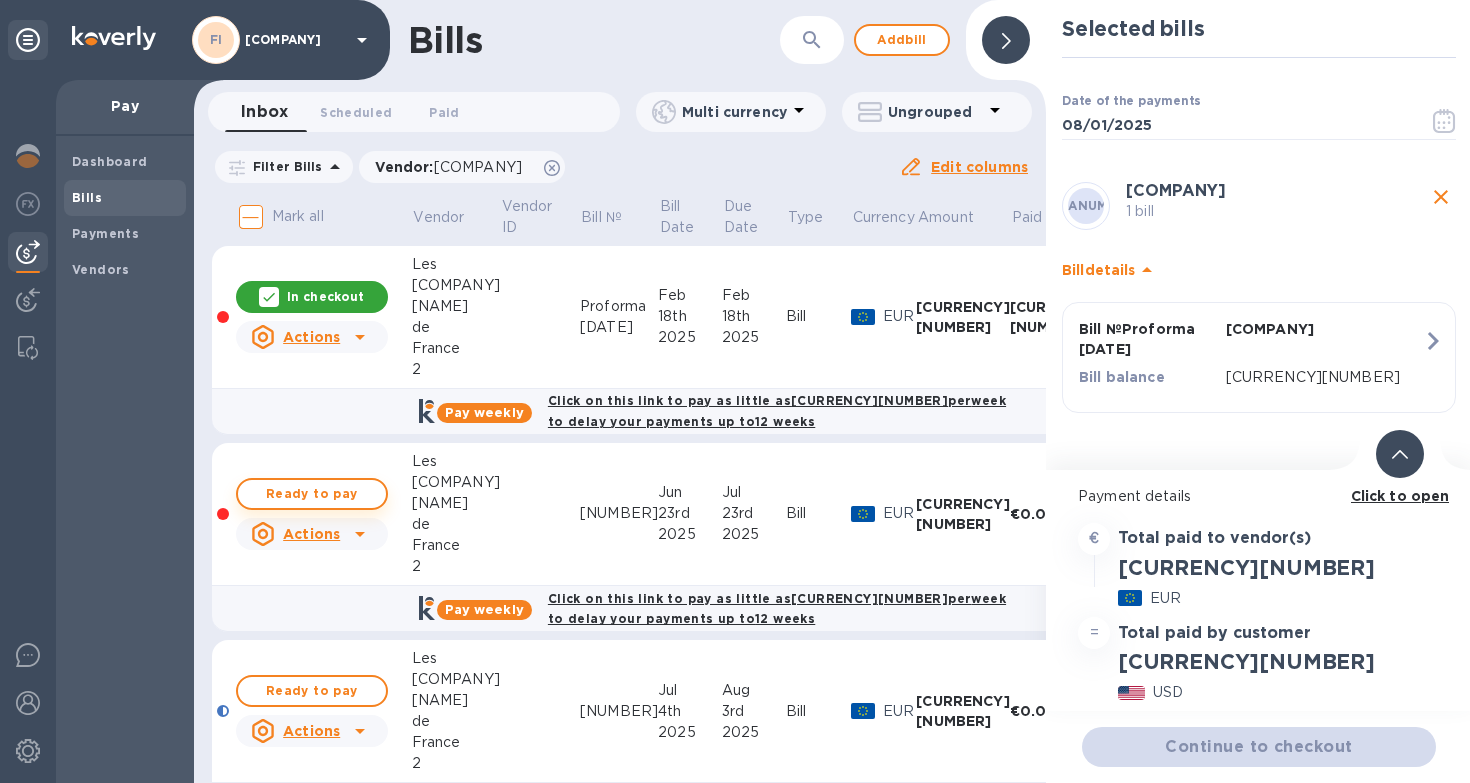 click on "Ready to pay" at bounding box center (312, 494) 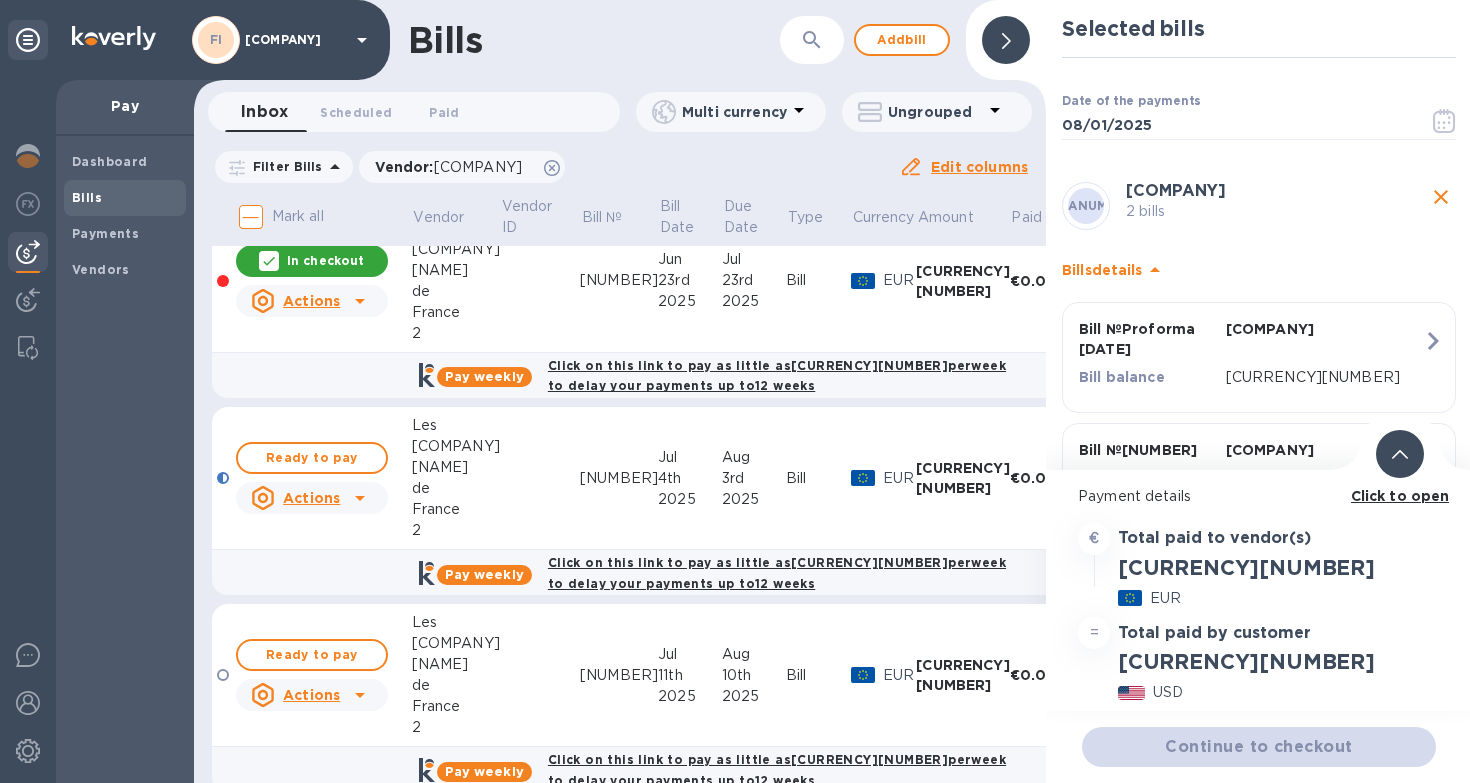 scroll, scrollTop: 234, scrollLeft: 0, axis: vertical 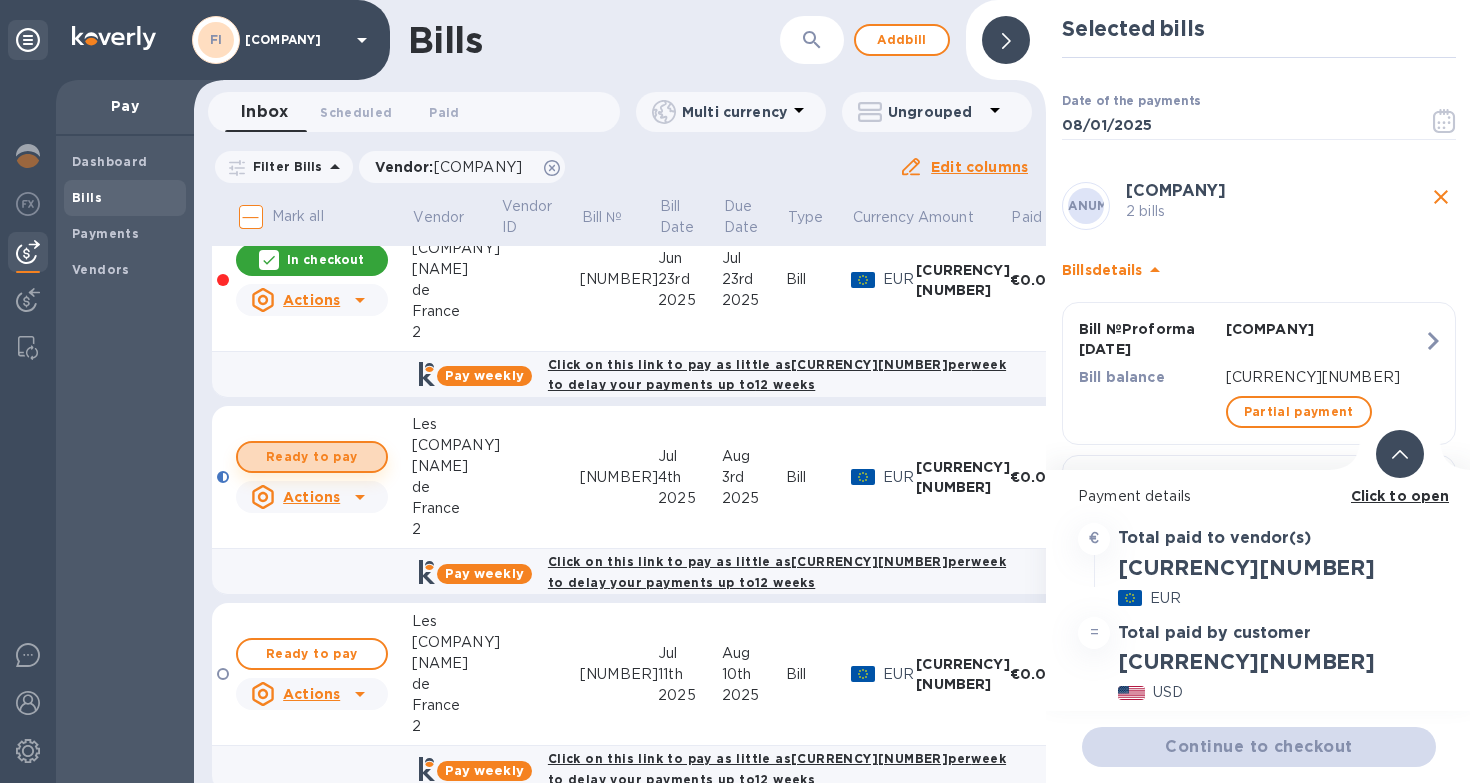 click on "Ready to pay" at bounding box center [312, 457] 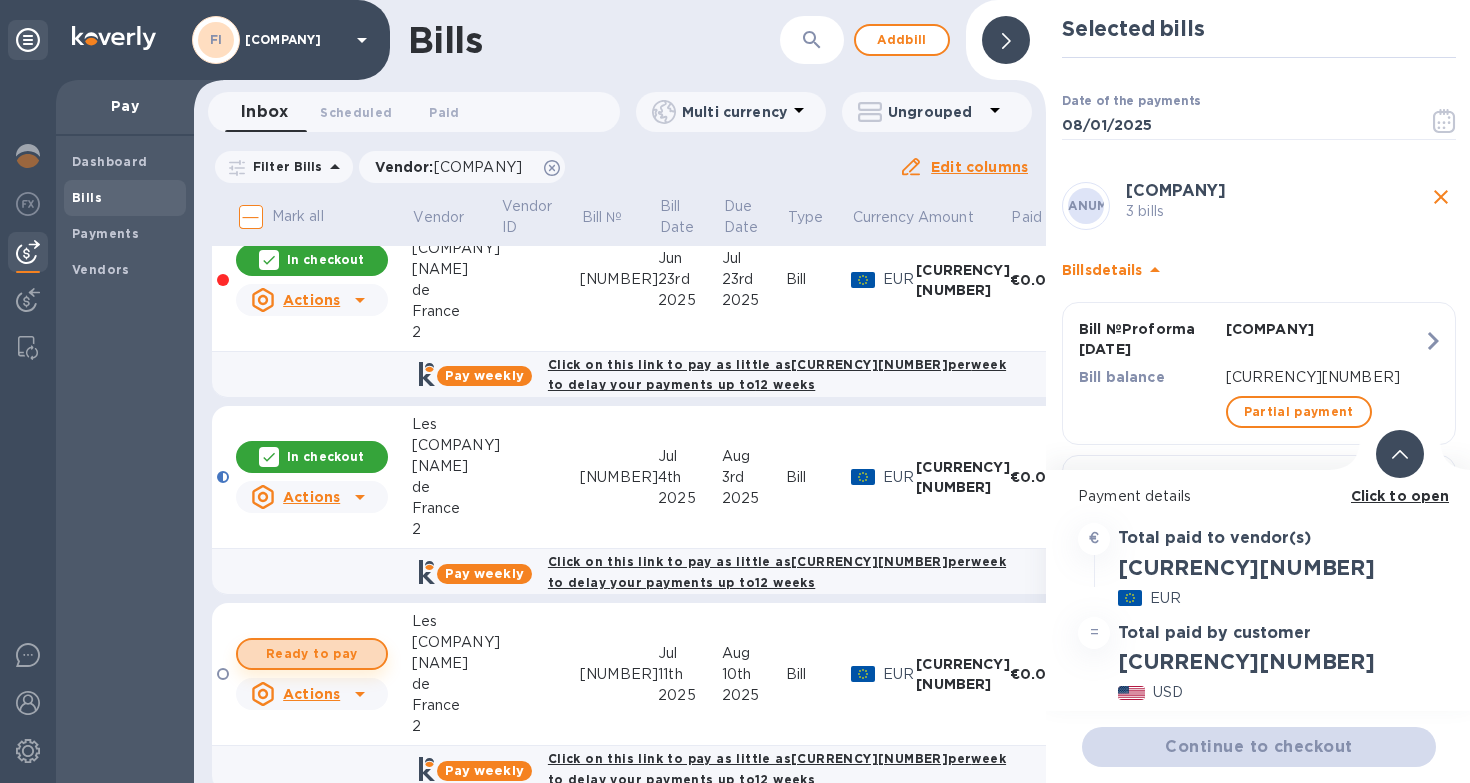 click on "Ready to pay" at bounding box center [312, 654] 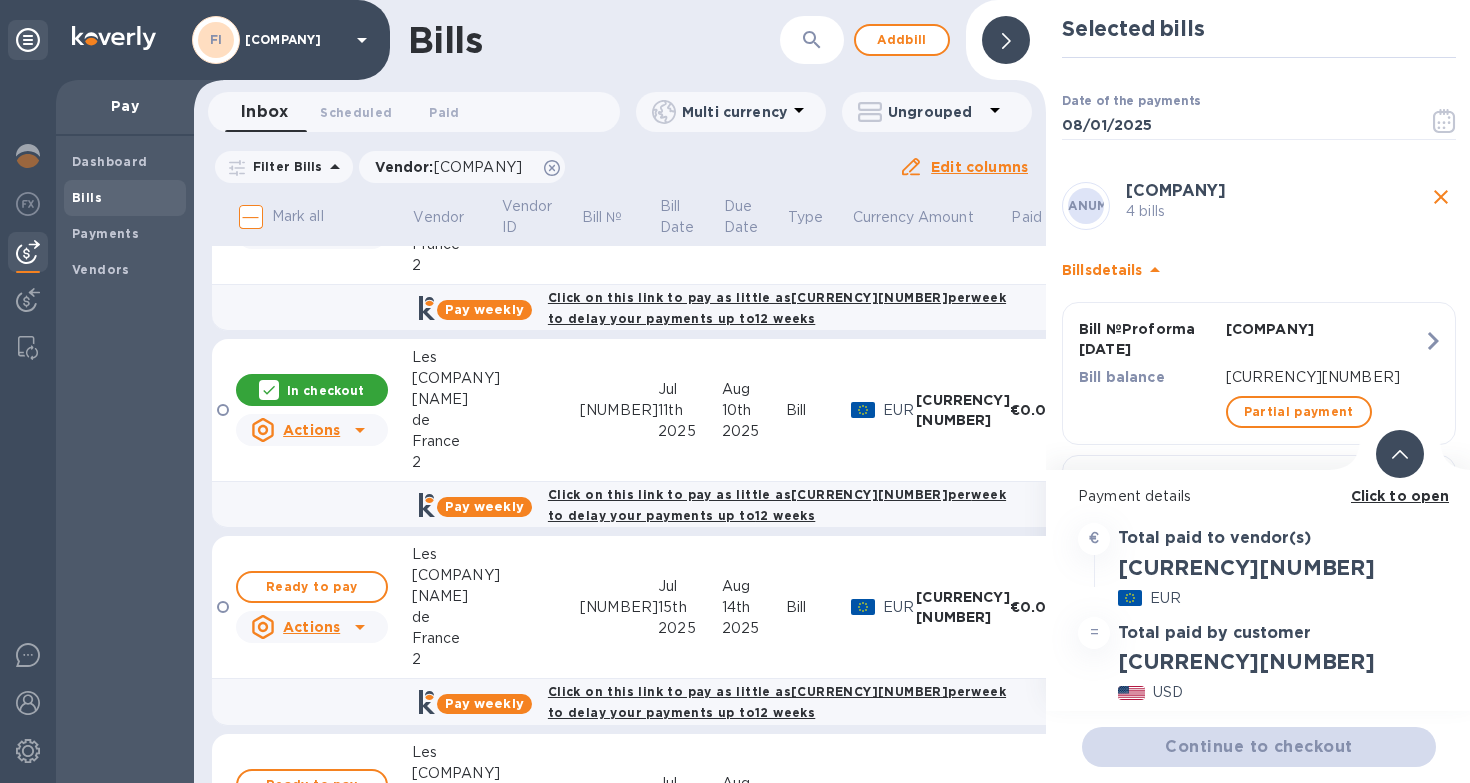 scroll, scrollTop: 537, scrollLeft: 0, axis: vertical 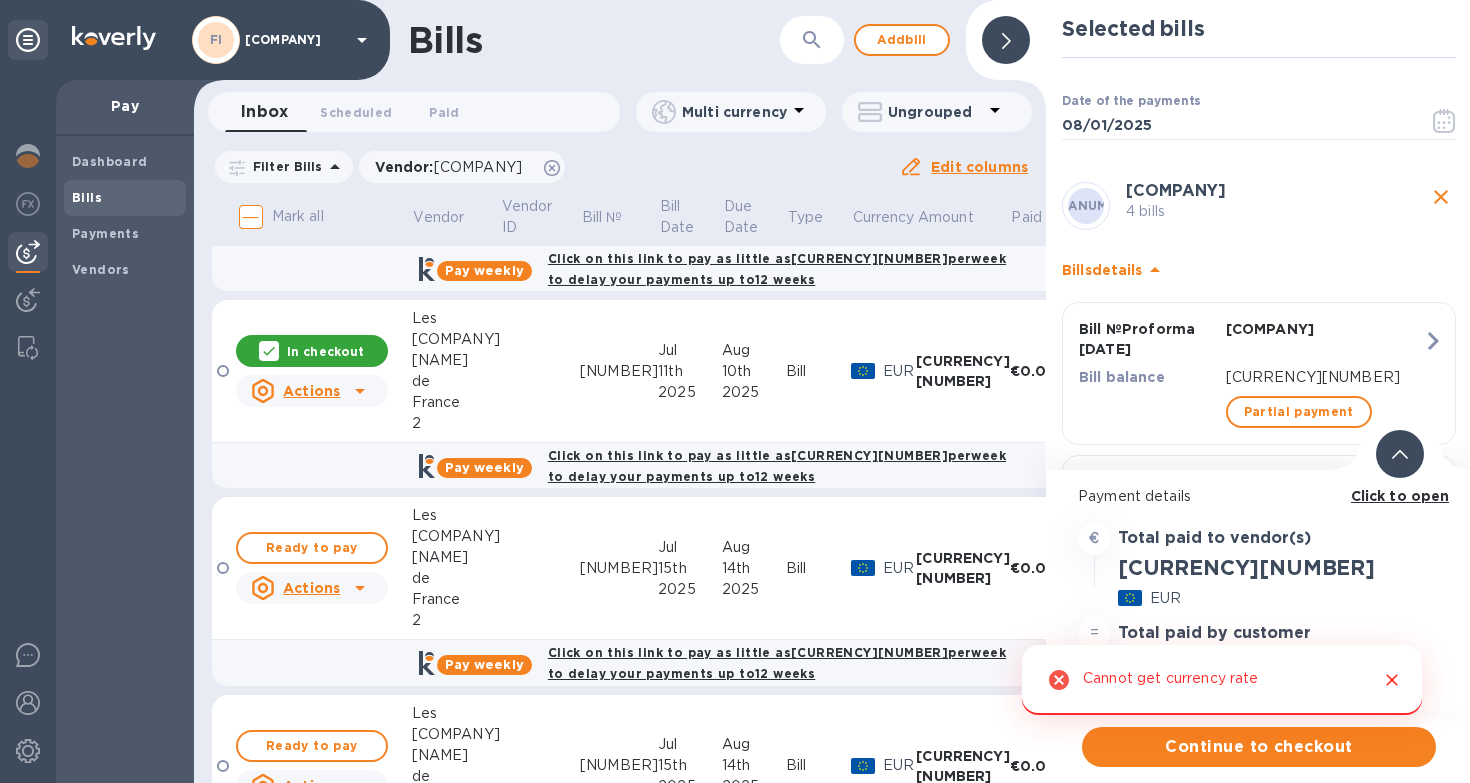 drag, startPoint x: 320, startPoint y: 534, endPoint x: 320, endPoint y: 572, distance: 38 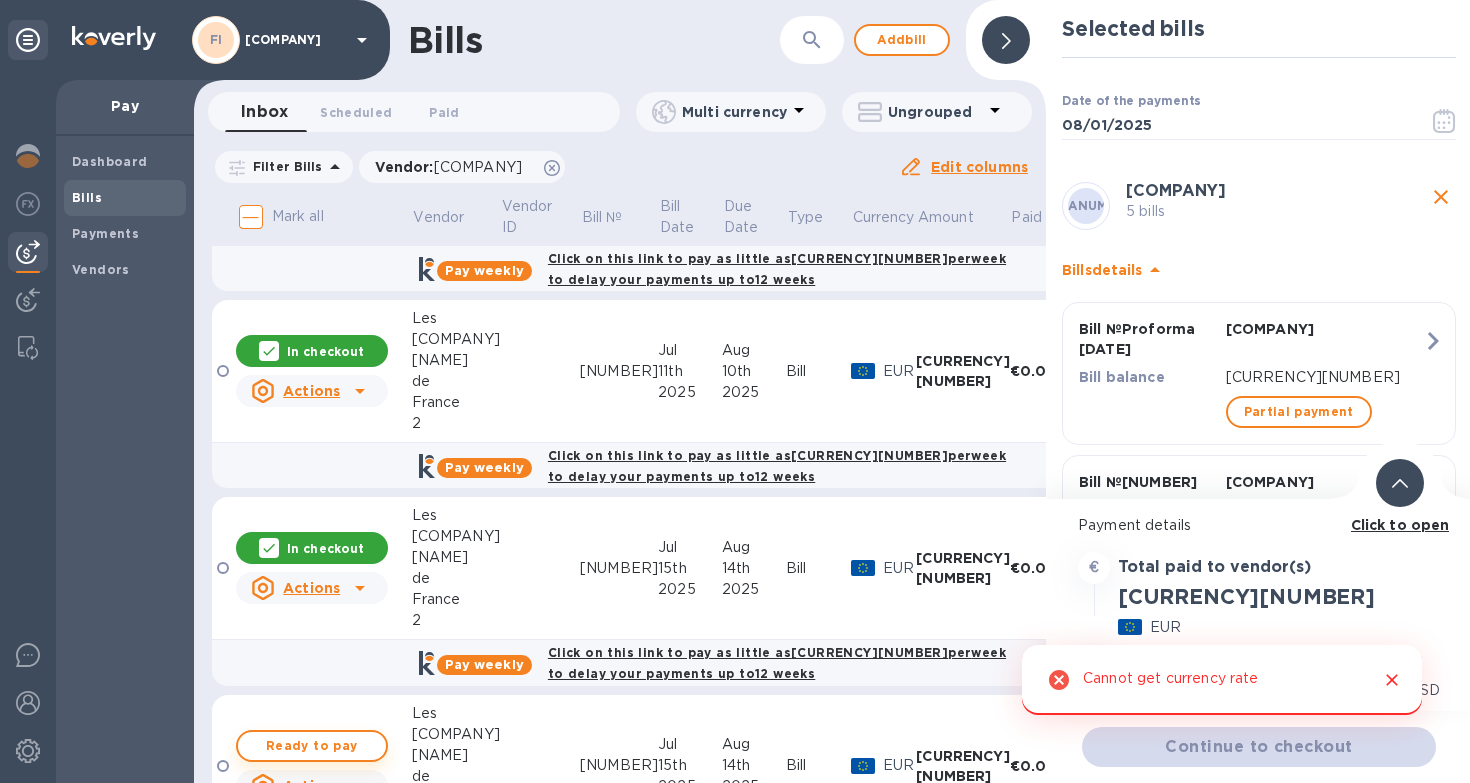 click on "Ready to pay" at bounding box center [312, 746] 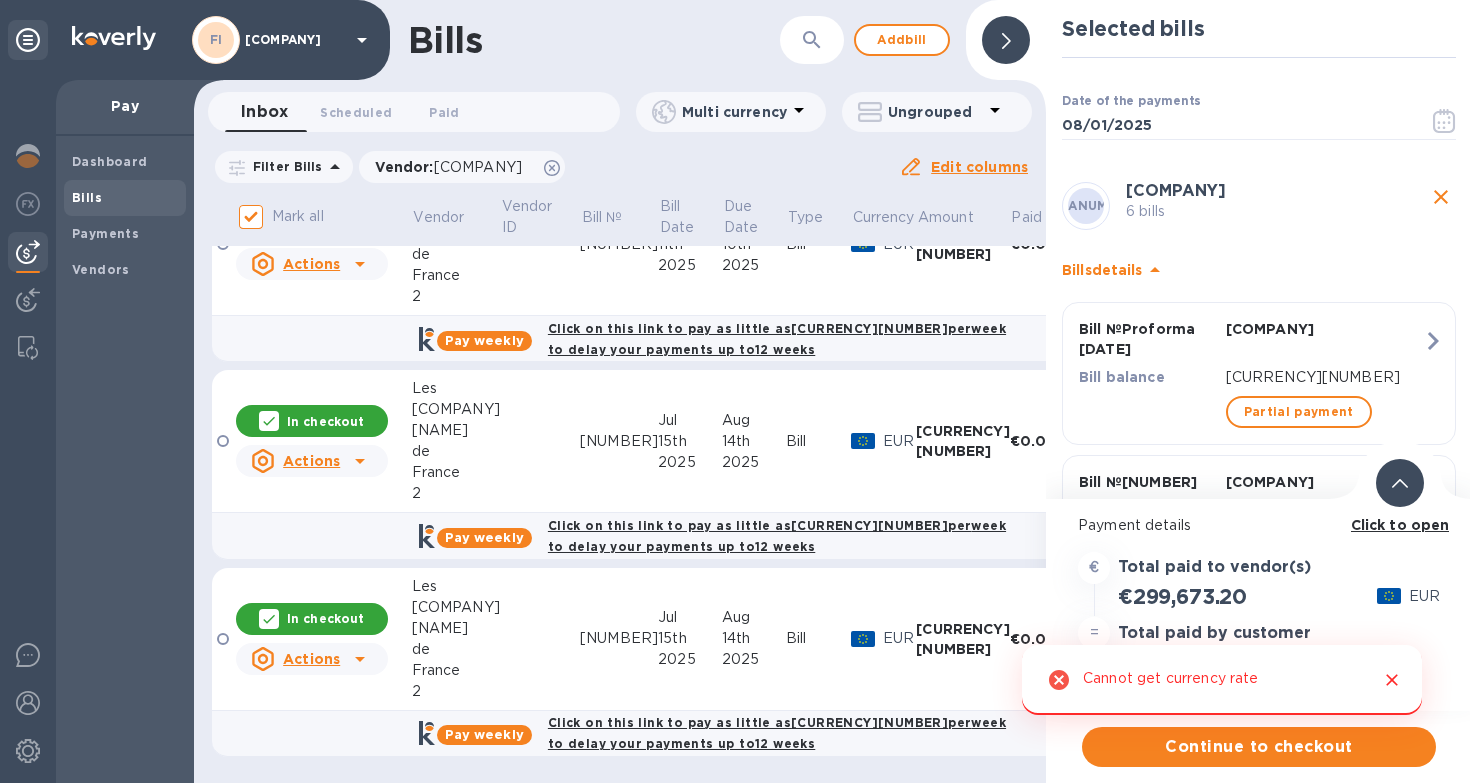 scroll, scrollTop: 669, scrollLeft: 0, axis: vertical 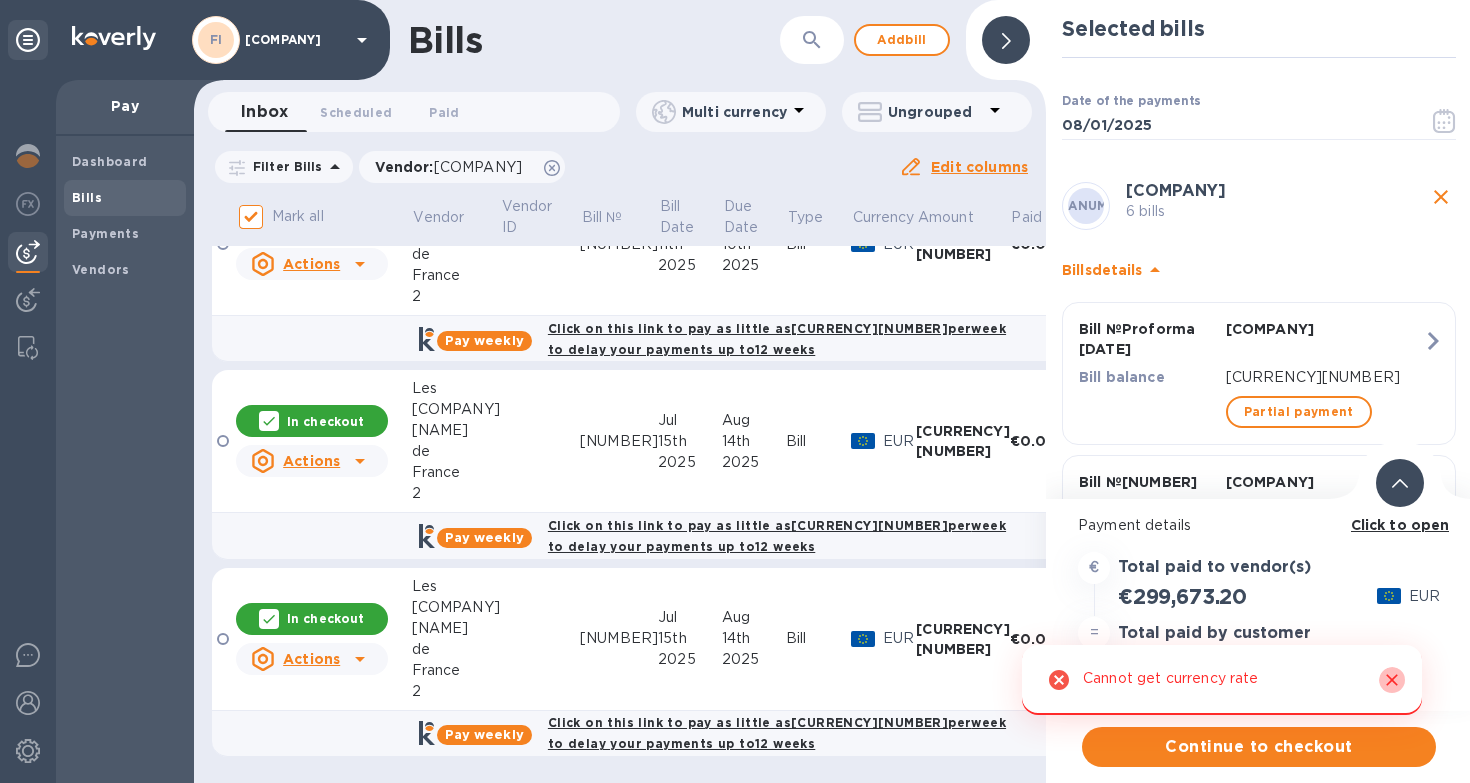 click 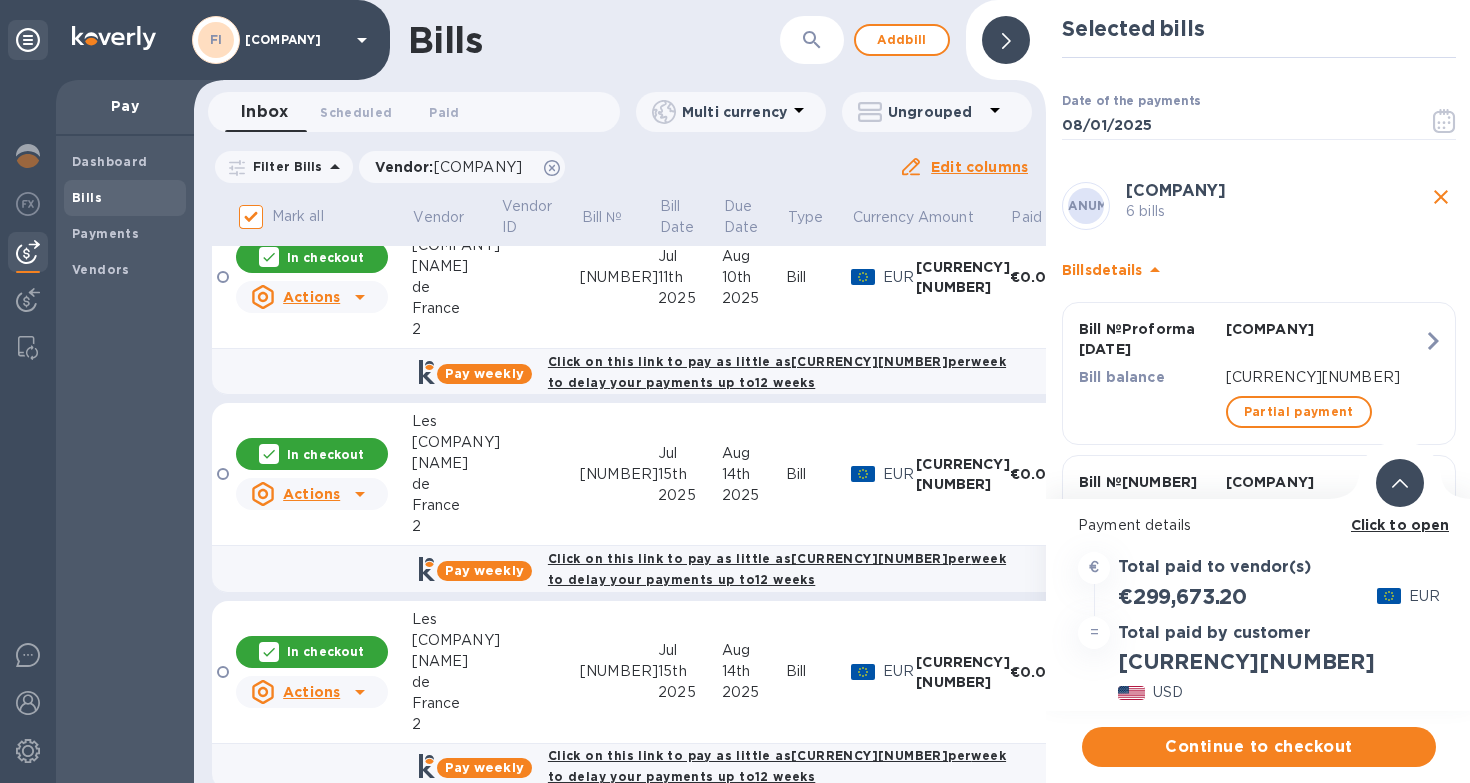 scroll, scrollTop: 628, scrollLeft: 0, axis: vertical 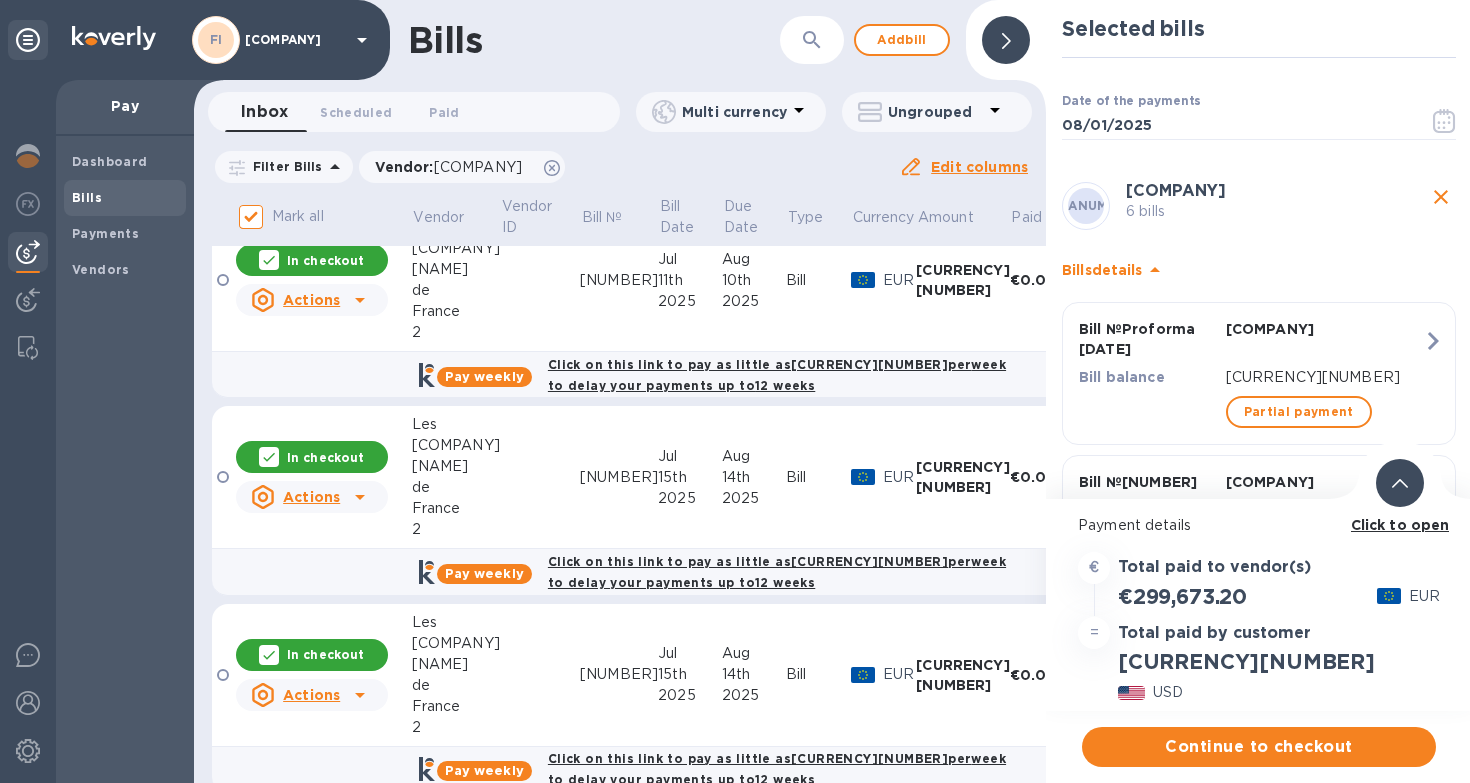 click on "In checkout" at bounding box center (325, 654) 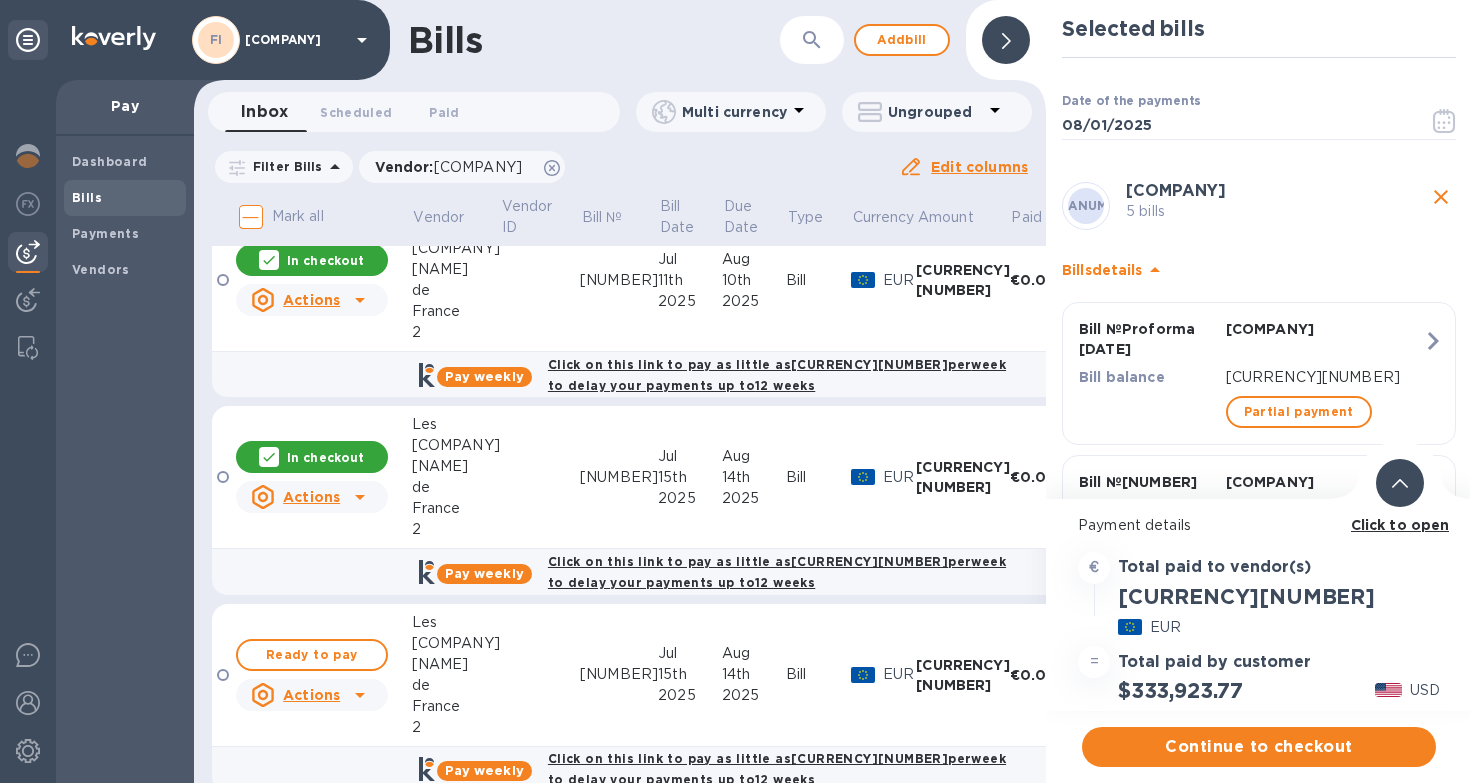 click on "In checkout" at bounding box center (325, 457) 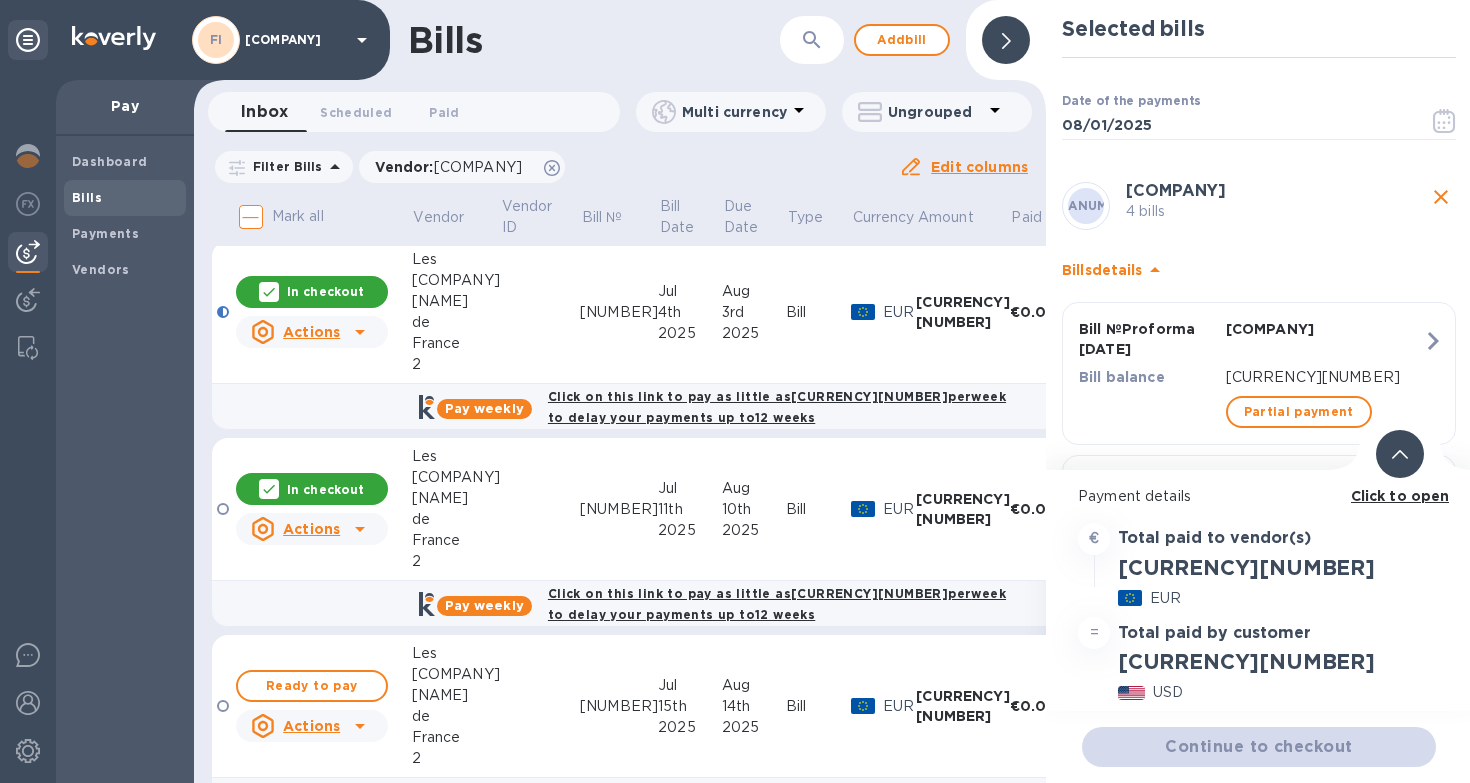 scroll, scrollTop: 390, scrollLeft: 0, axis: vertical 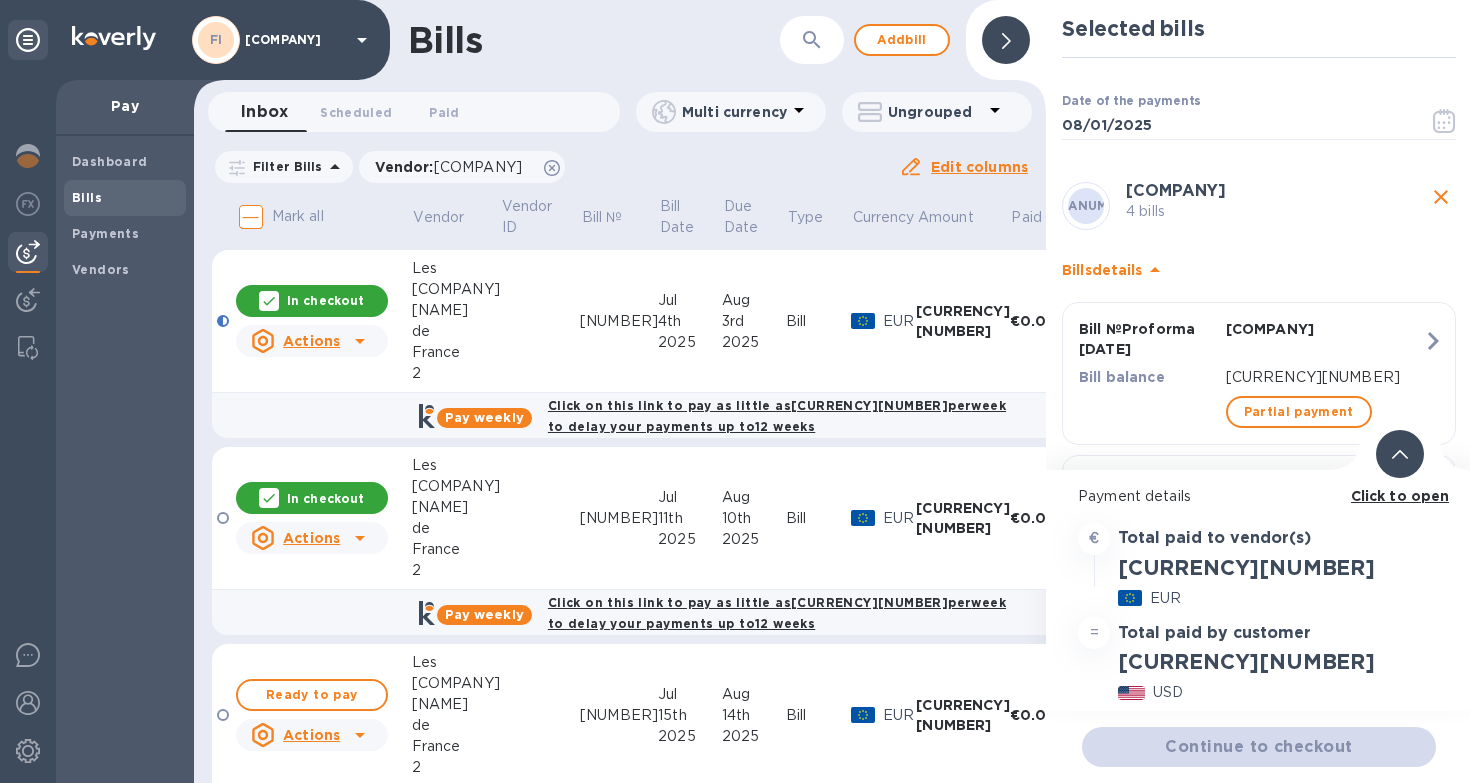 click on "In checkout" at bounding box center (325, 498) 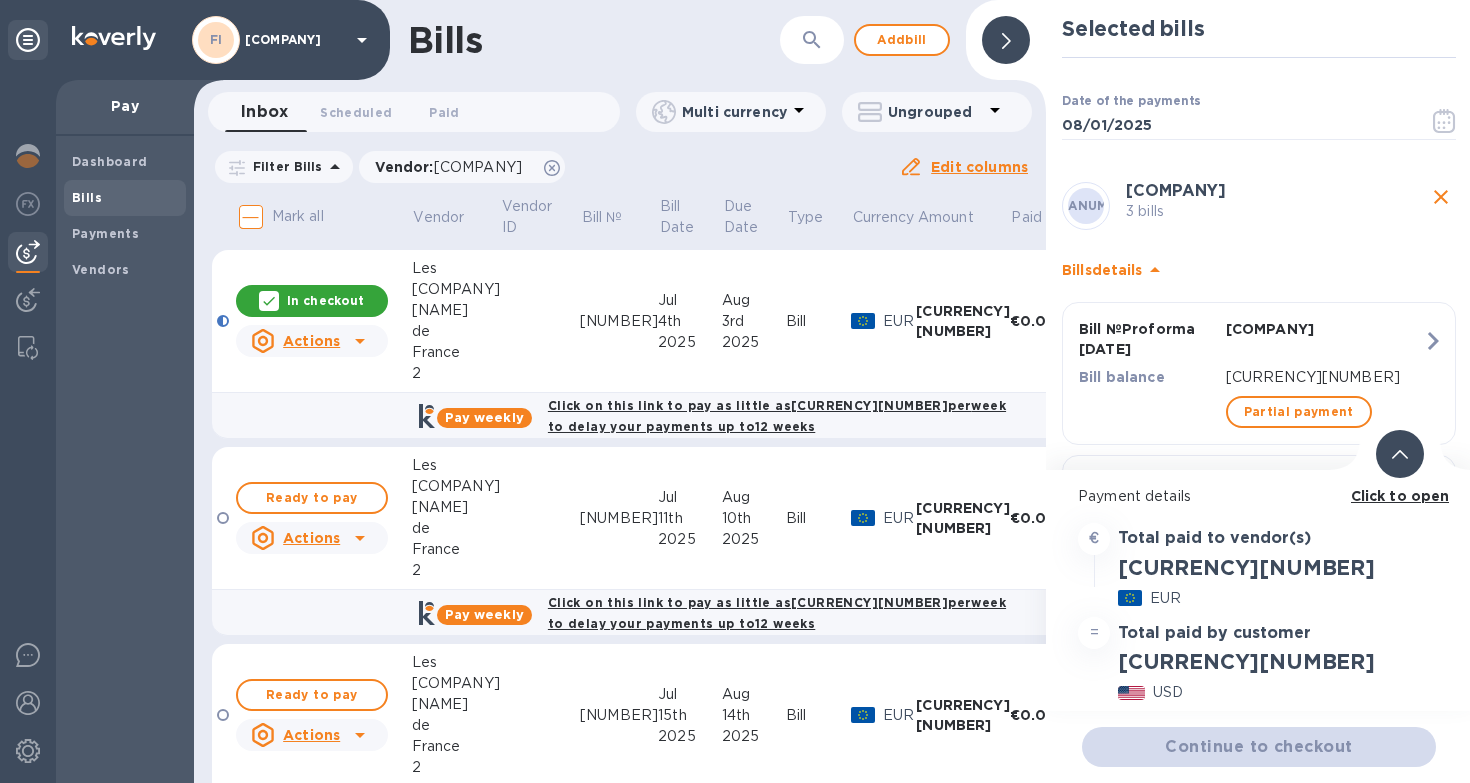 click on "In checkout" at bounding box center (325, 300) 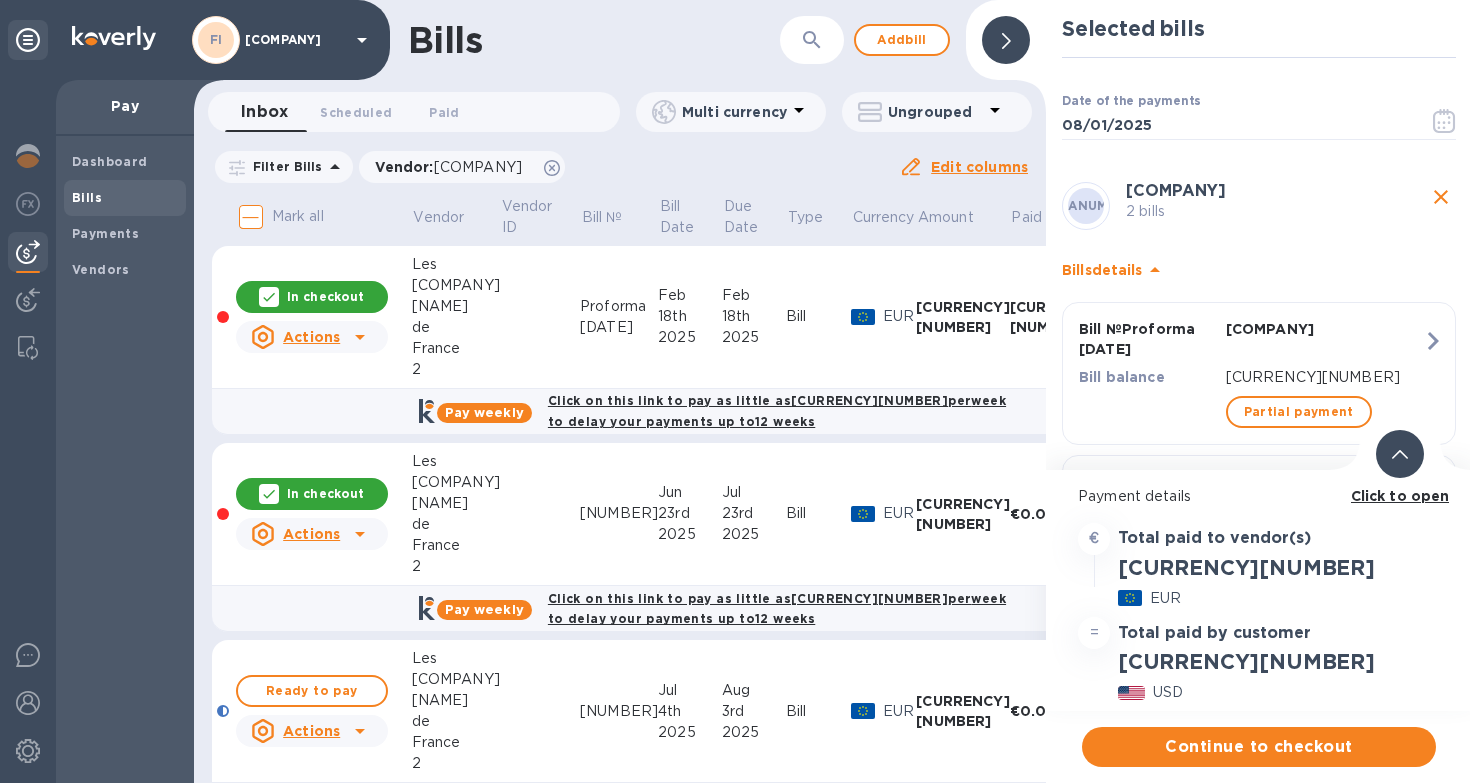 scroll, scrollTop: 0, scrollLeft: 0, axis: both 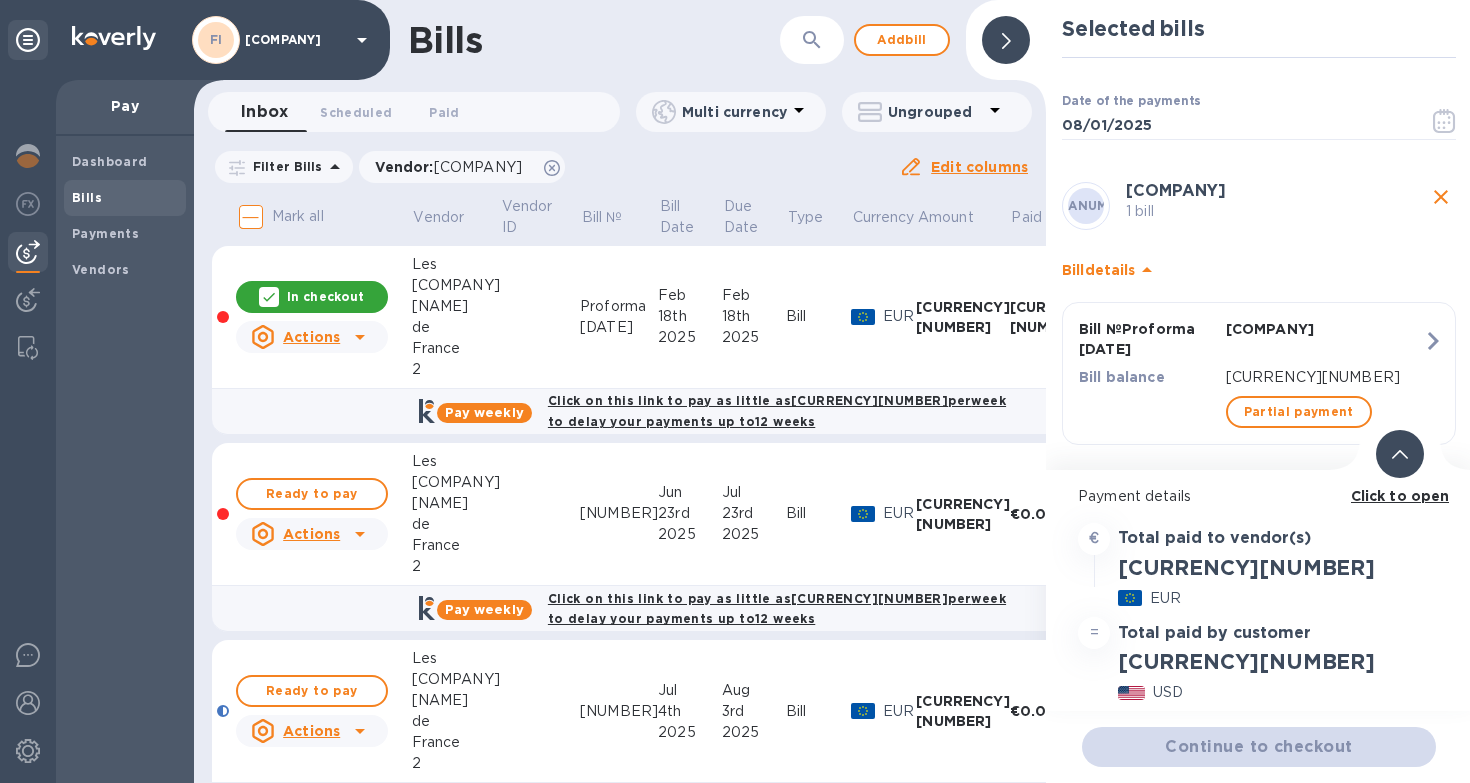 click on "In checkout" at bounding box center (325, 296) 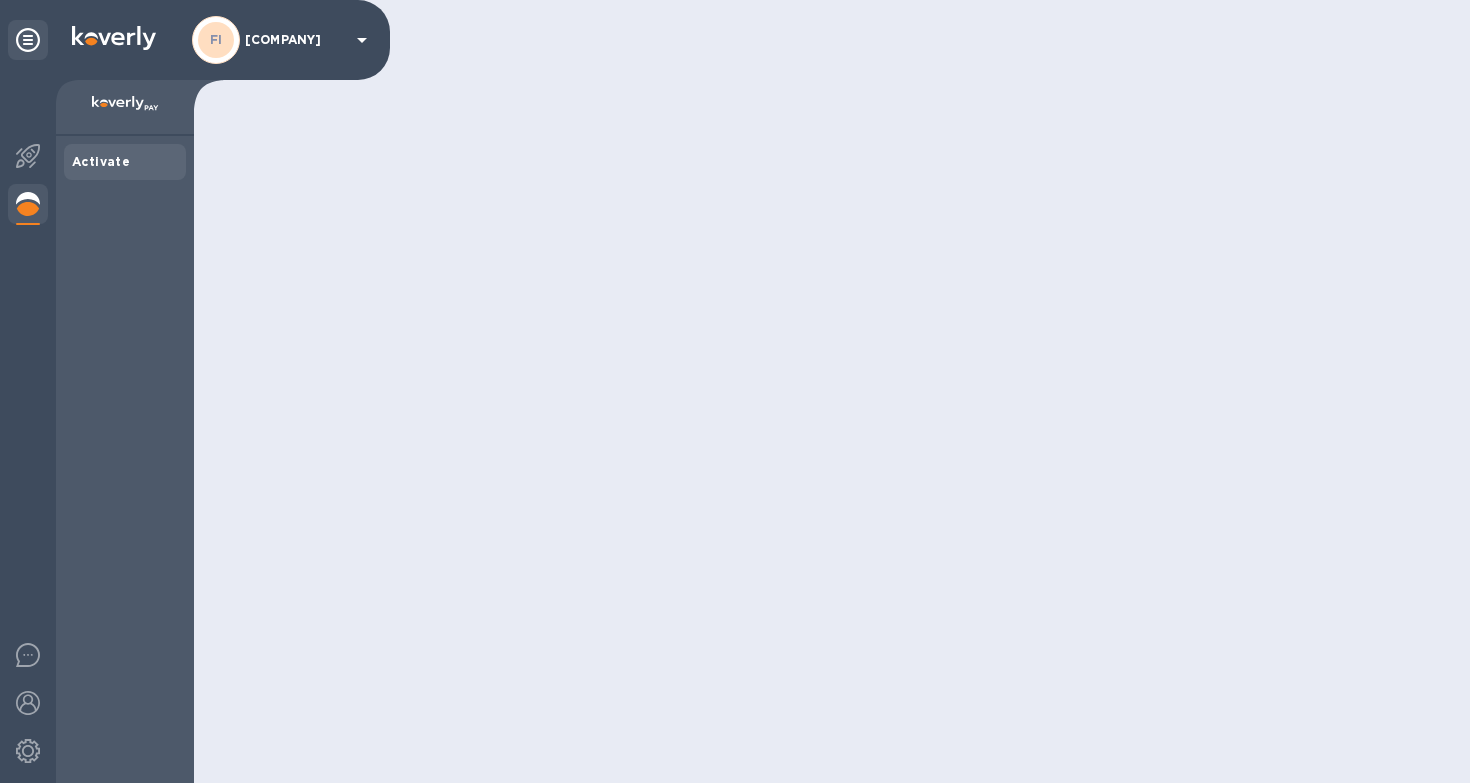 scroll, scrollTop: 0, scrollLeft: 0, axis: both 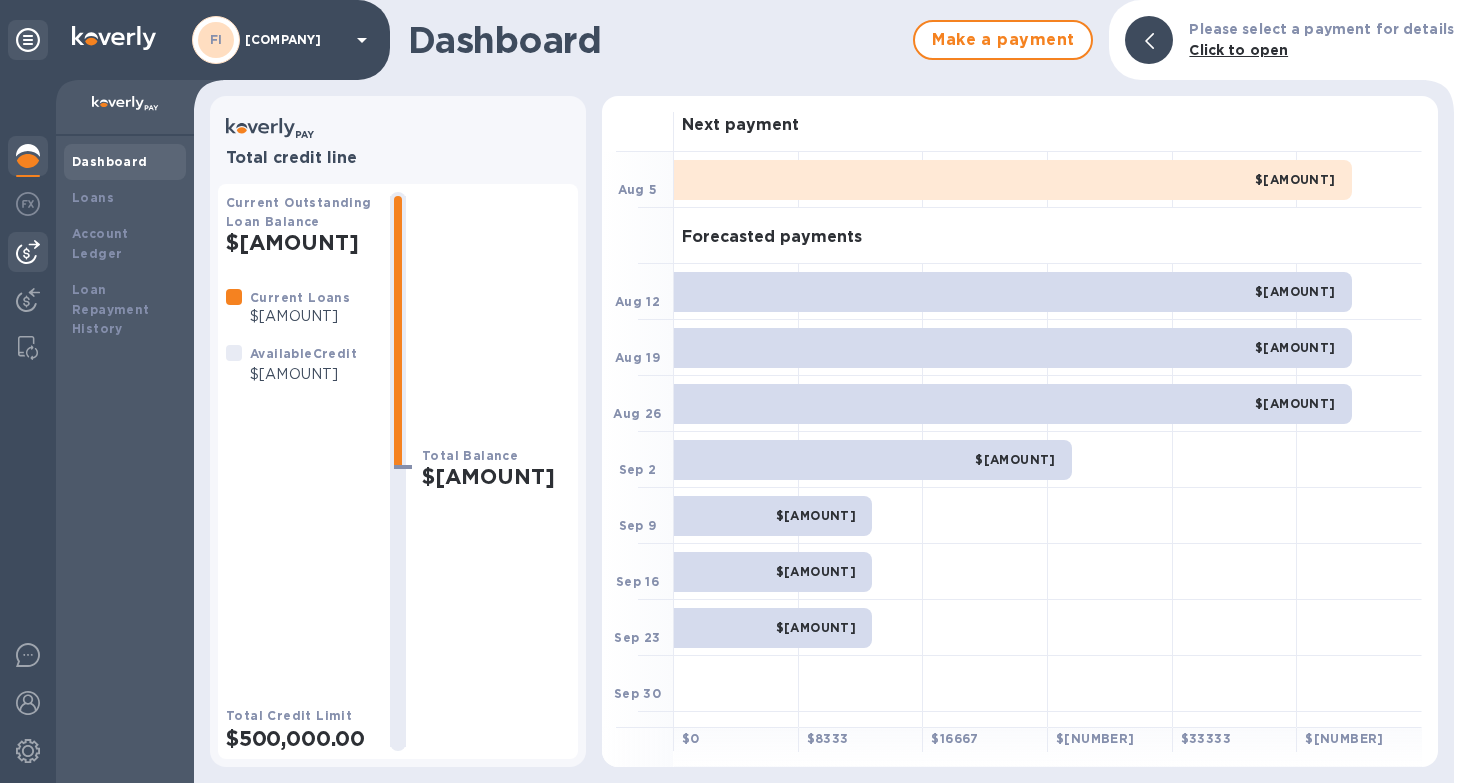 click at bounding box center (28, 252) 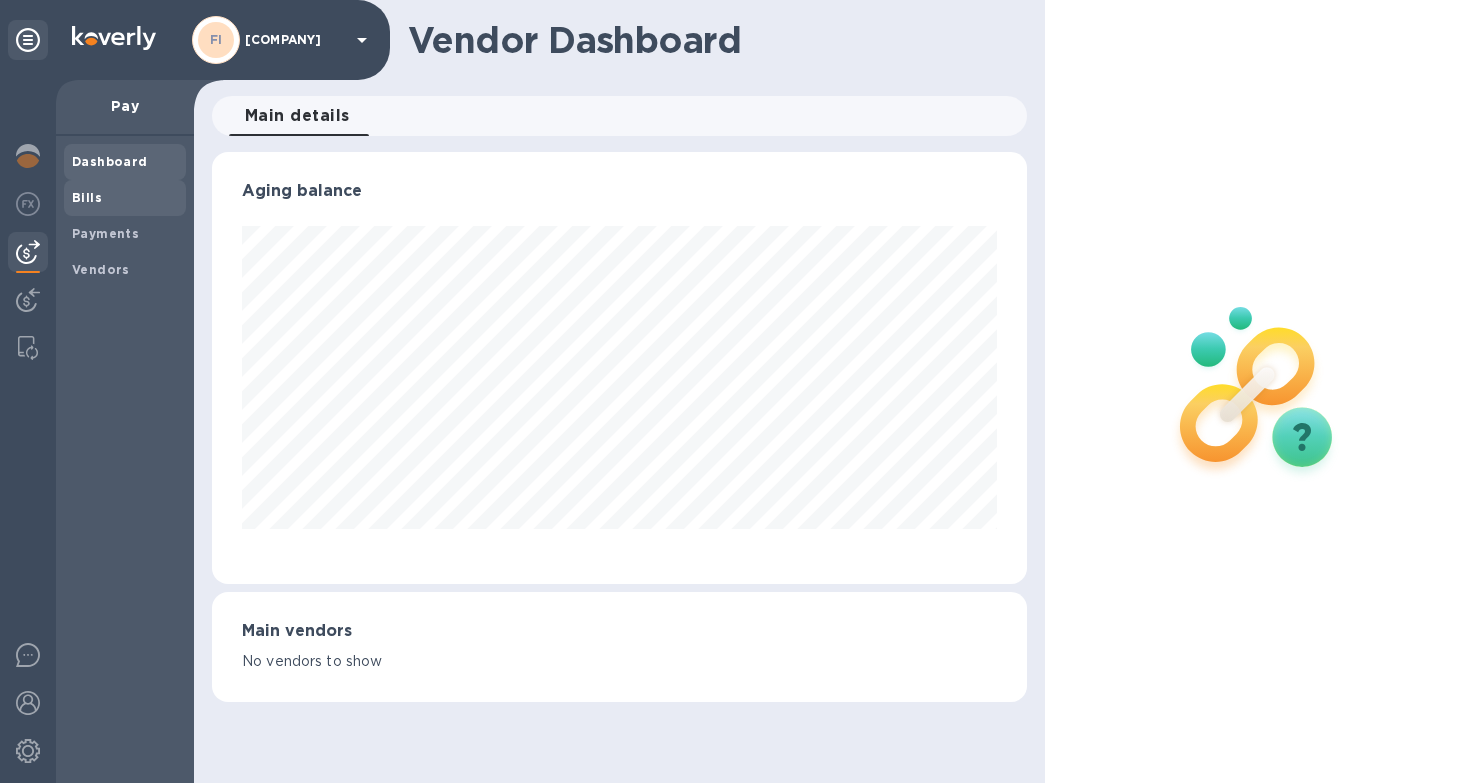 click on "Bills" at bounding box center (125, 198) 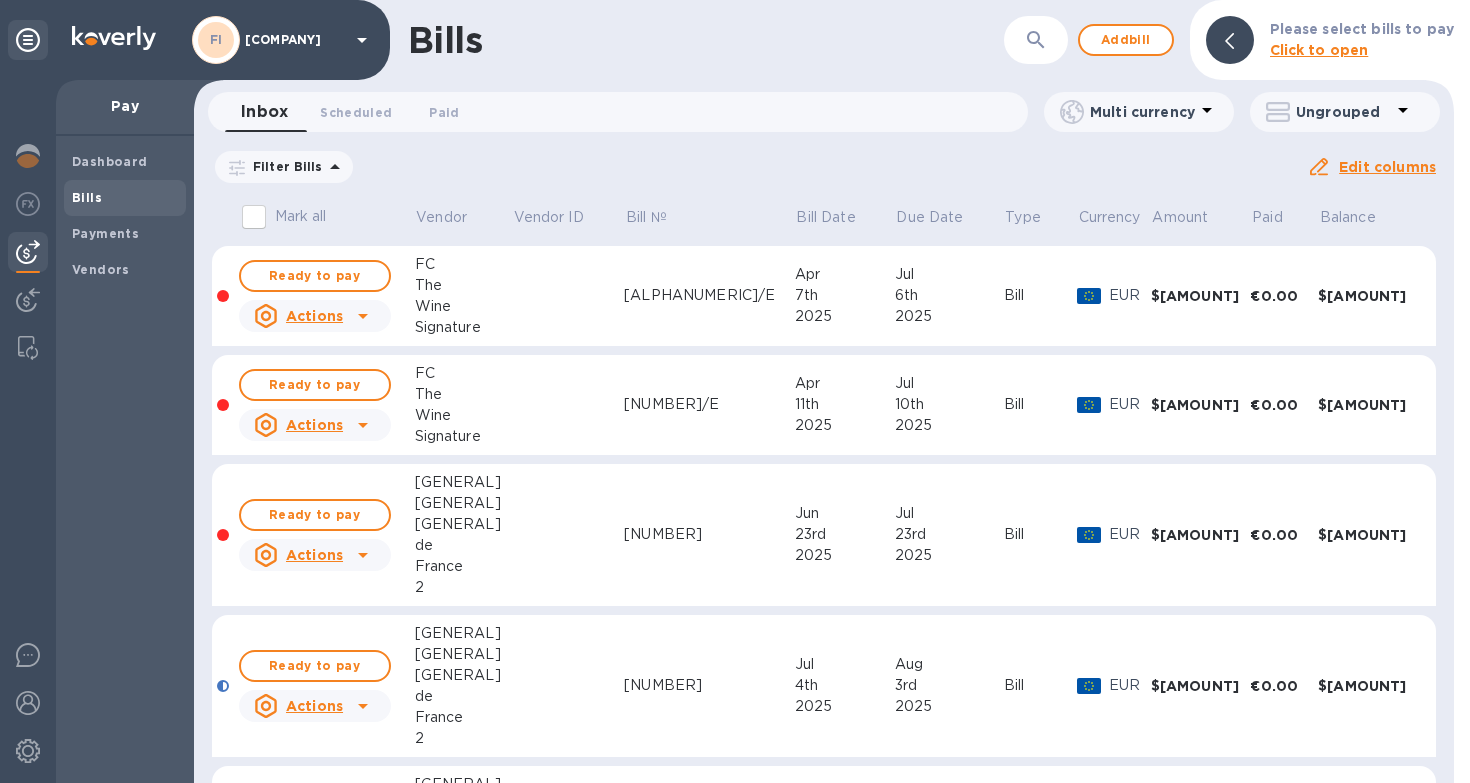 click 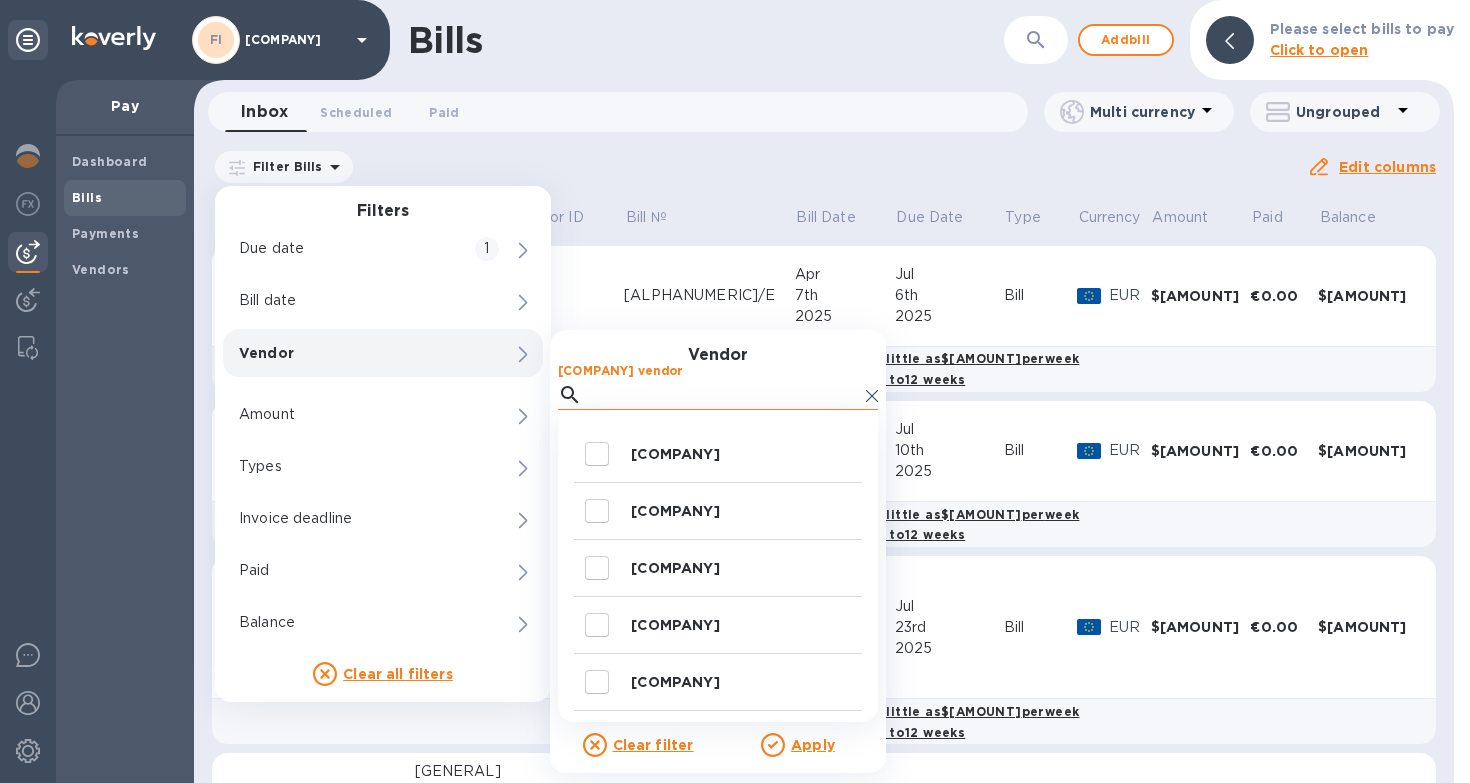 click on "Company vendor" at bounding box center (724, 395) 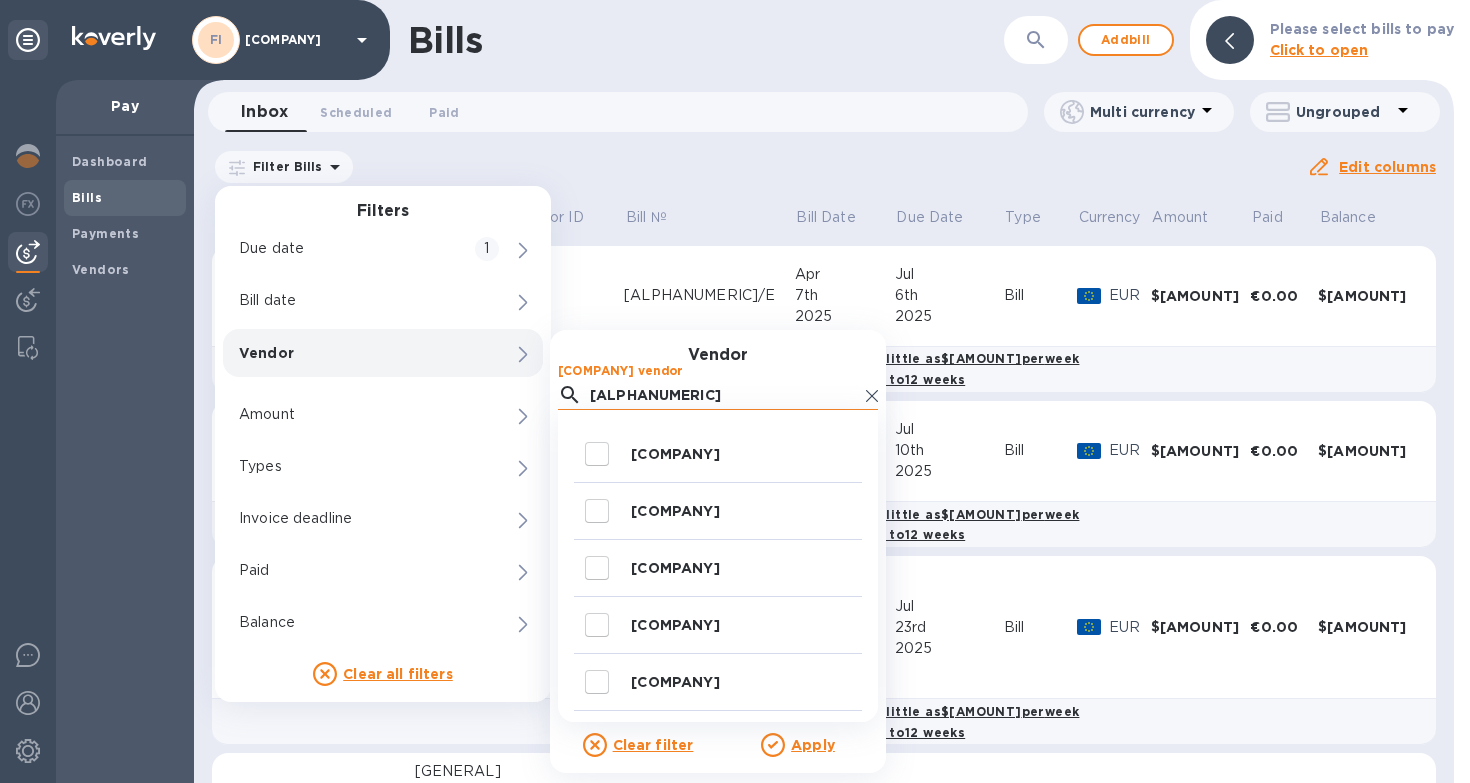 type on "[NAME]" 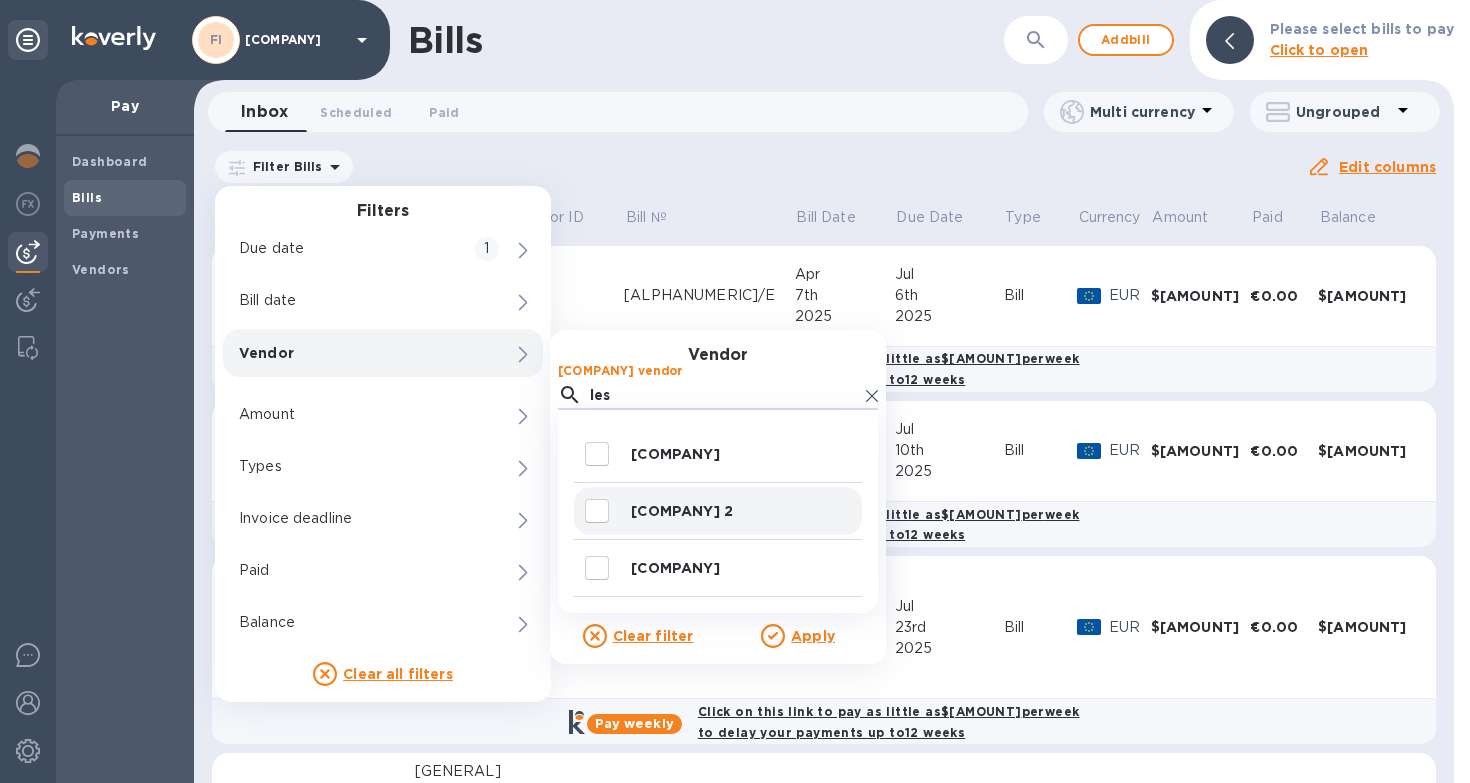 type on "les" 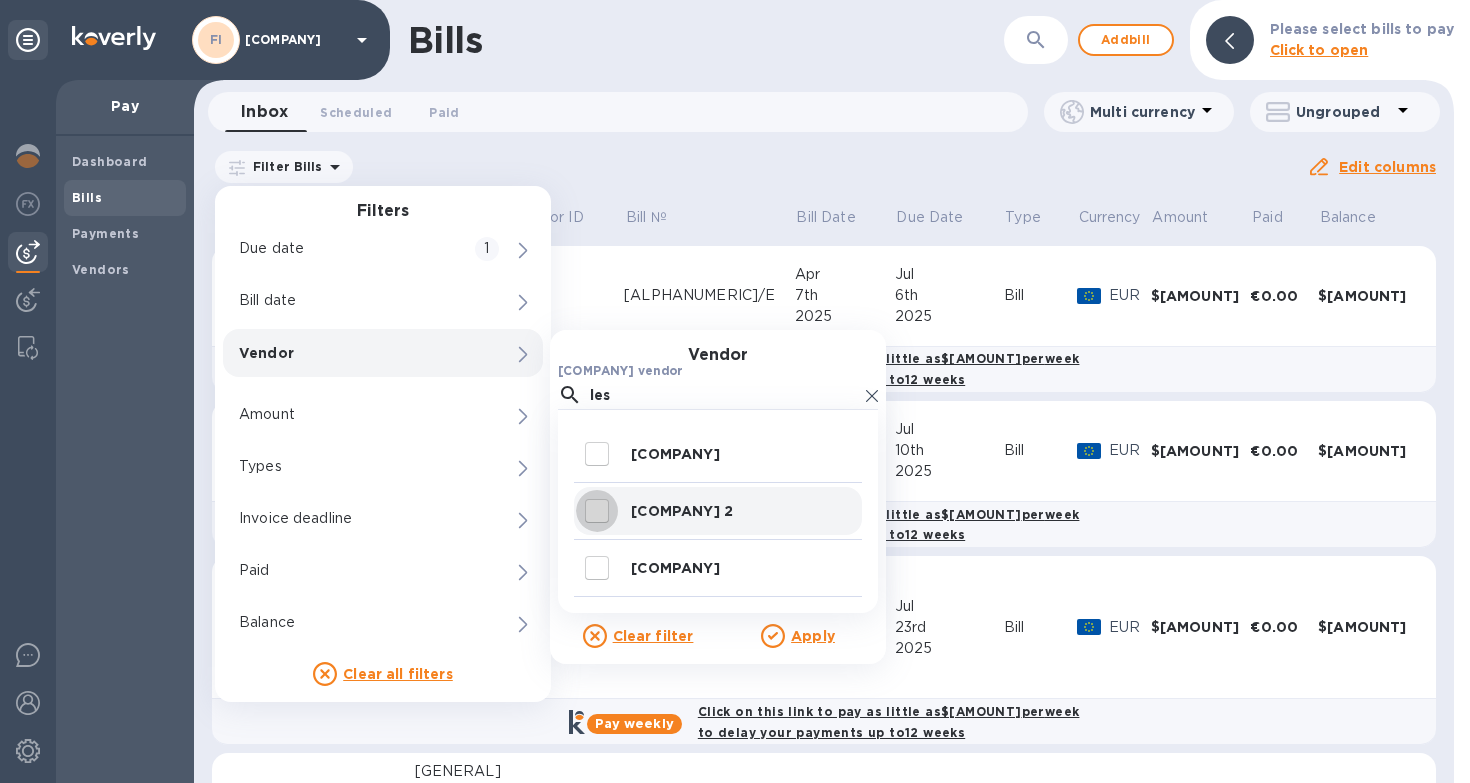 click at bounding box center (597, 511) 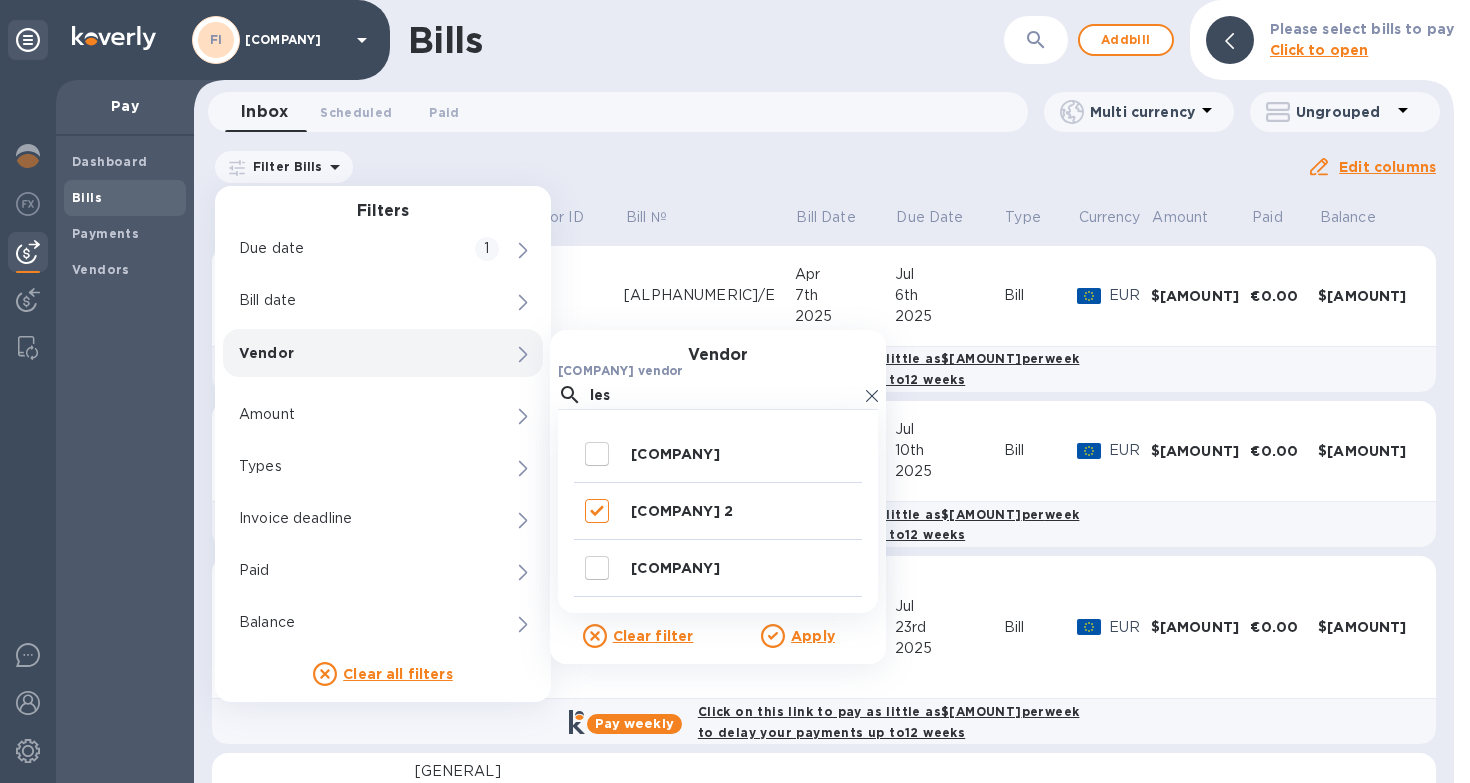 click on "Apply" at bounding box center (813, 636) 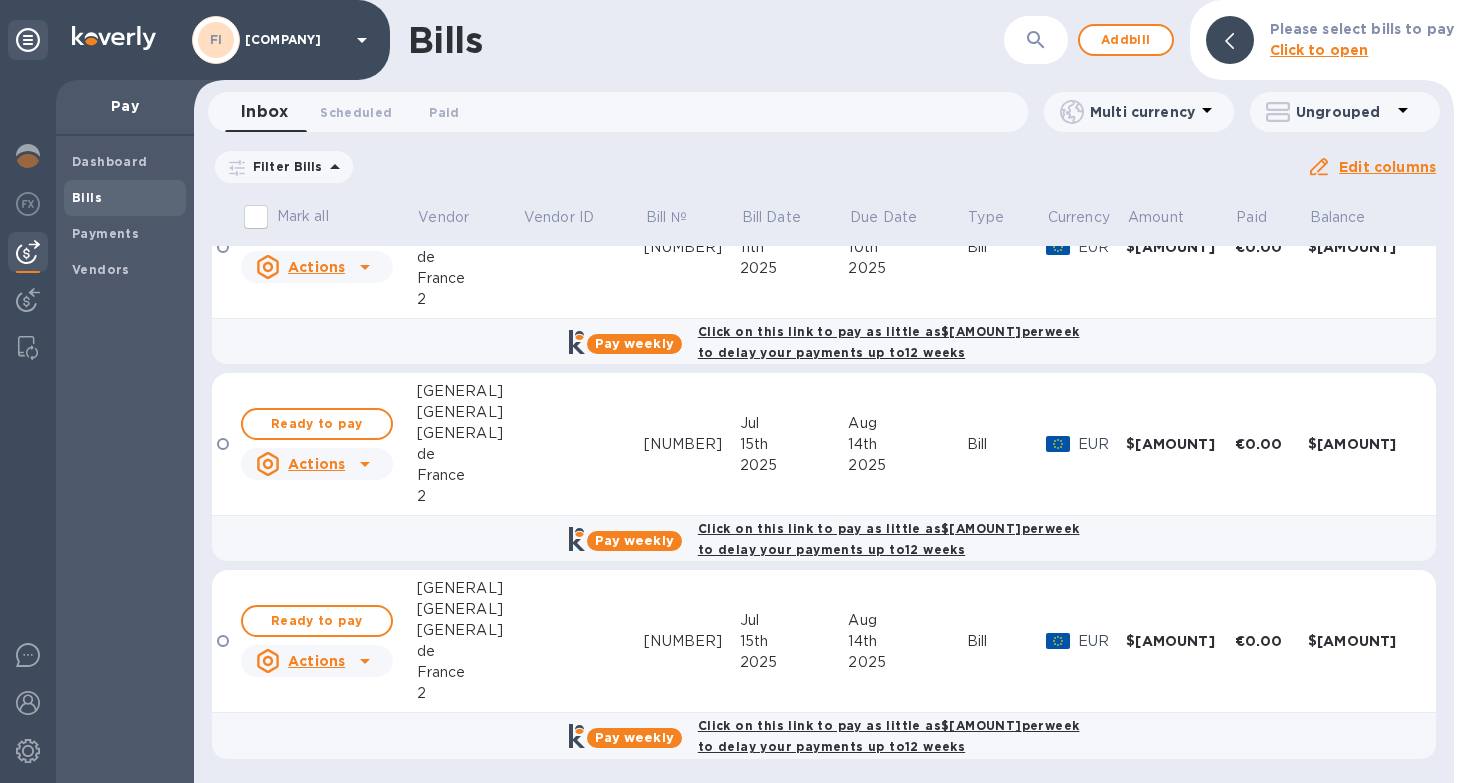 scroll, scrollTop: 458, scrollLeft: 0, axis: vertical 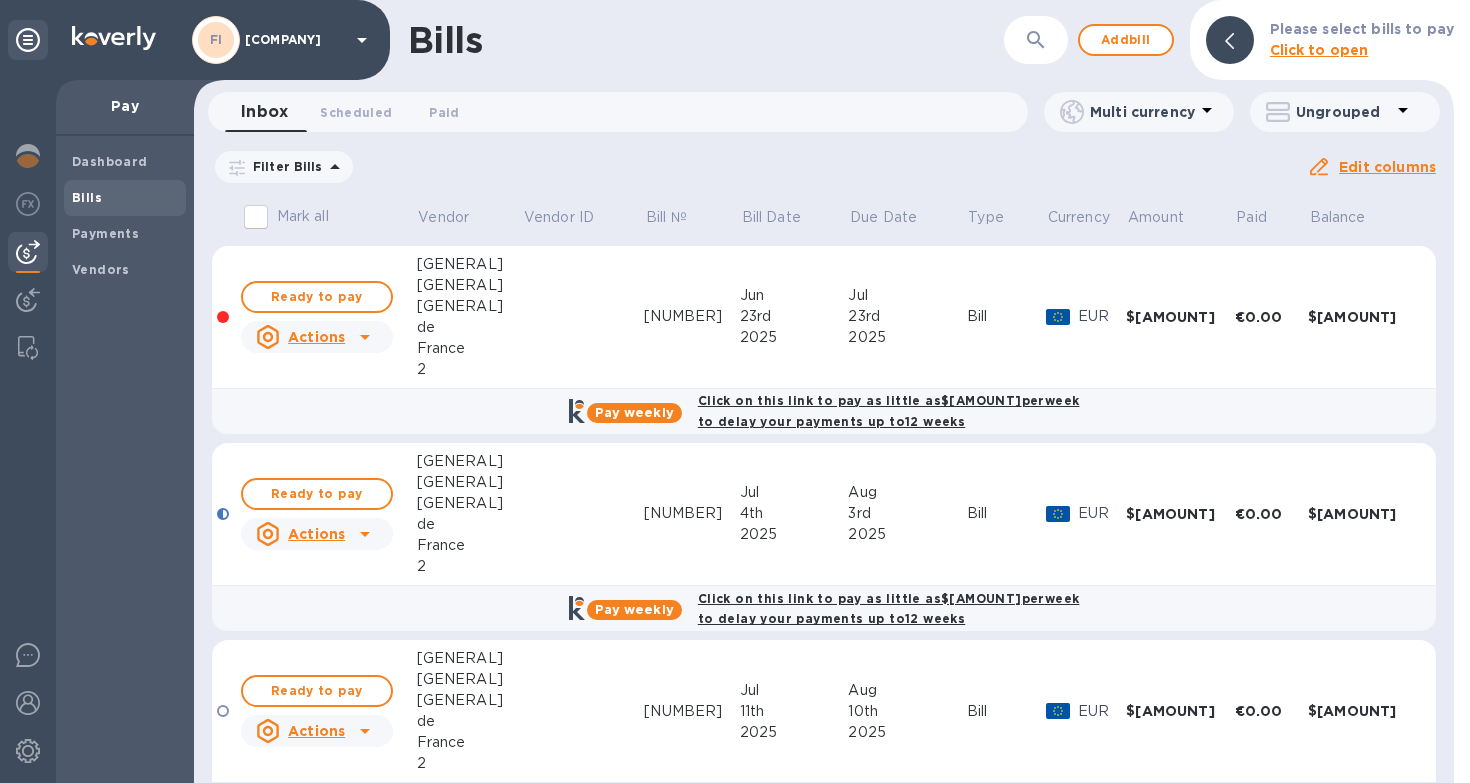 click 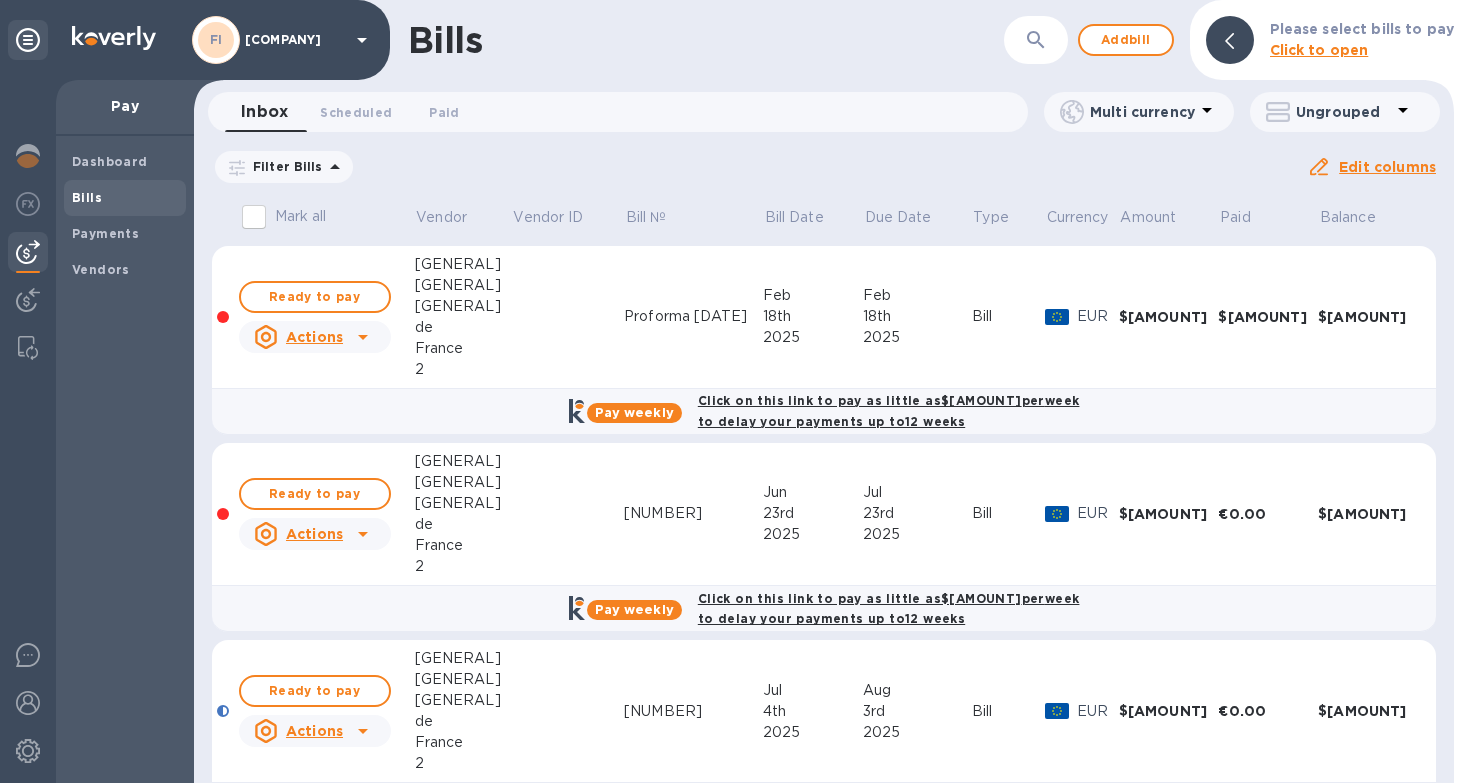 scroll, scrollTop: 0, scrollLeft: 0, axis: both 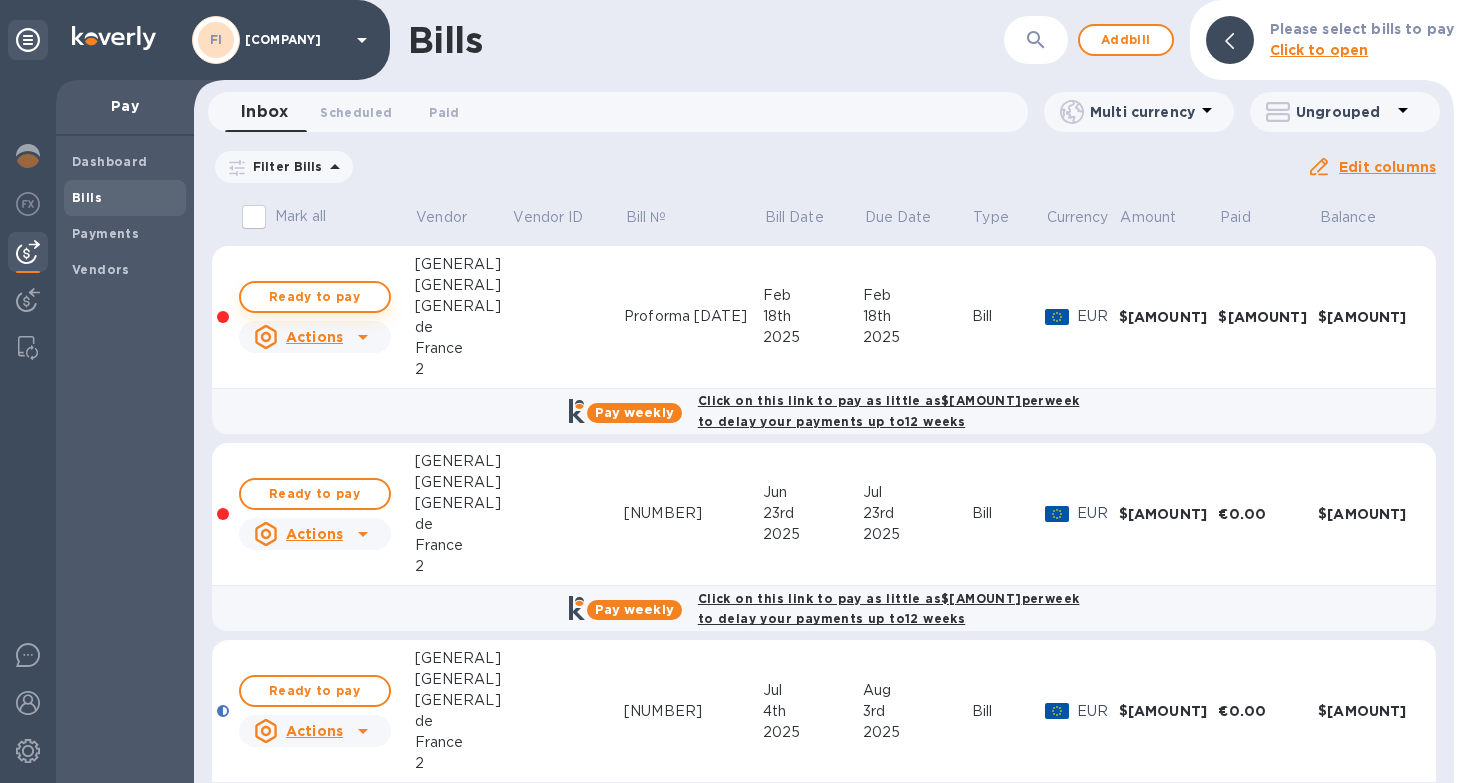 click on "Ready to pay" at bounding box center (315, 297) 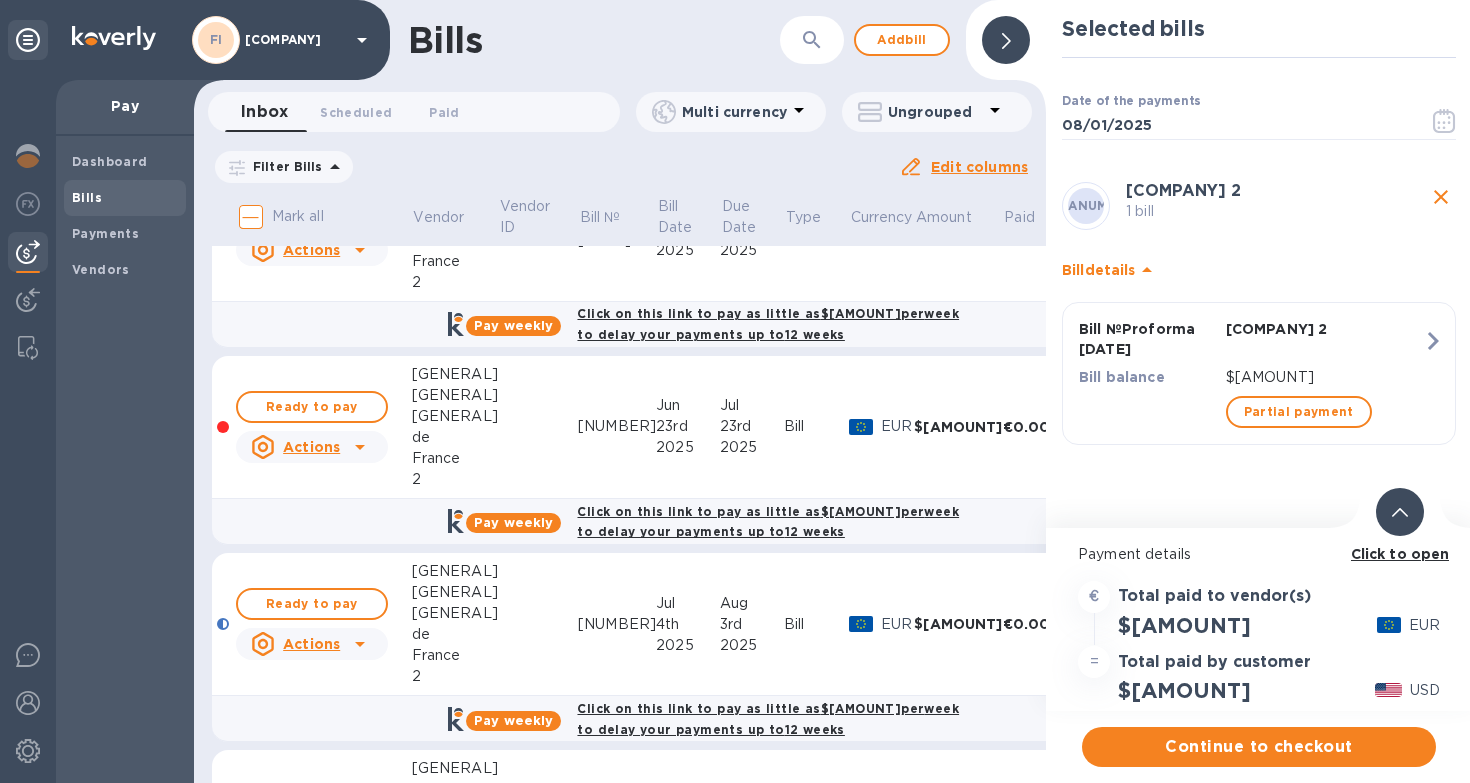 scroll, scrollTop: 91, scrollLeft: 0, axis: vertical 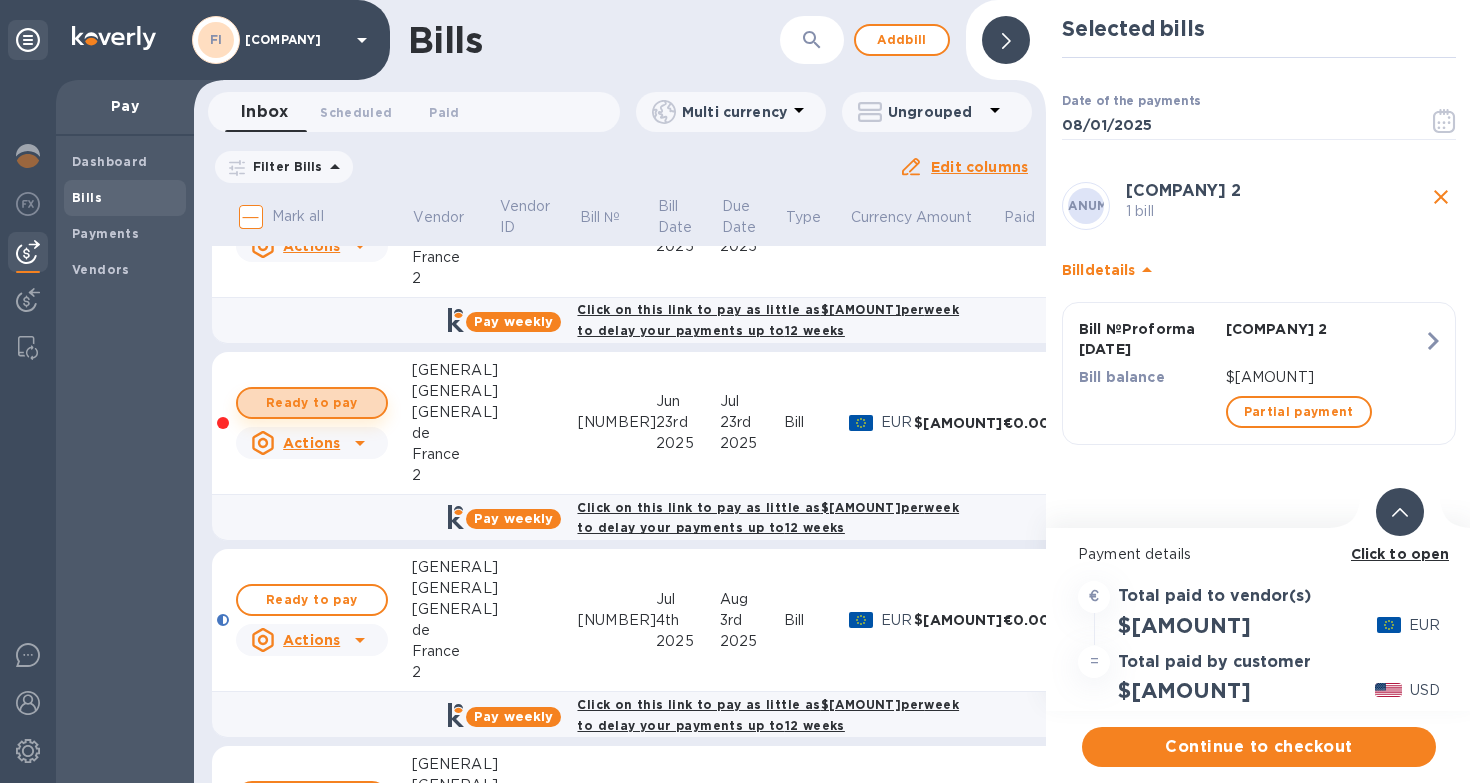 click on "Ready to pay" at bounding box center (312, 403) 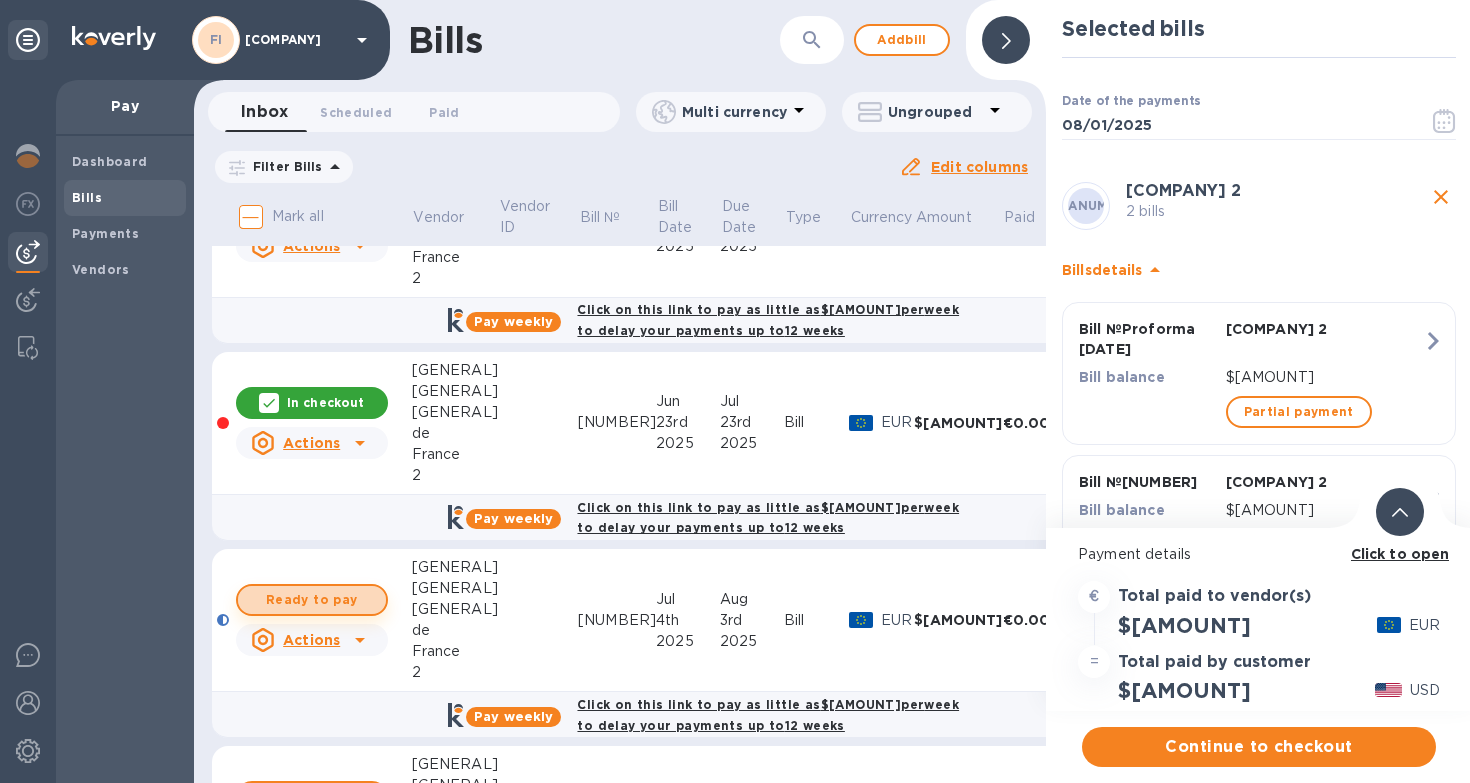 click on "Ready to pay" at bounding box center [312, 600] 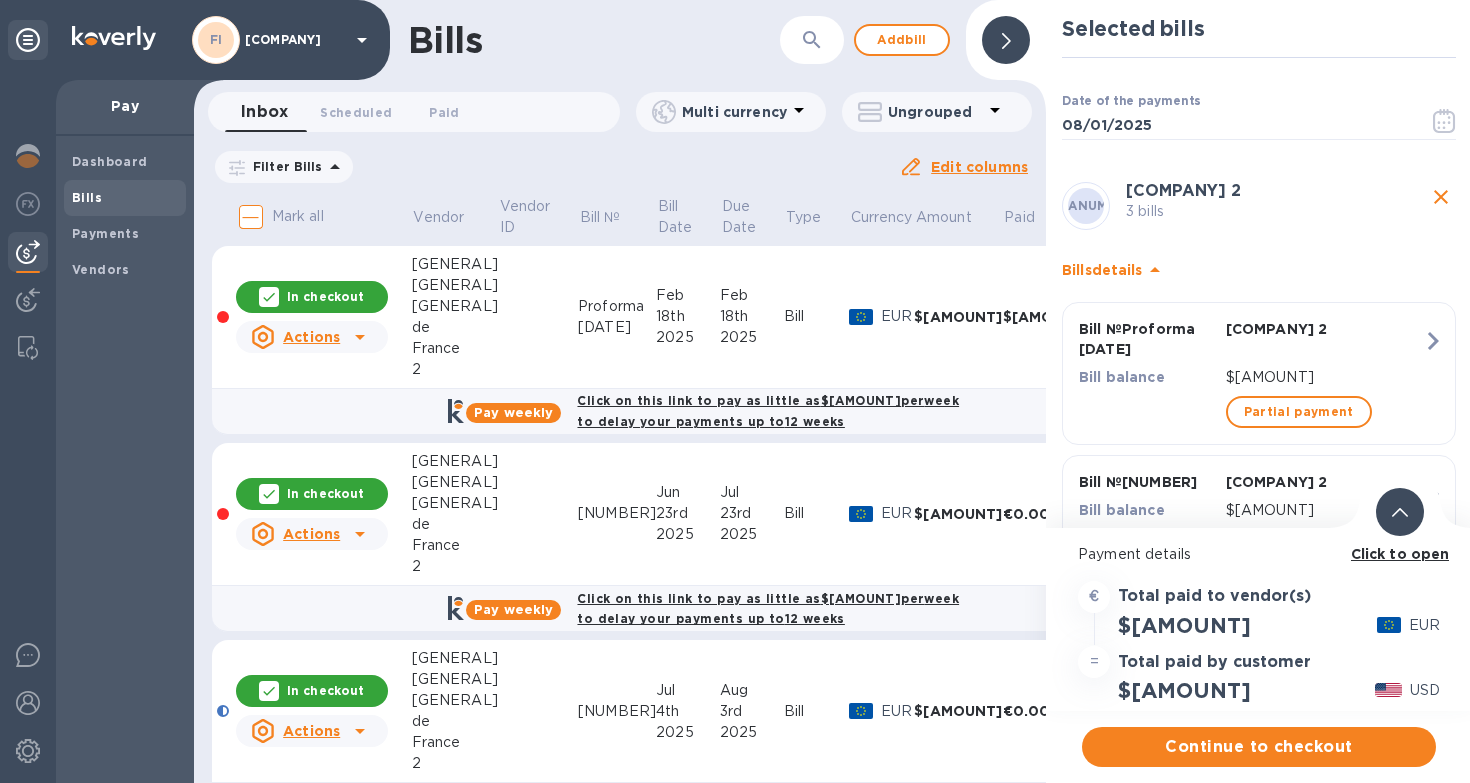 scroll, scrollTop: 0, scrollLeft: 0, axis: both 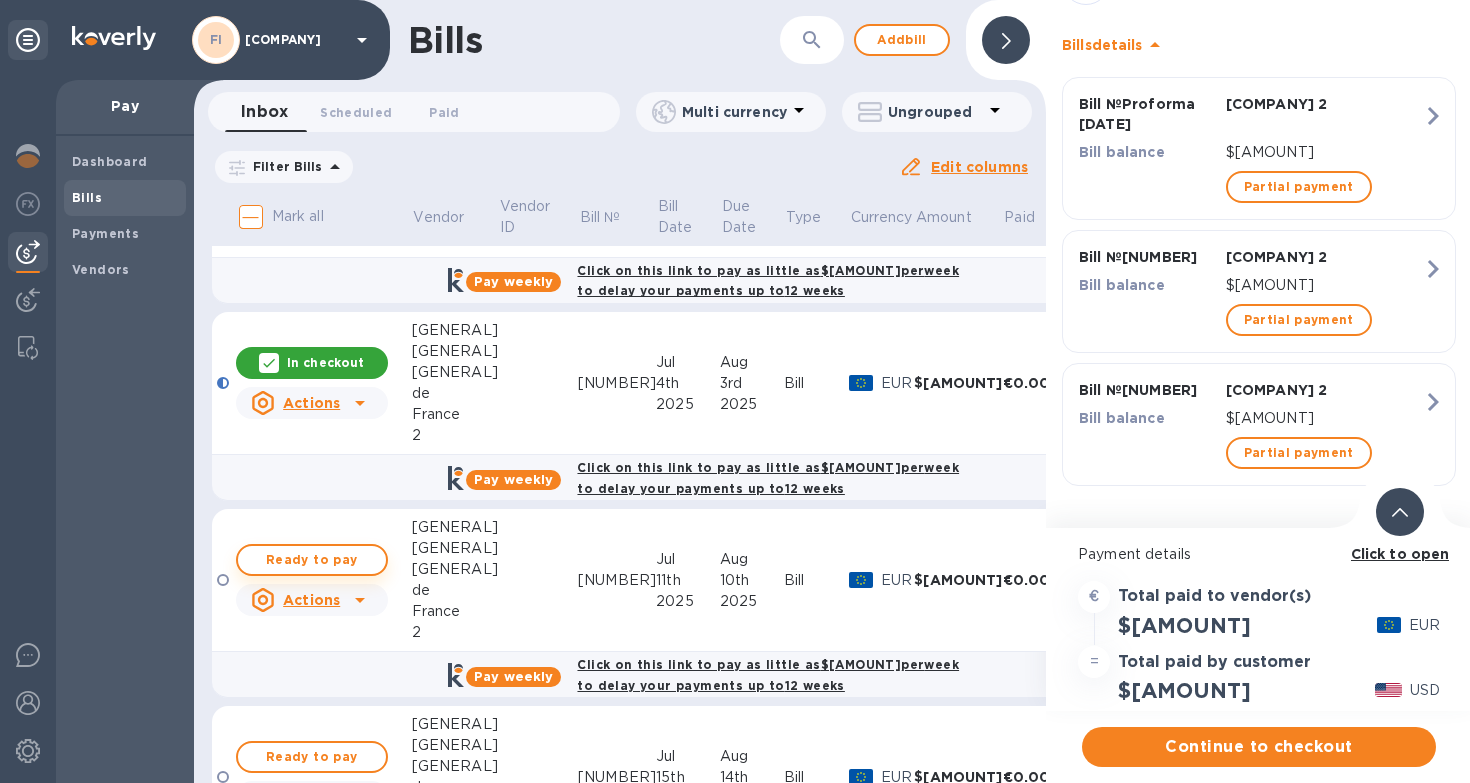 click on "Ready to pay" at bounding box center [312, 560] 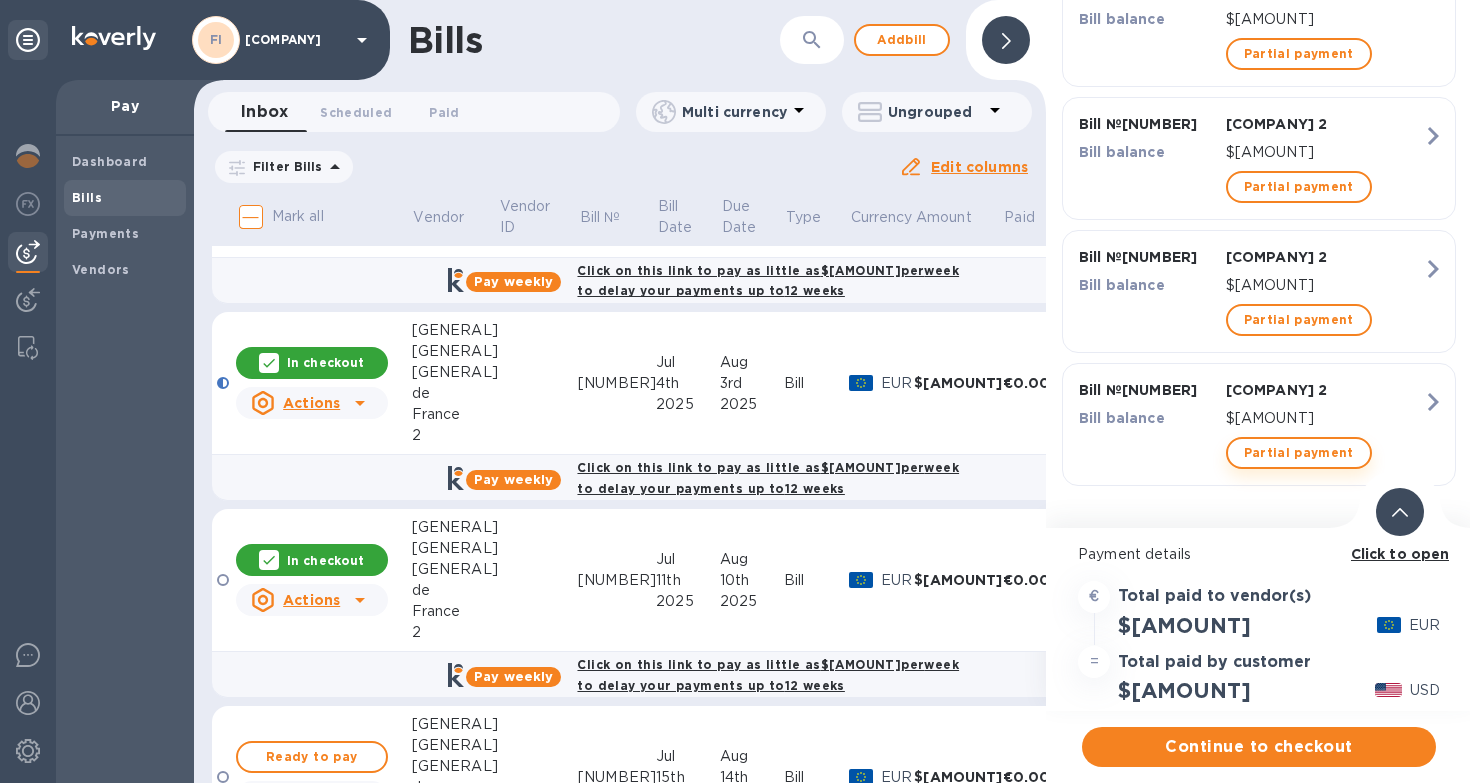 scroll, scrollTop: 418, scrollLeft: 0, axis: vertical 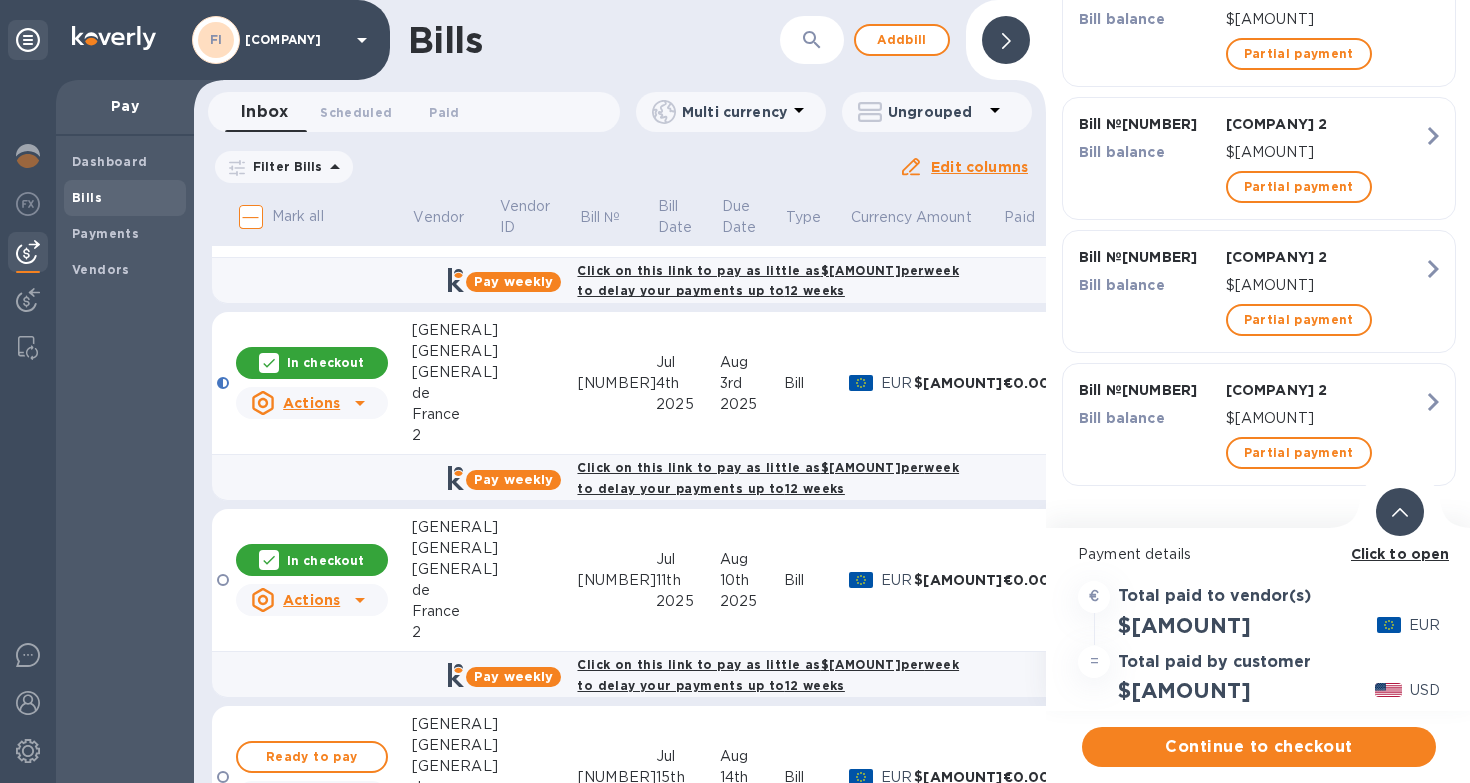 click on "In checkout" at bounding box center [325, 560] 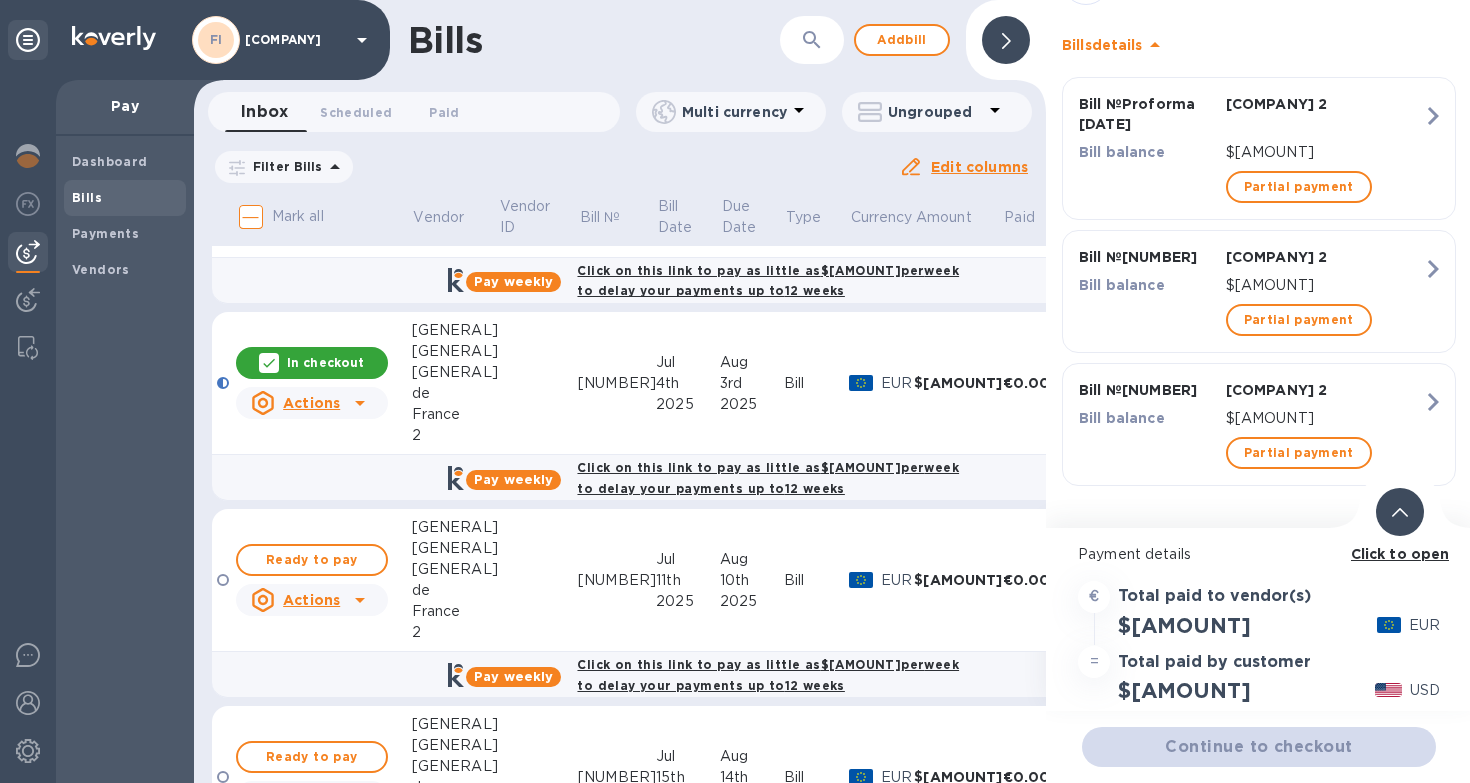 scroll, scrollTop: 265, scrollLeft: 0, axis: vertical 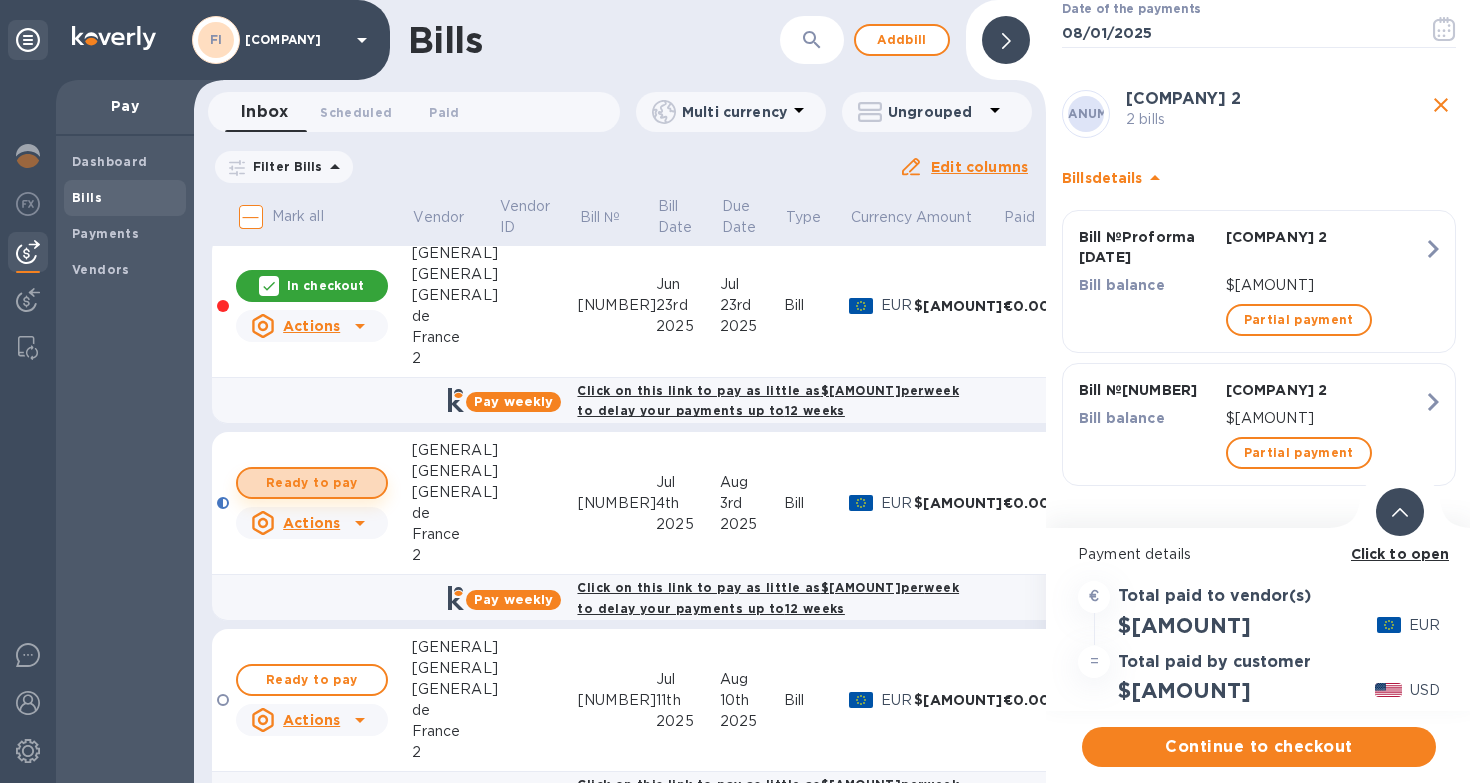 click on "Ready to pay" at bounding box center [312, 483] 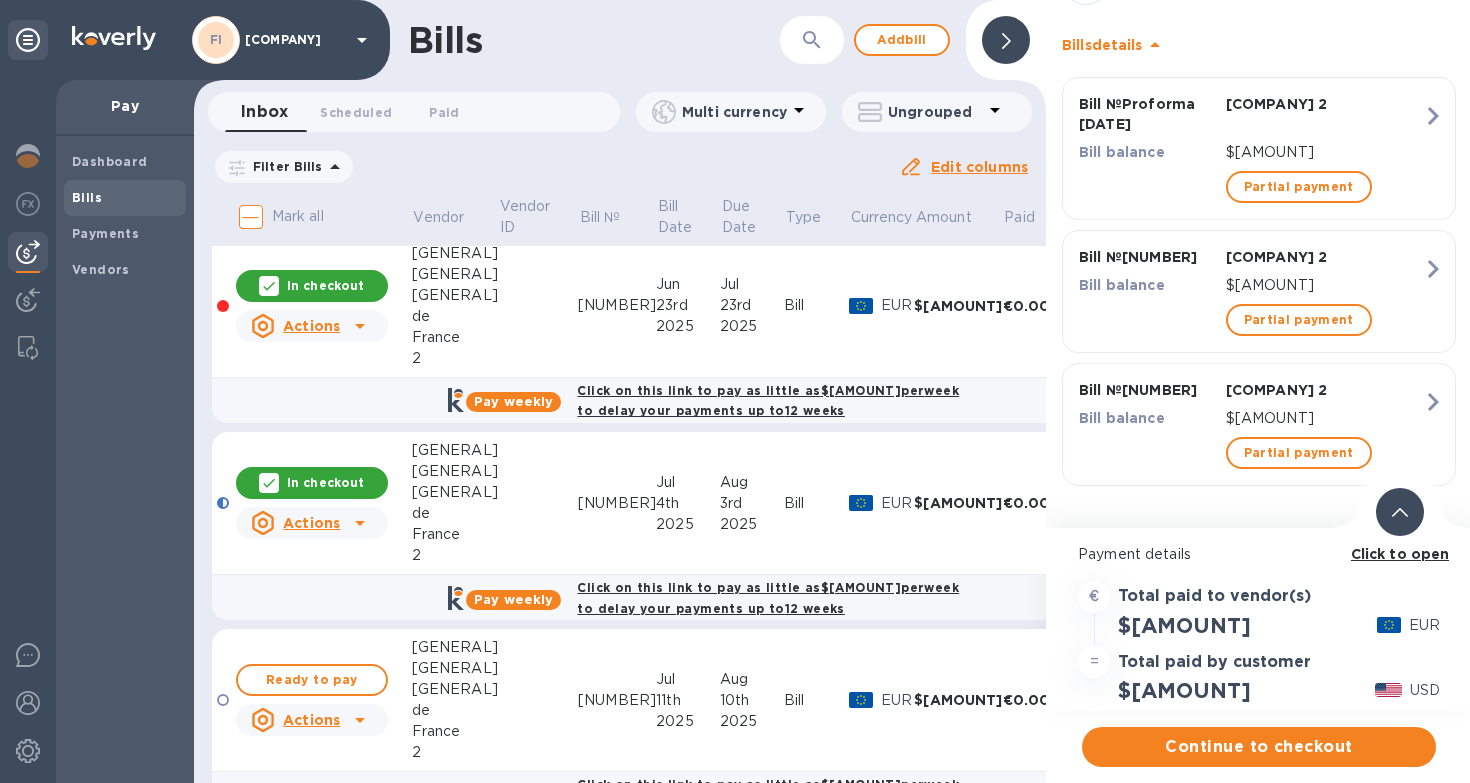 scroll, scrollTop: 265, scrollLeft: 0, axis: vertical 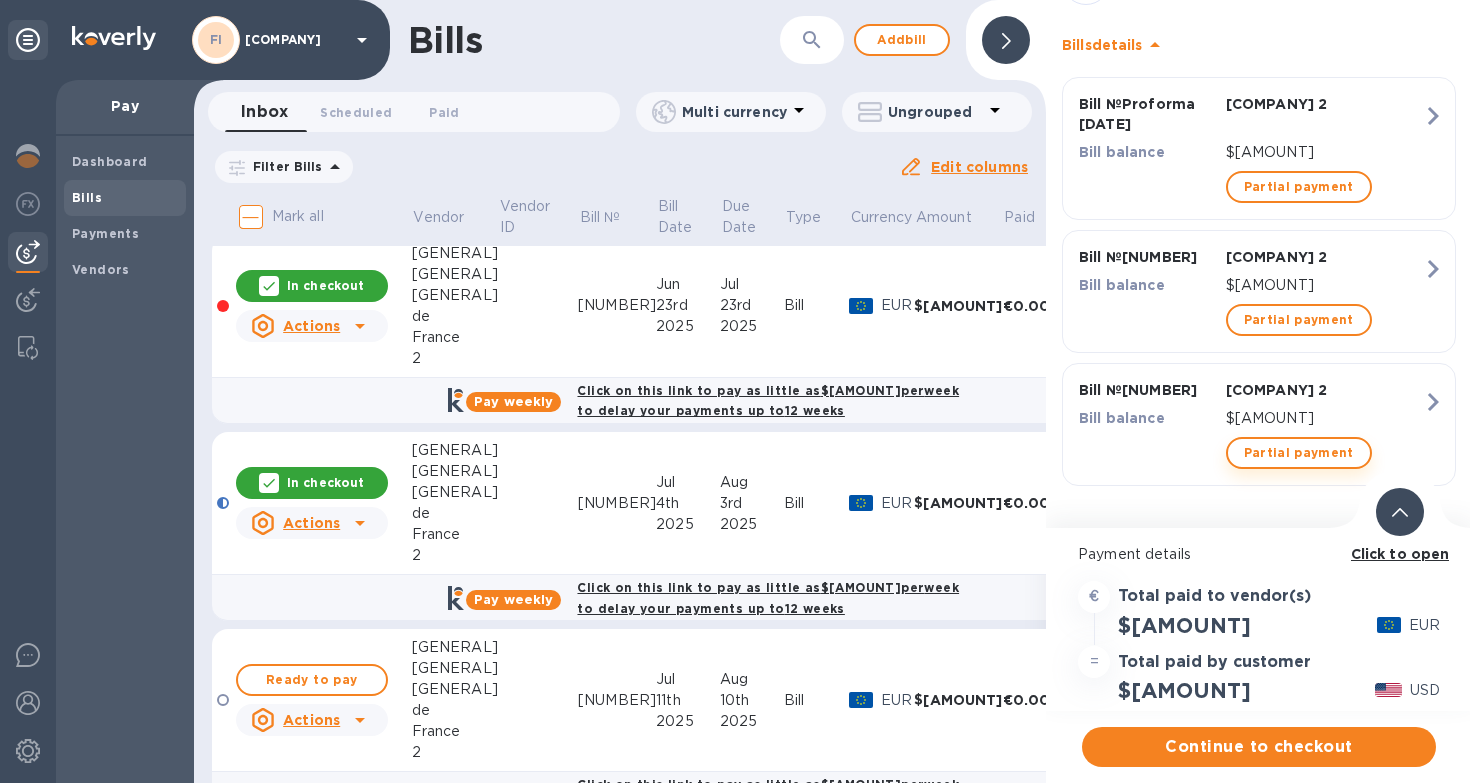 click on "Partial payment" at bounding box center [1299, 453] 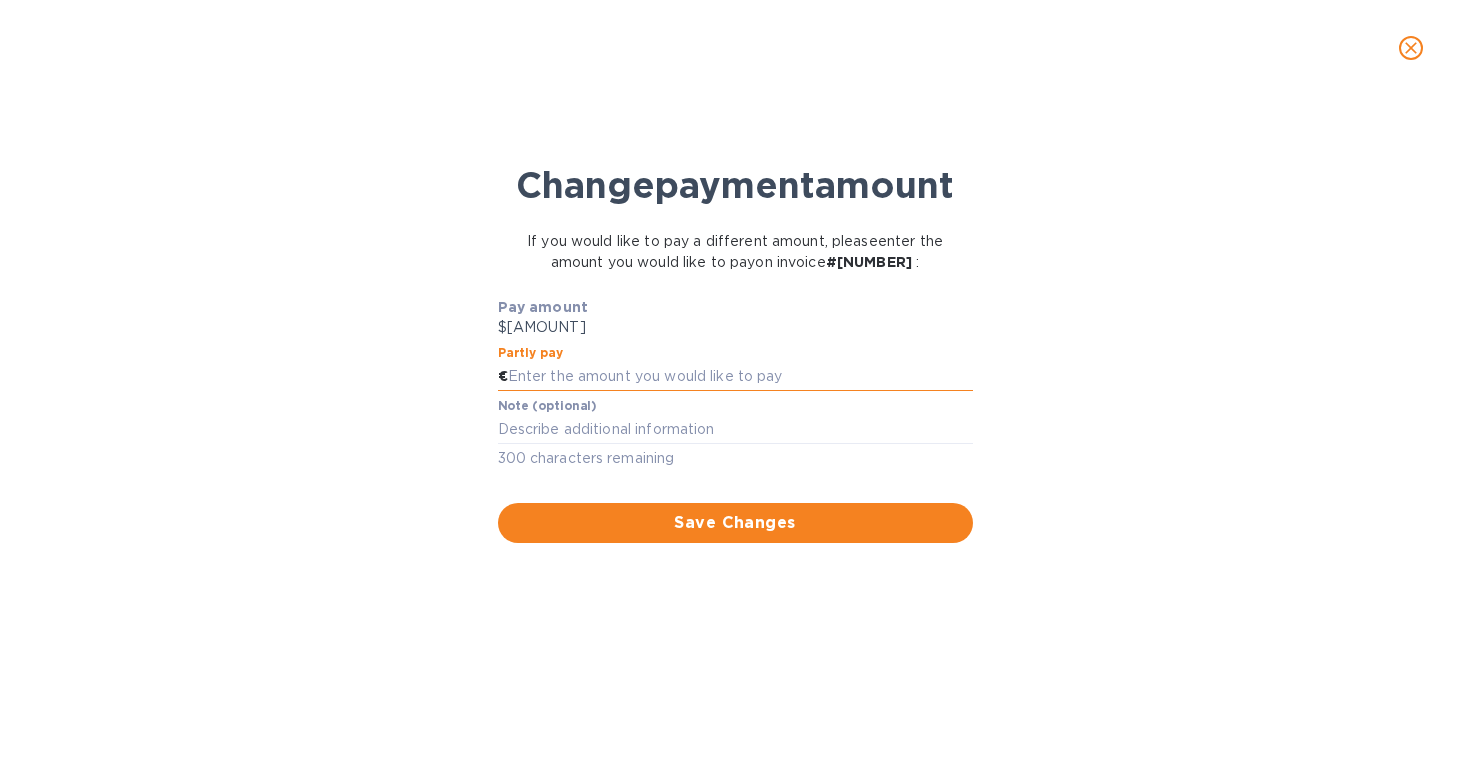 click at bounding box center (740, 377) 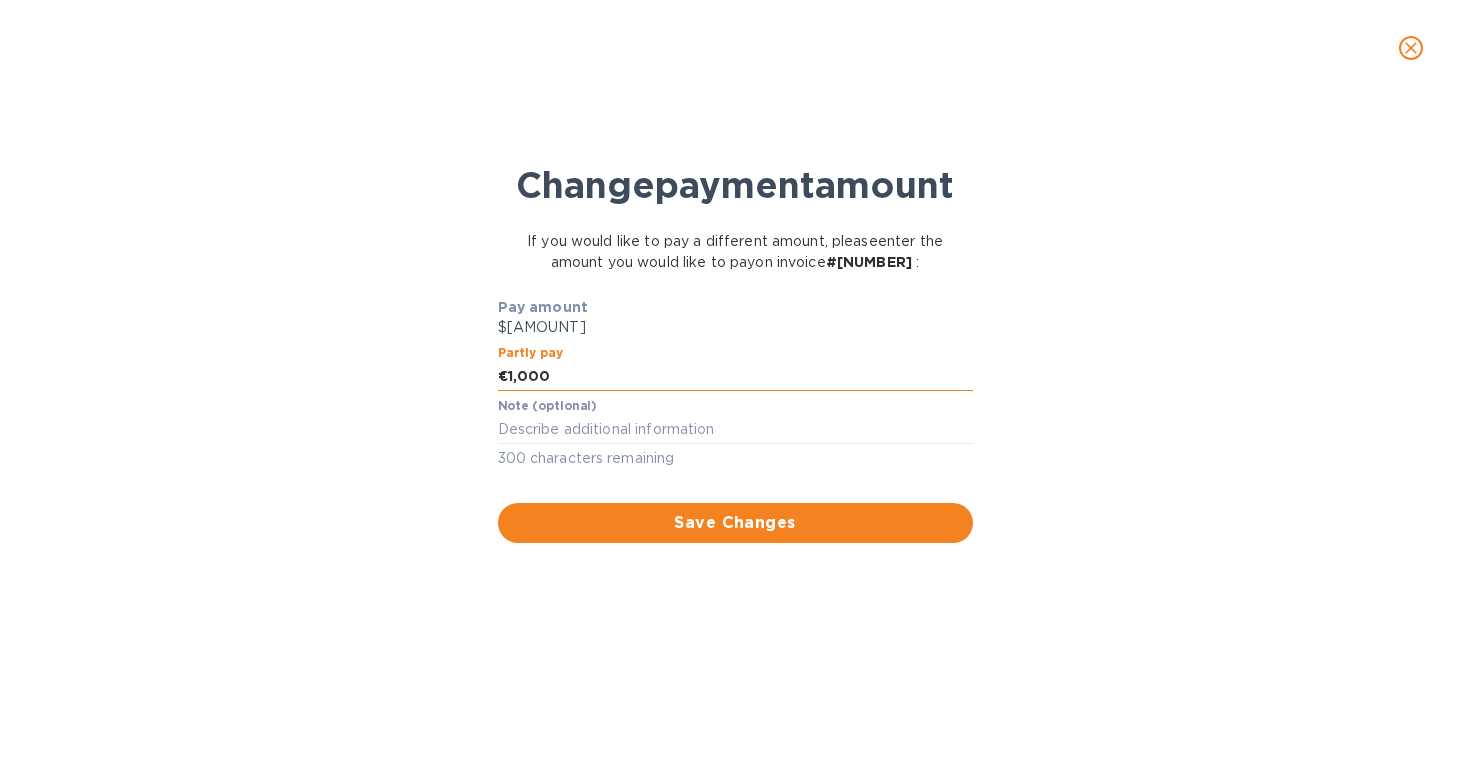 type on "10,000" 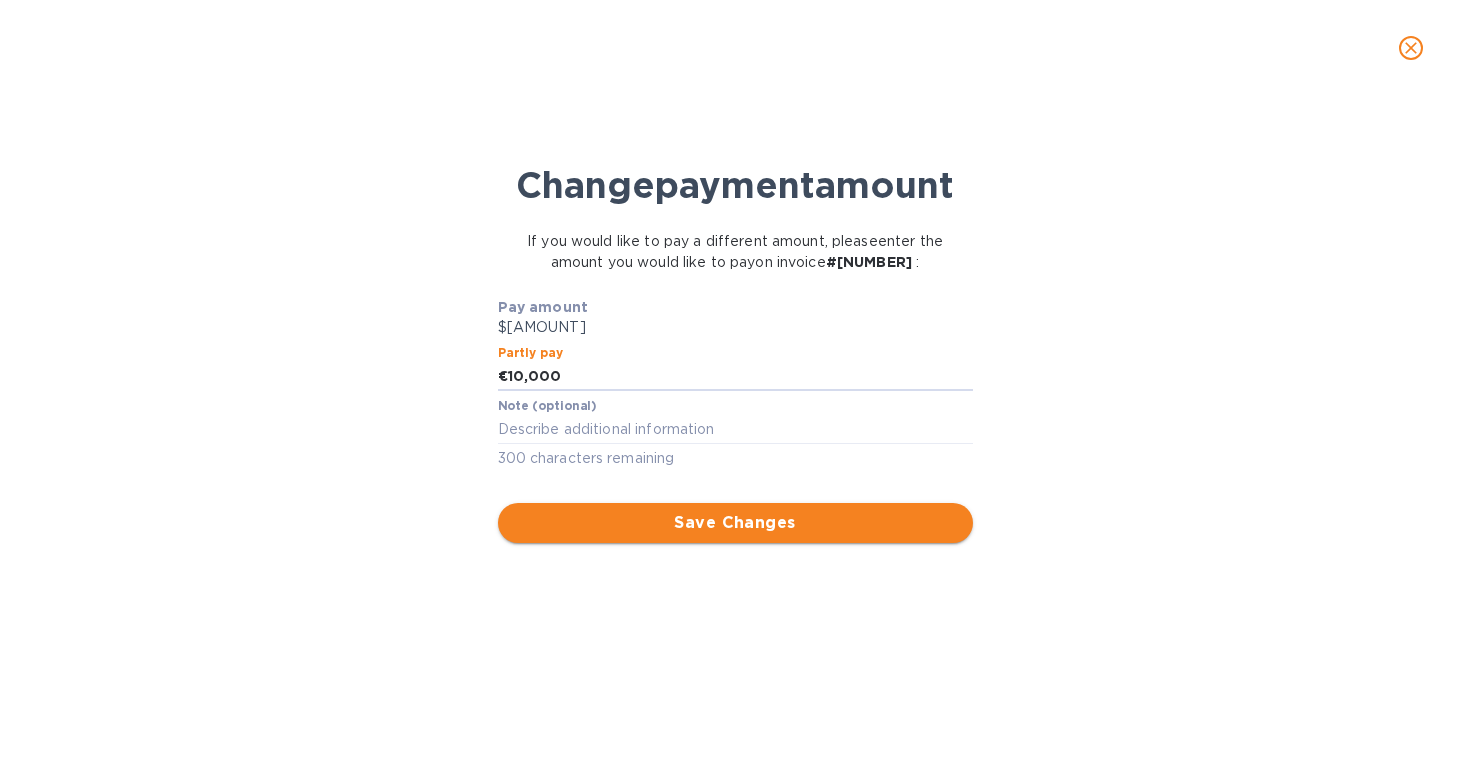 click on "Save Changes" at bounding box center [735, 523] 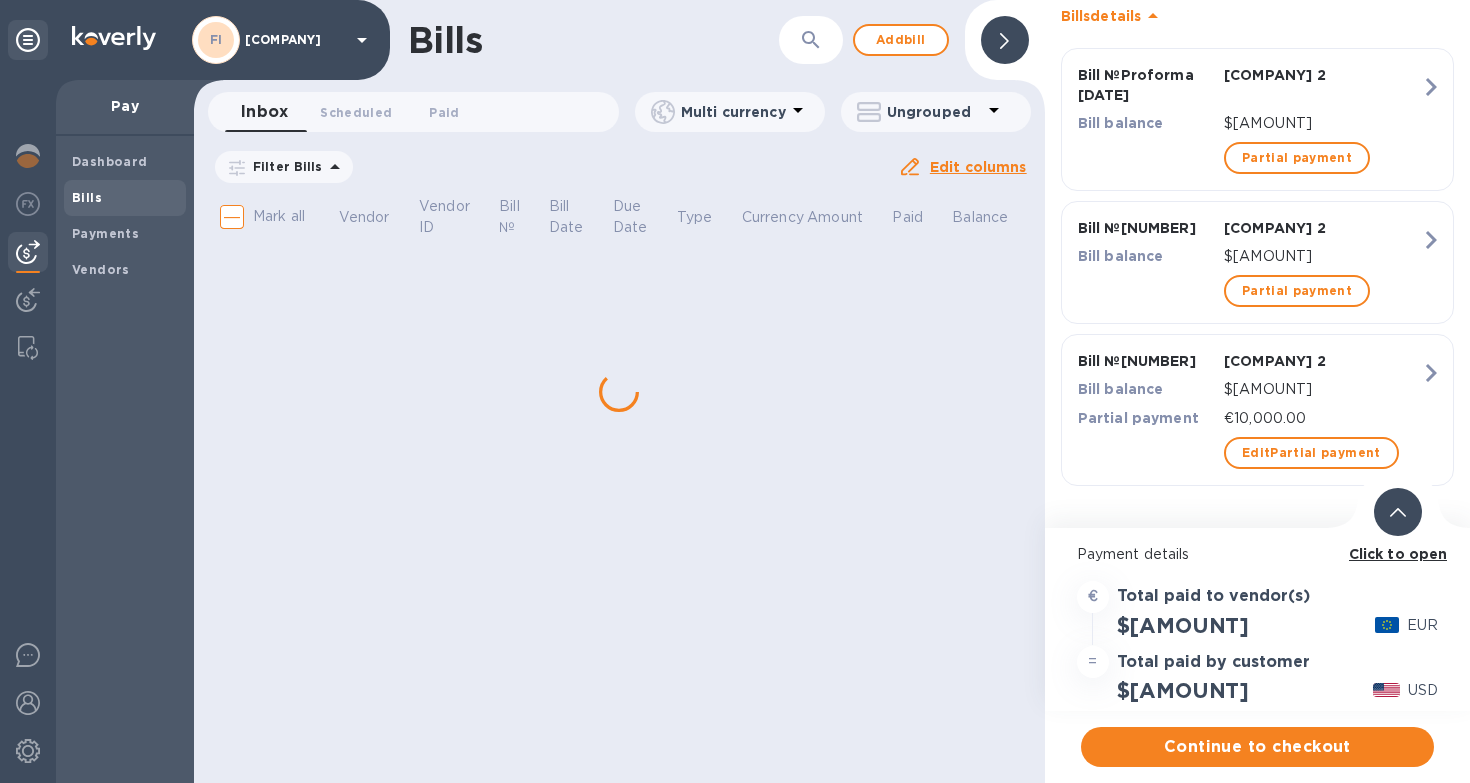 scroll, scrollTop: 0, scrollLeft: 0, axis: both 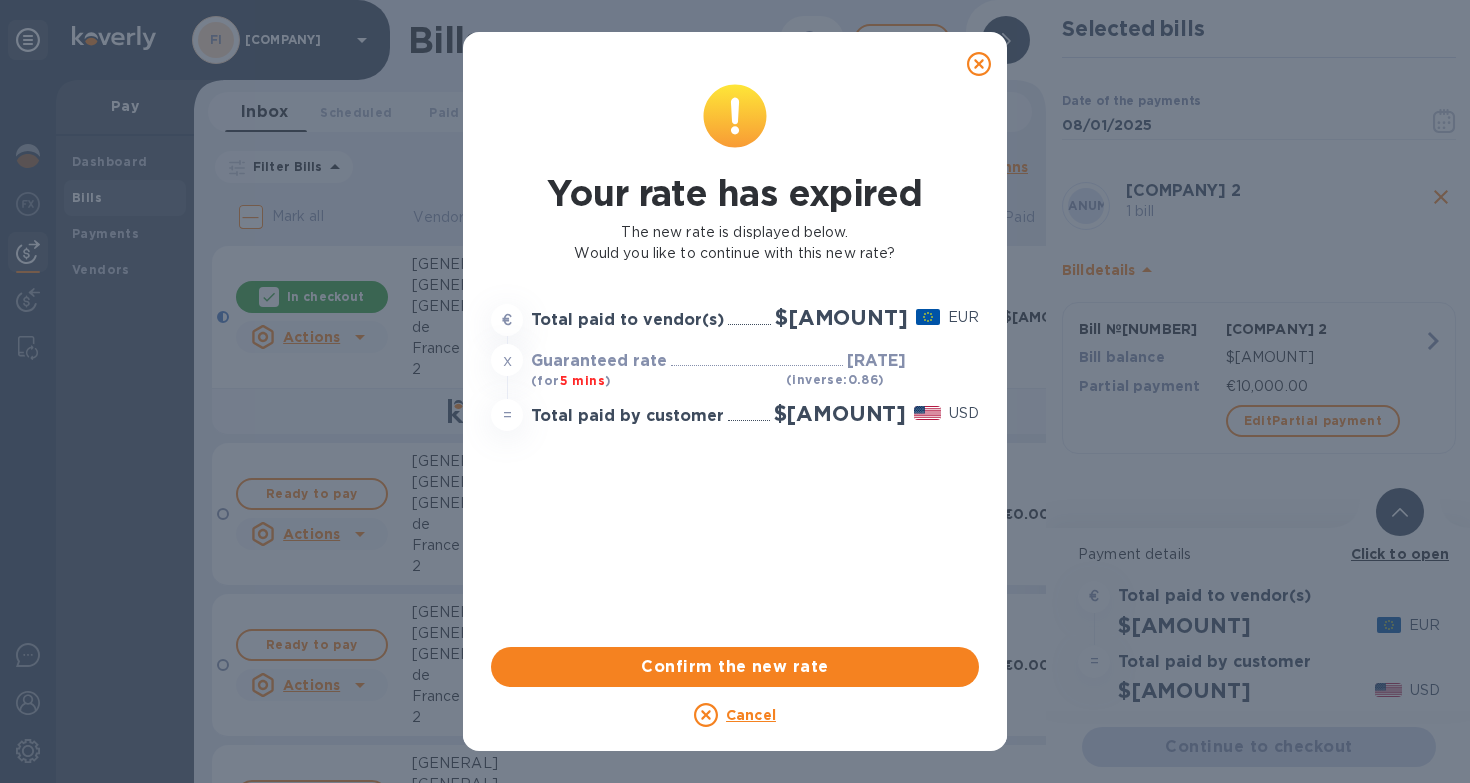 click 